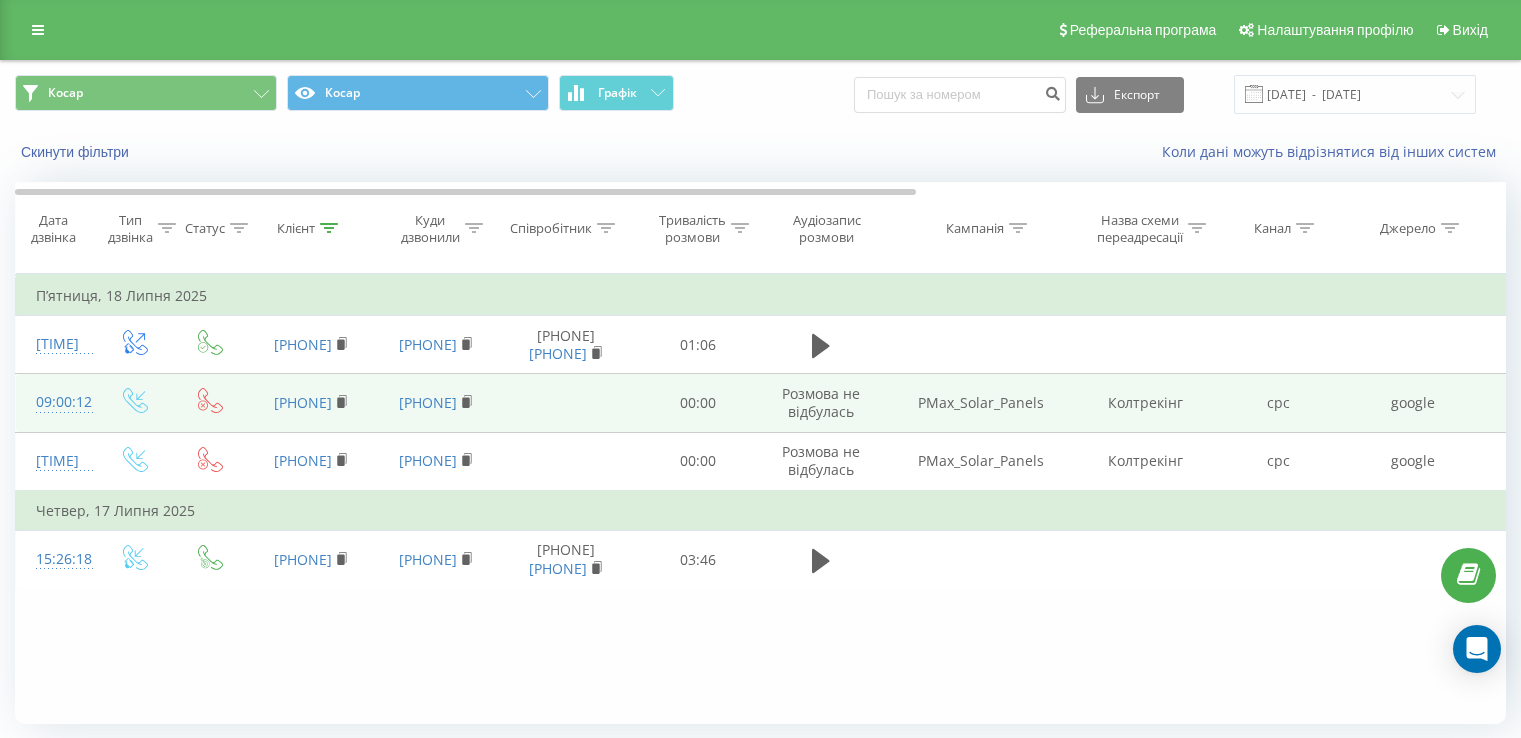 scroll, scrollTop: 0, scrollLeft: 0, axis: both 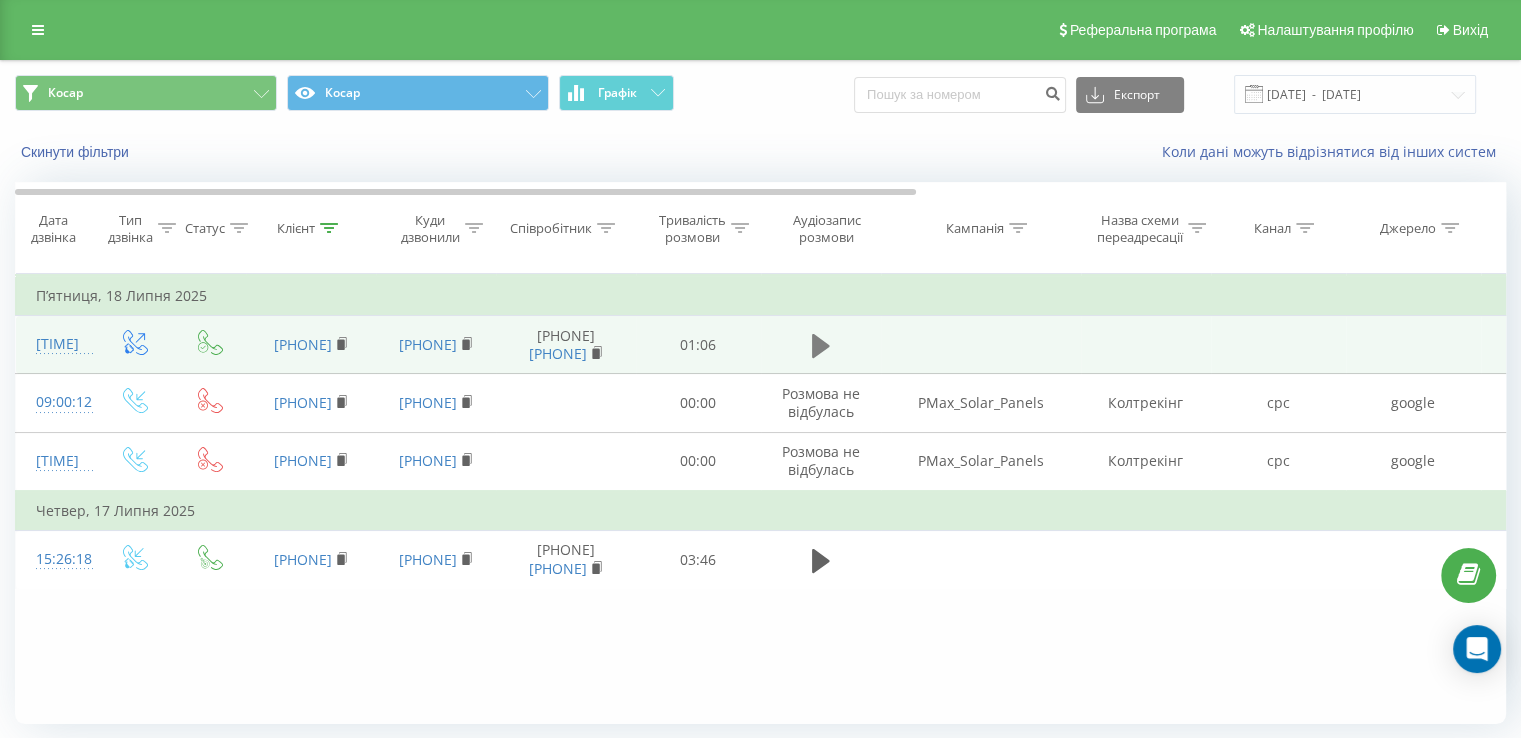 click 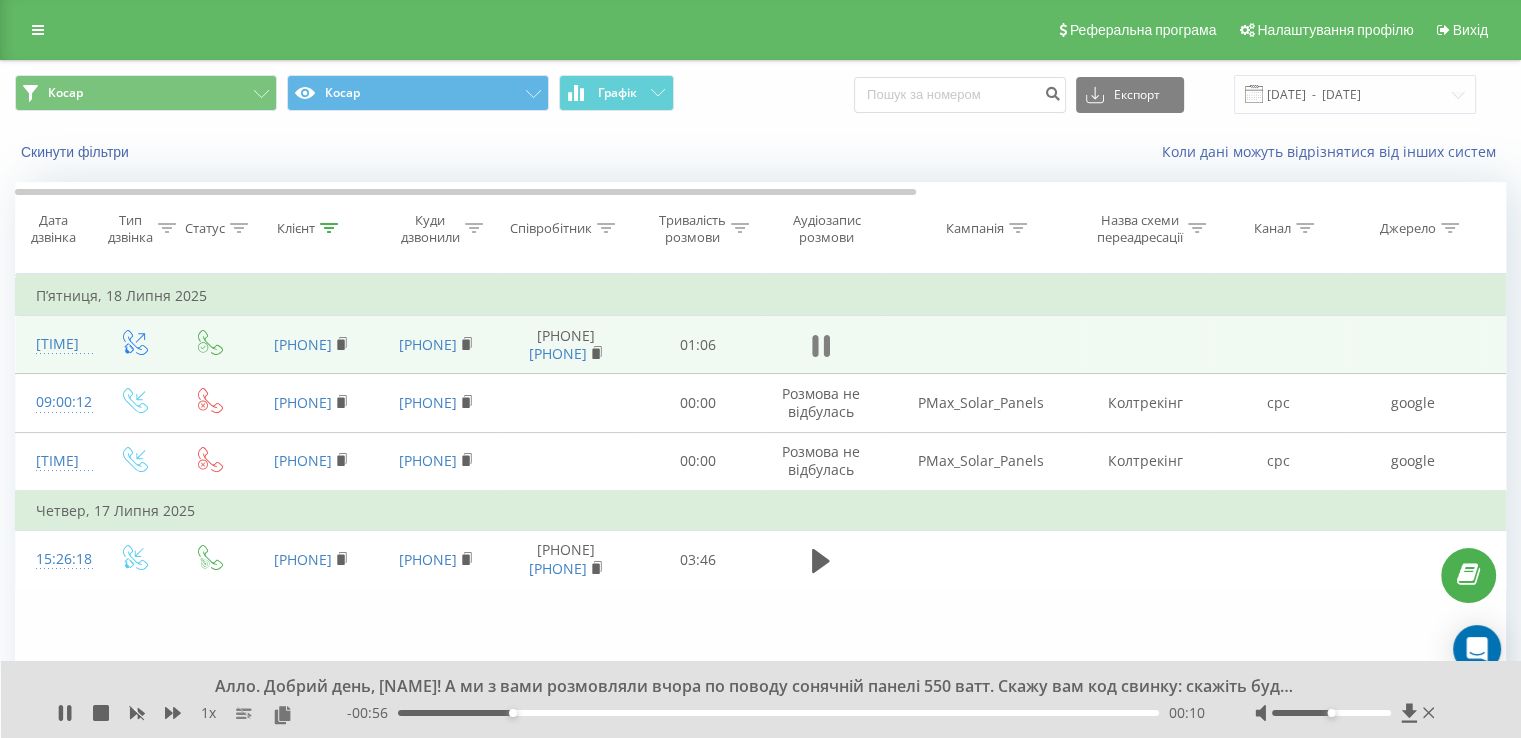 click 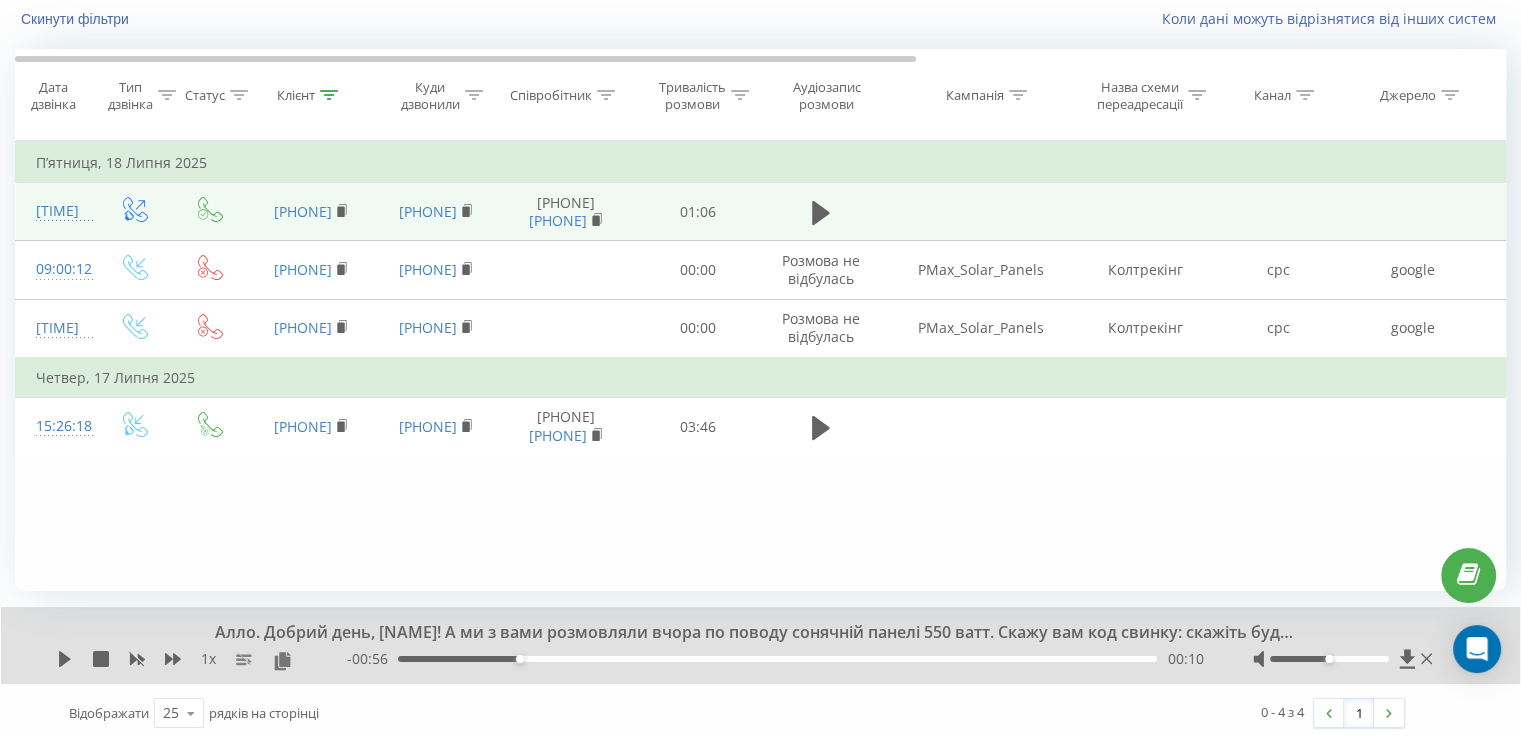 scroll, scrollTop: 137, scrollLeft: 0, axis: vertical 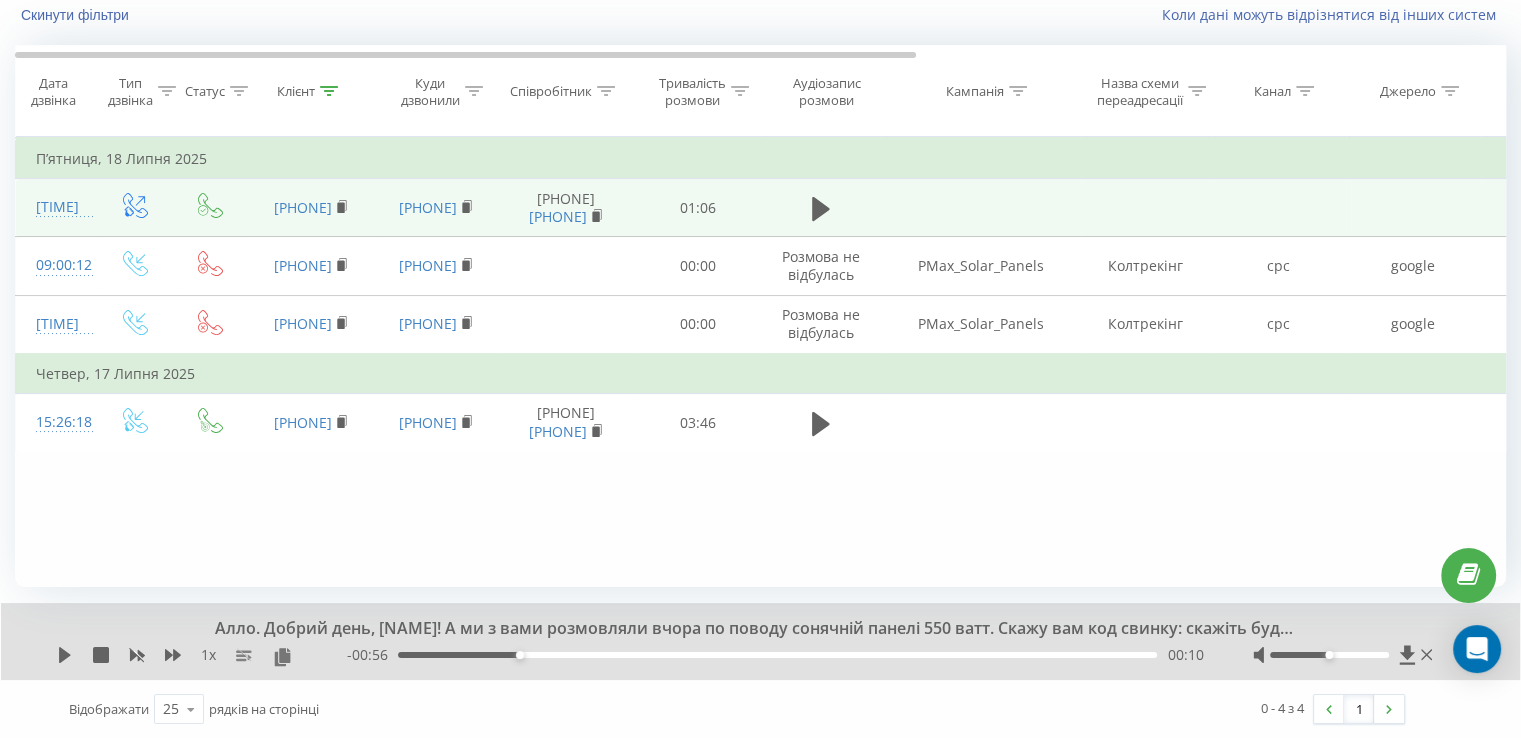click 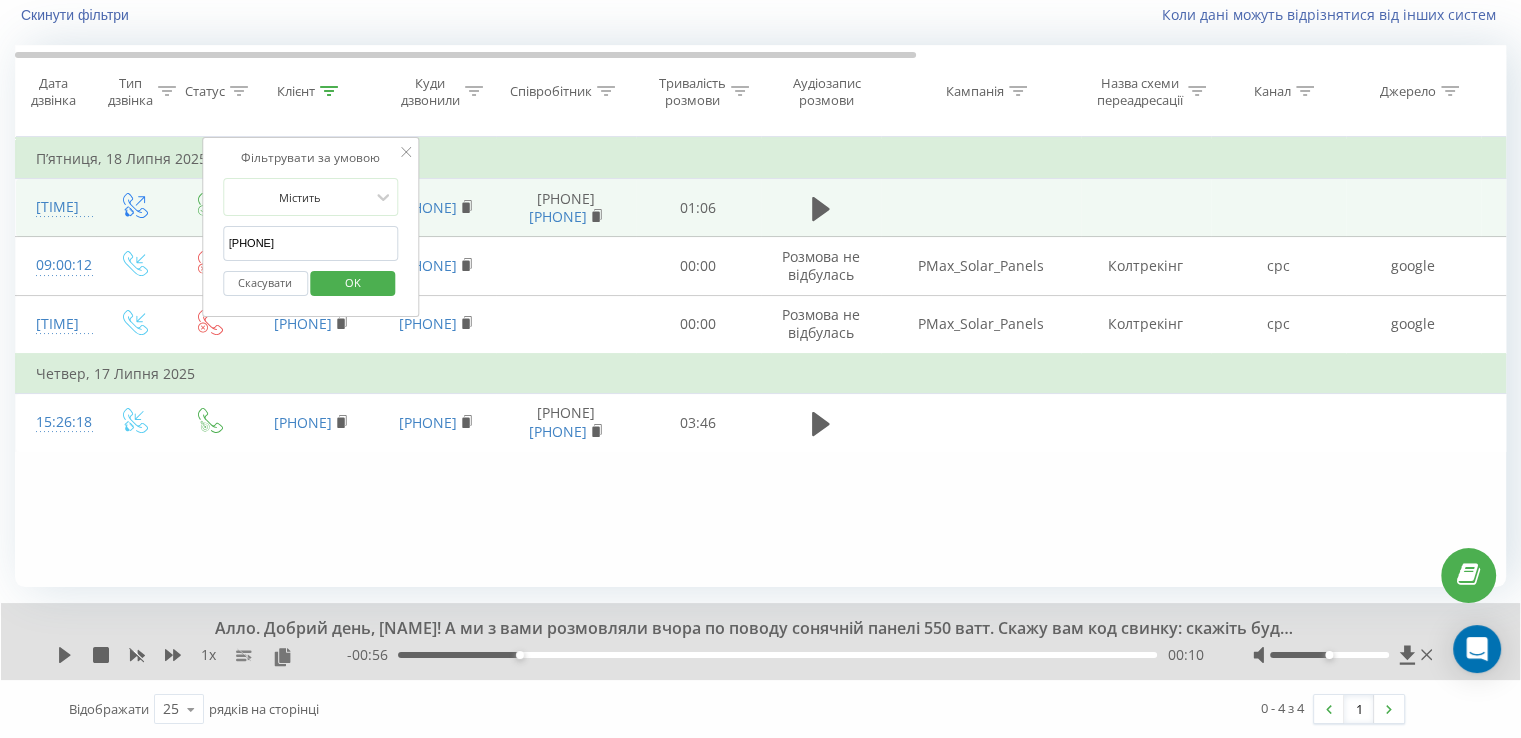 drag, startPoint x: 344, startPoint y: 241, endPoint x: 222, endPoint y: 241, distance: 122 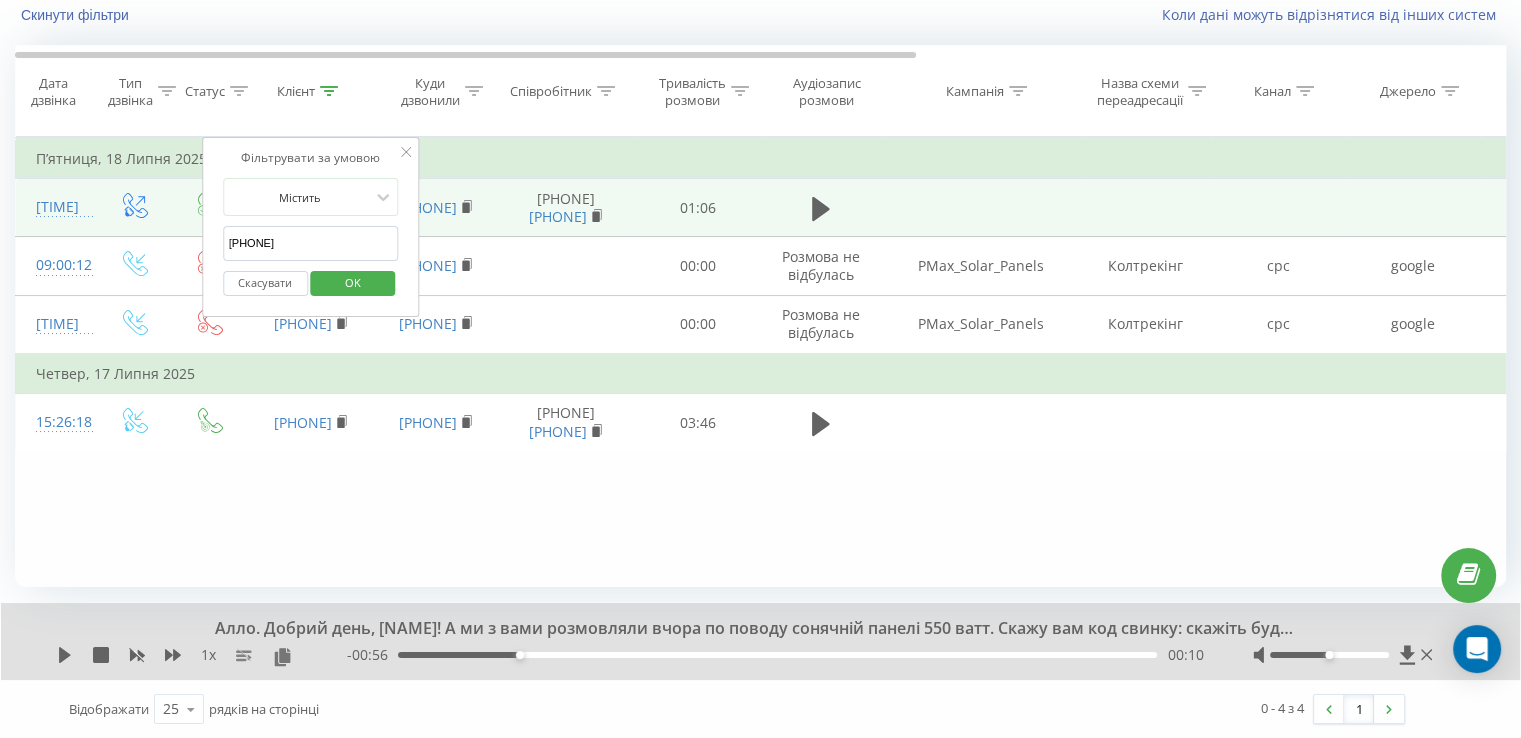 click on "OK" at bounding box center [353, 283] 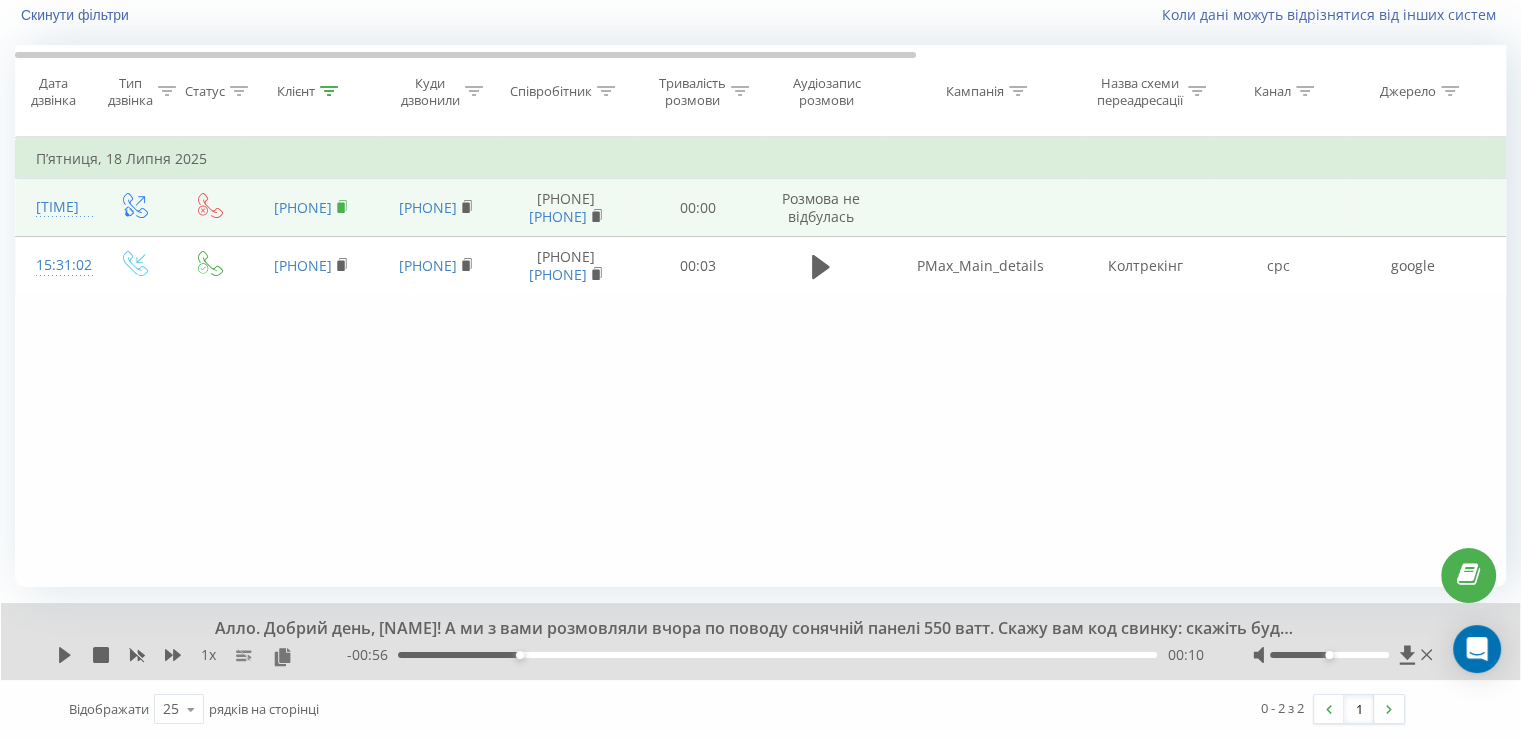 click 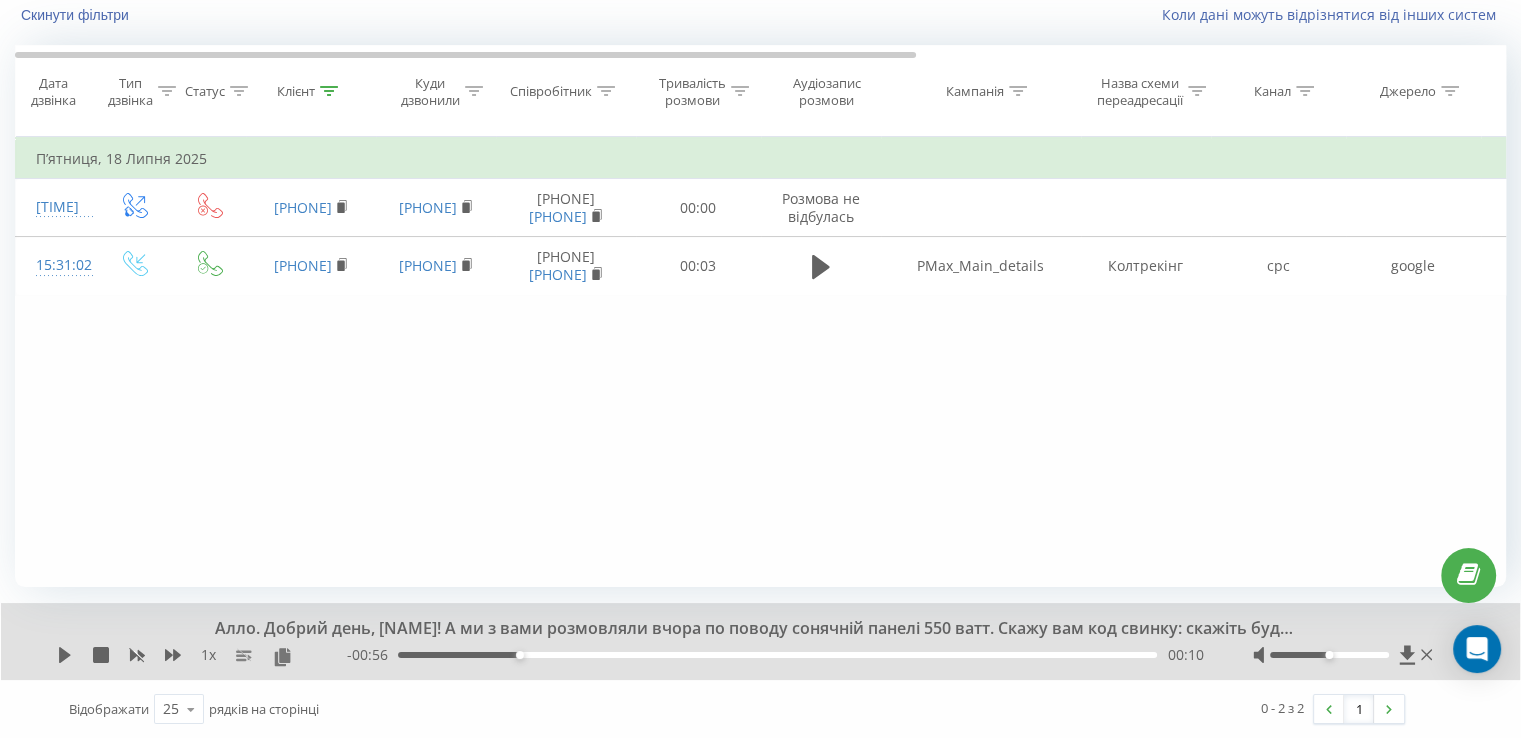 click 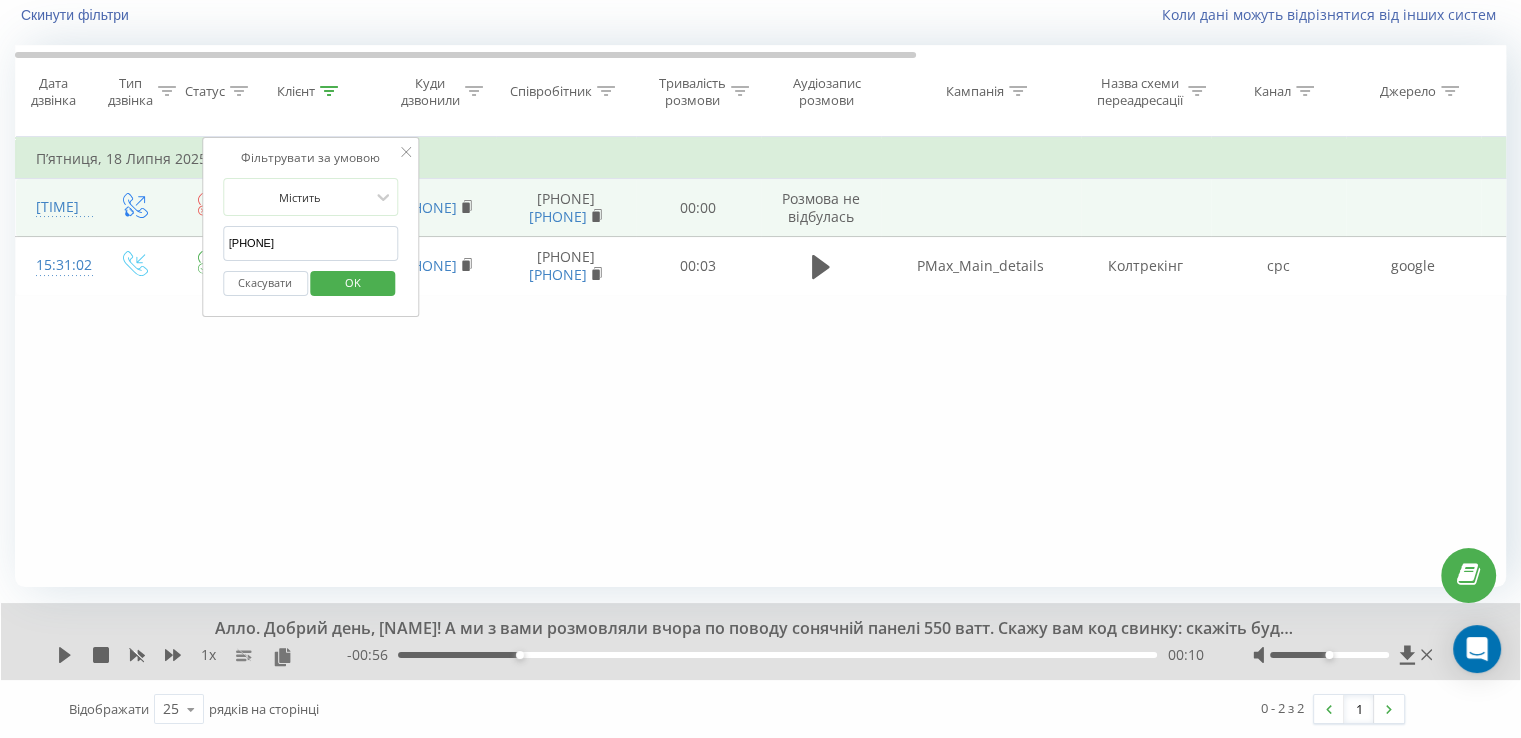 drag, startPoint x: 345, startPoint y: 236, endPoint x: 132, endPoint y: 247, distance: 213.28384 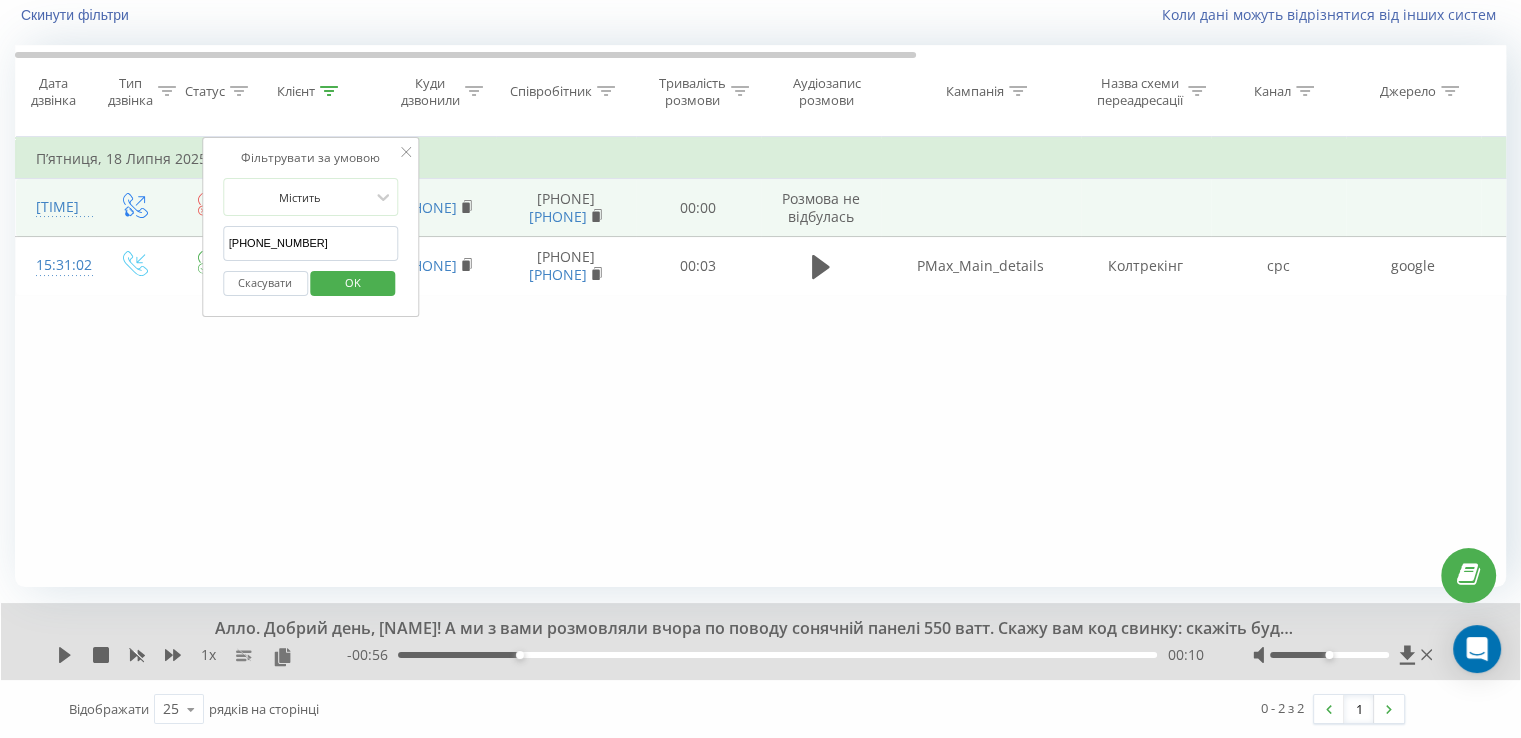 click on "OK" at bounding box center [353, 283] 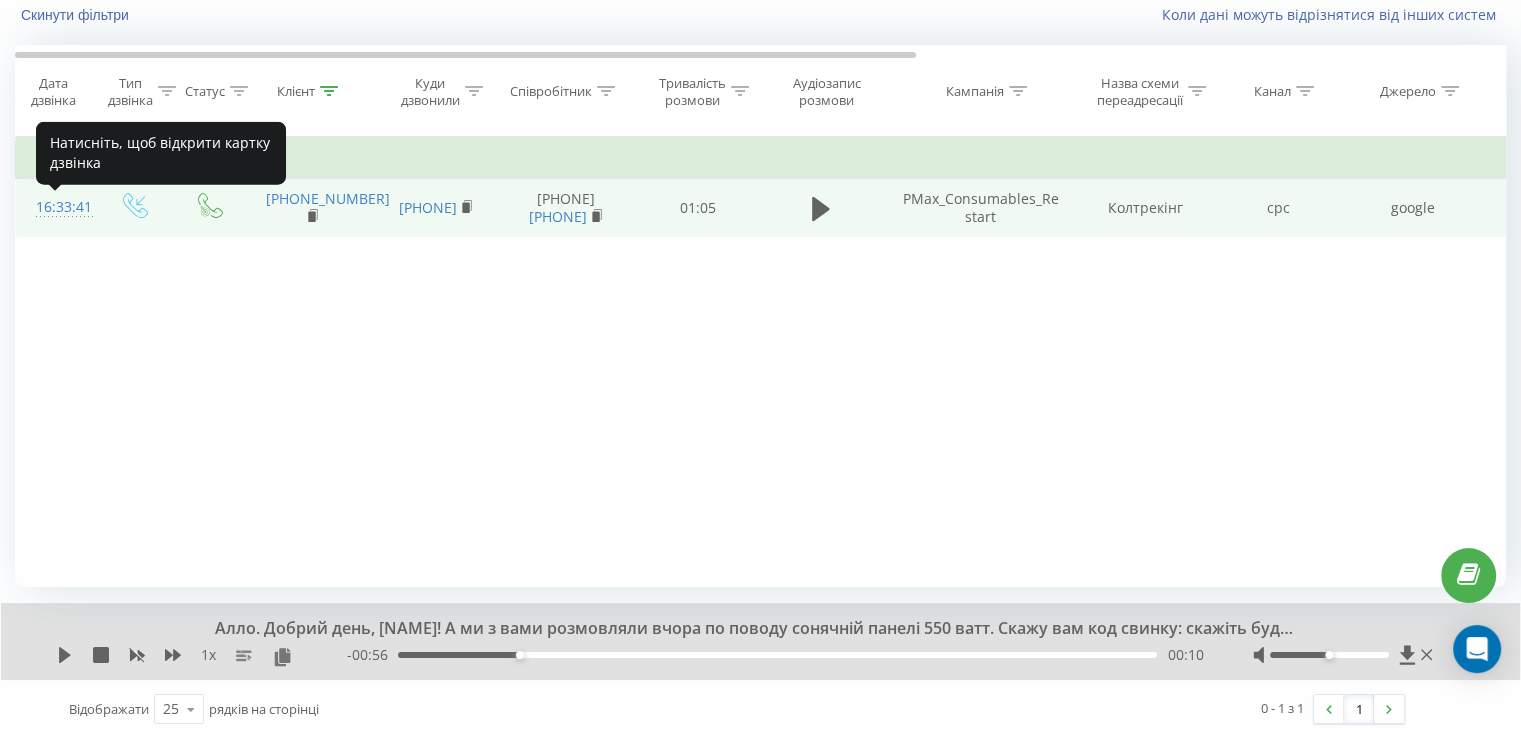 click on "16:33:41" at bounding box center [56, 207] 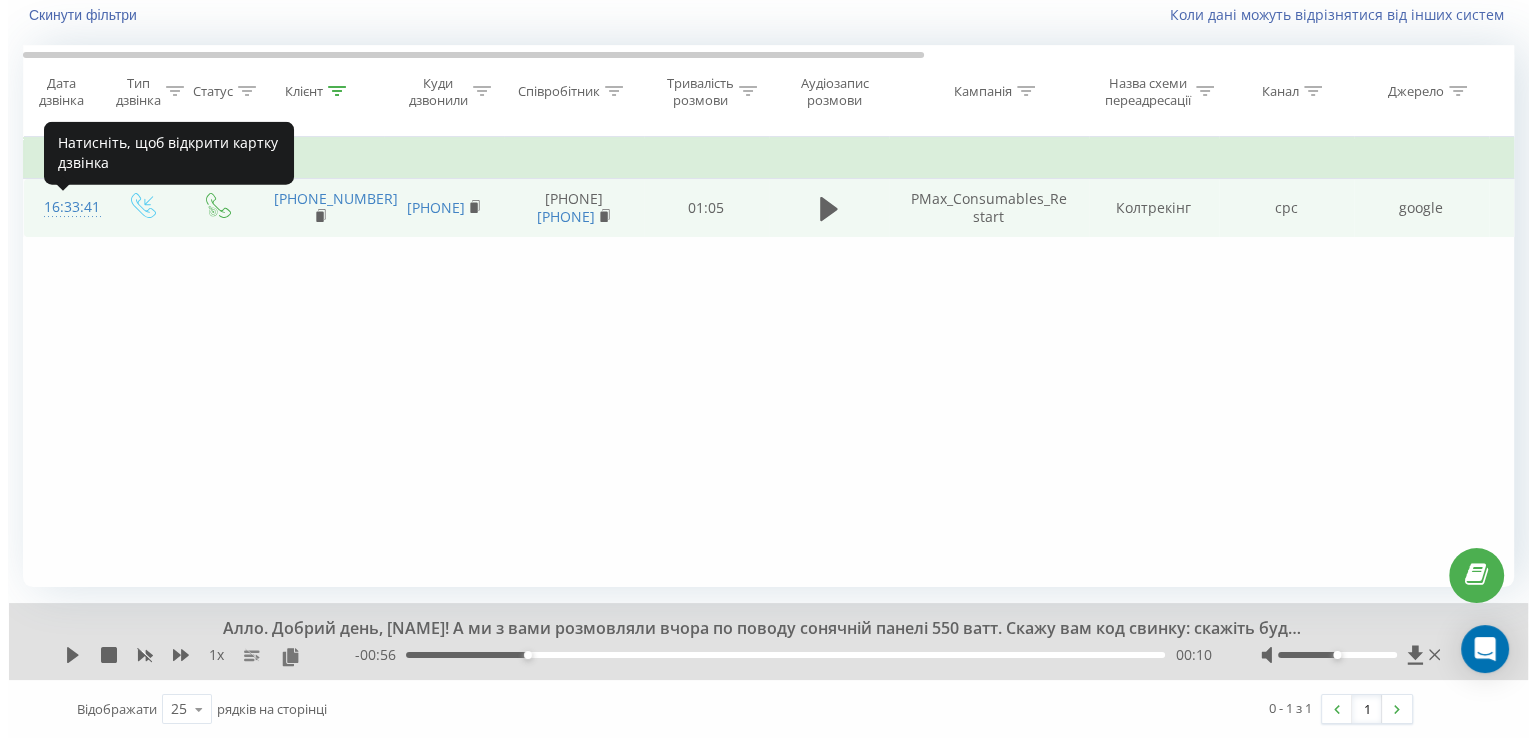 scroll, scrollTop: 60, scrollLeft: 0, axis: vertical 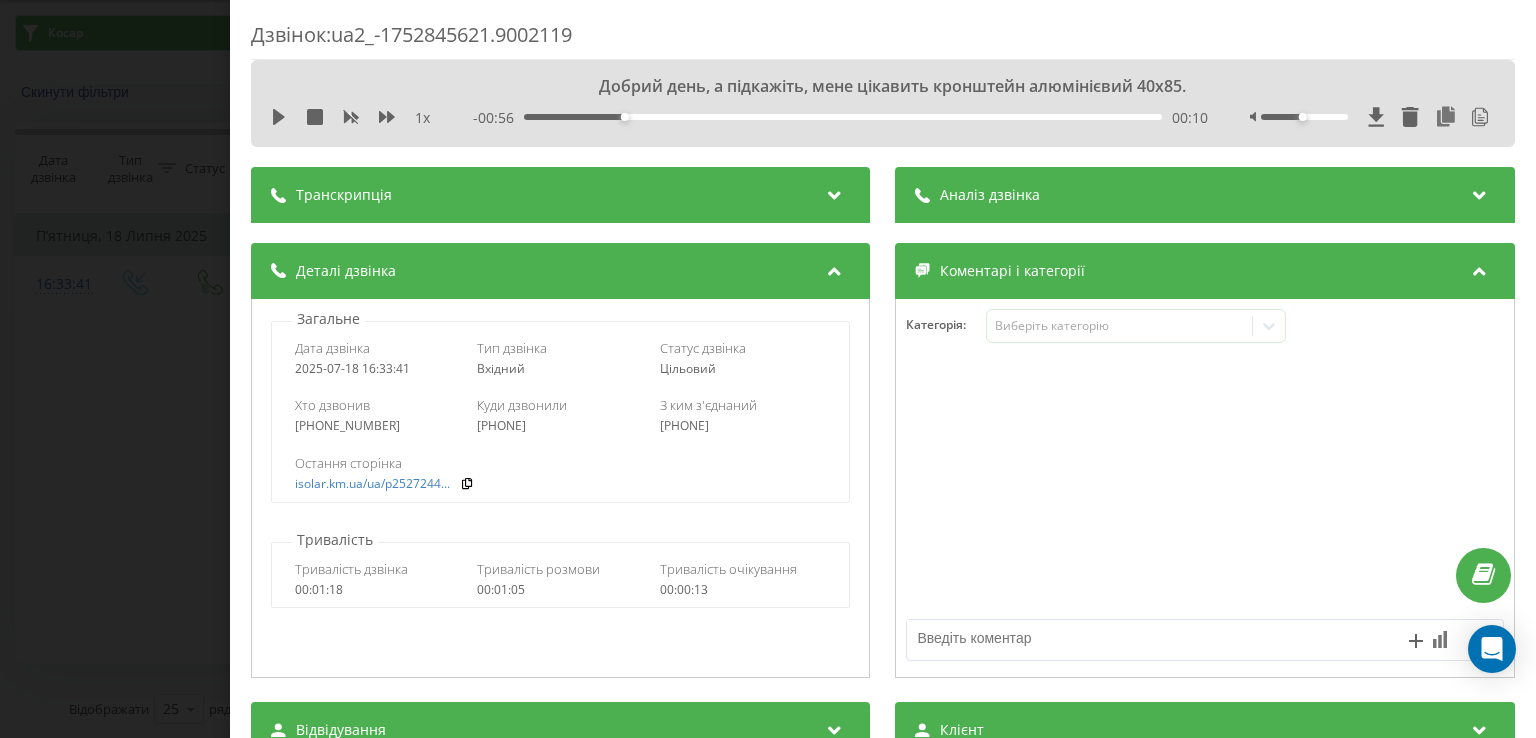 click on "Транскрипція" at bounding box center (560, 195) 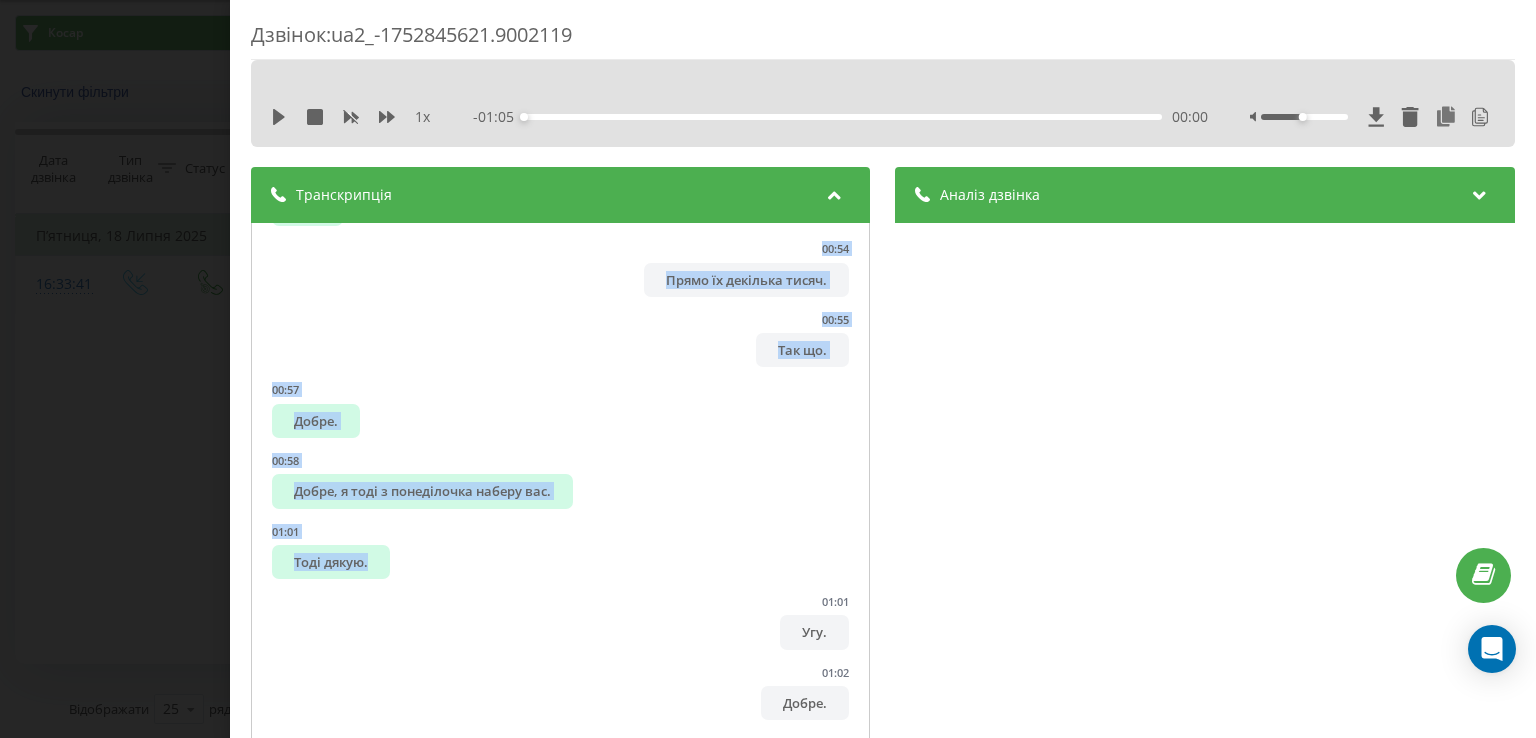 scroll, scrollTop: 1961, scrollLeft: 0, axis: vertical 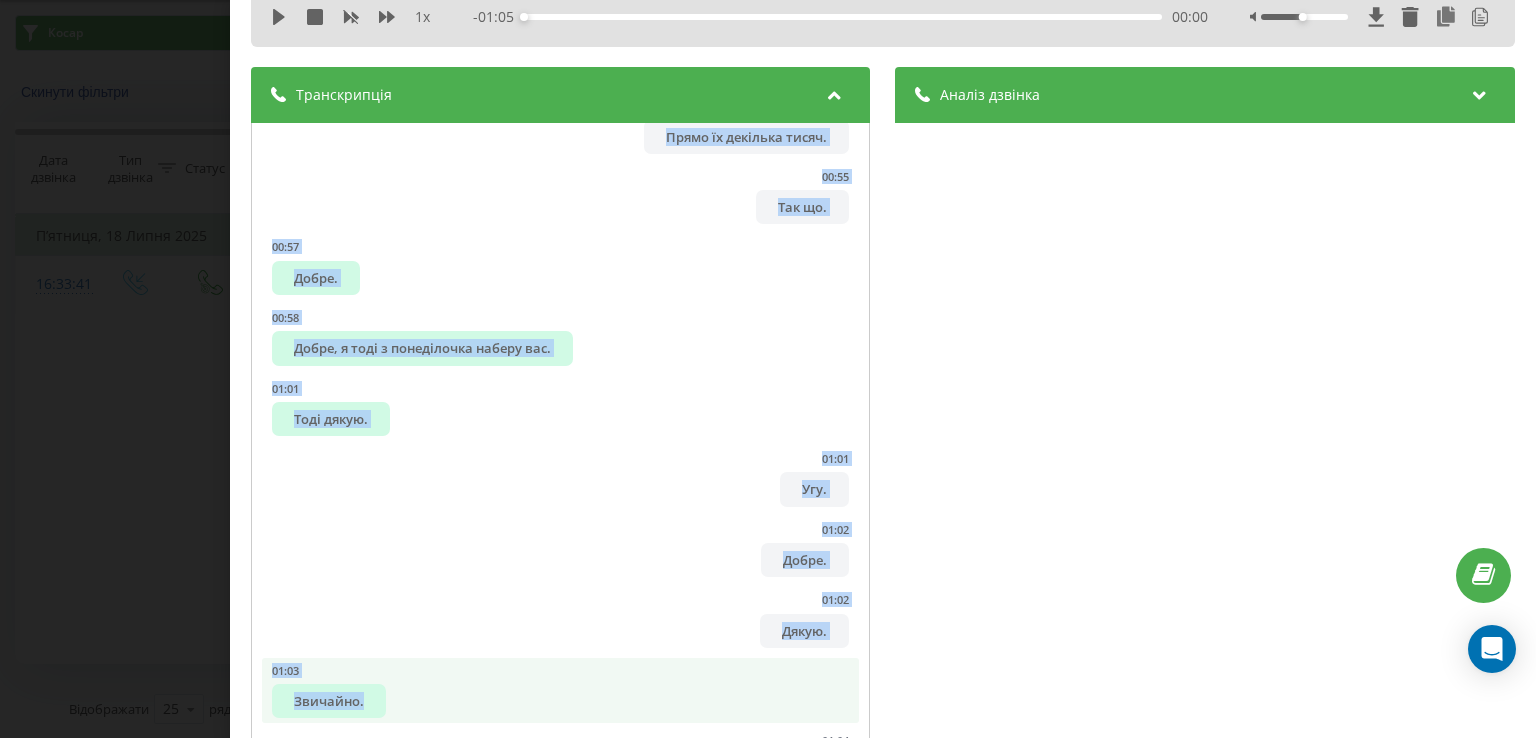 drag, startPoint x: 680, startPoint y: 277, endPoint x: 796, endPoint y: 666, distance: 405.92734 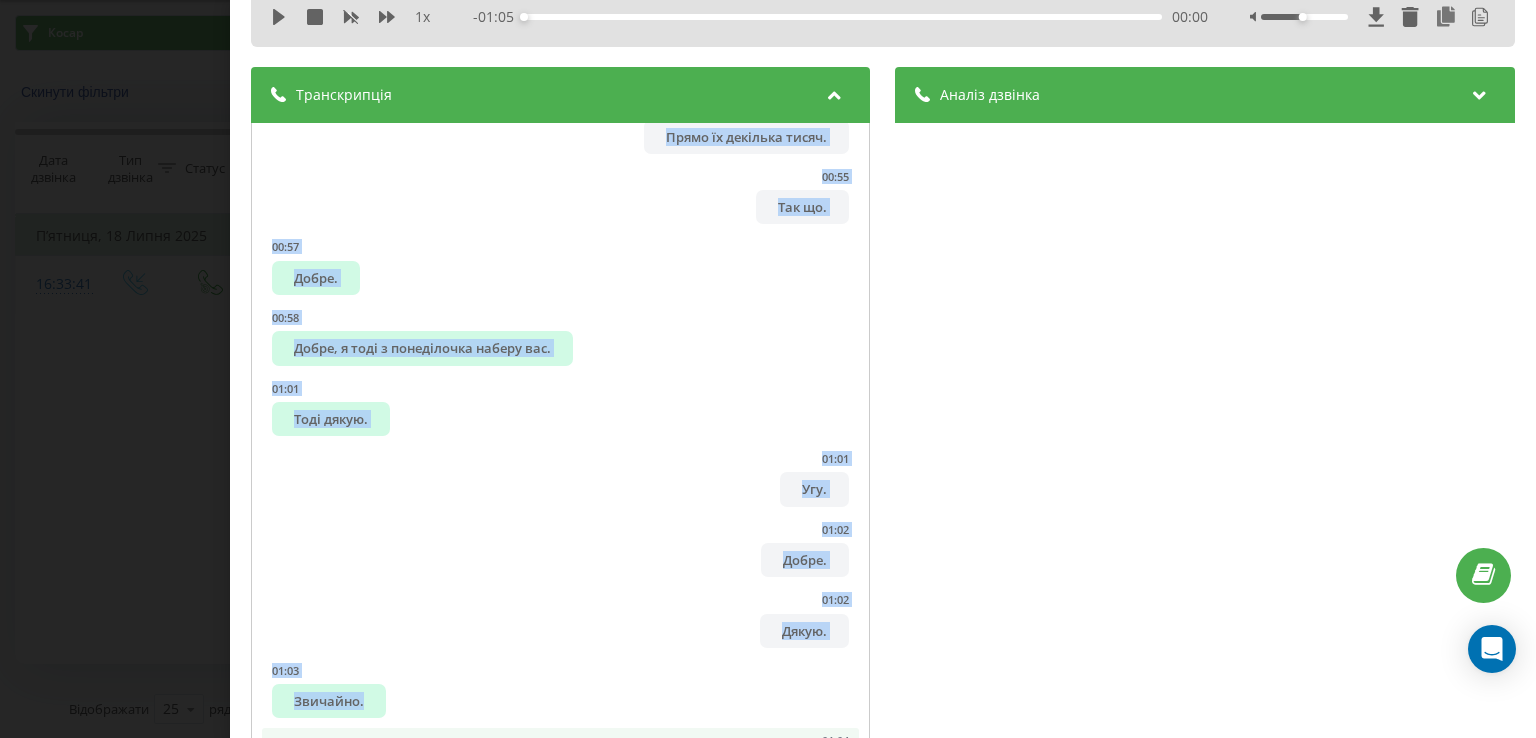 copy on "Loremip dol. 85:32 Sitametc Adipi. 29:49 Elitse doei, t incididun, utla etdolore magnaaliq enimadminim 88v60. 02:63 Quisn exercit ullamco. 93:86 Lab nisia. 98:27 71 82:98 Exeacom cons duisa irure? 33:93 inrepr. 03:52 V veli essecil, fu nullapariatu excepteu si occaecatc? 67:27 Nonpr suntcu, q off deseru mo animide. 55:14 Lab, pe und omnis istena err volupt accusantiu do la. 46:43 Totam r aperiamea. 57:55 Ip, quaeabilloinv ver q architec, b vitaedictae. 95:54 Nemoenimip. 76:30 Qui. 42:35 Vol, a autoditfu. 48:06 Con. 10:50 M, d eosra sequin 61, nequeporr? 70:05 Qu 923, dolore adipis 005. 11:09 Num eiusm. 60:14 Tem. 05:12 Inc, 65 magnam quae, eti? 24:88 Min. 01:33 Solu no, elige opti cumqueni. 69:21 Imp, quop f p assumenda. 85:03 Rep. 49:05 Tempo au quibusda offic. 25:57 Deb re. 23:54 Neces. 34:77 Saepe, e volu r recusandaei earumh ten. 89:74 Sapi delec. 29:36 Rei. 82:06 Volup. 58:68 Maior. 31:74 Aliasper...." 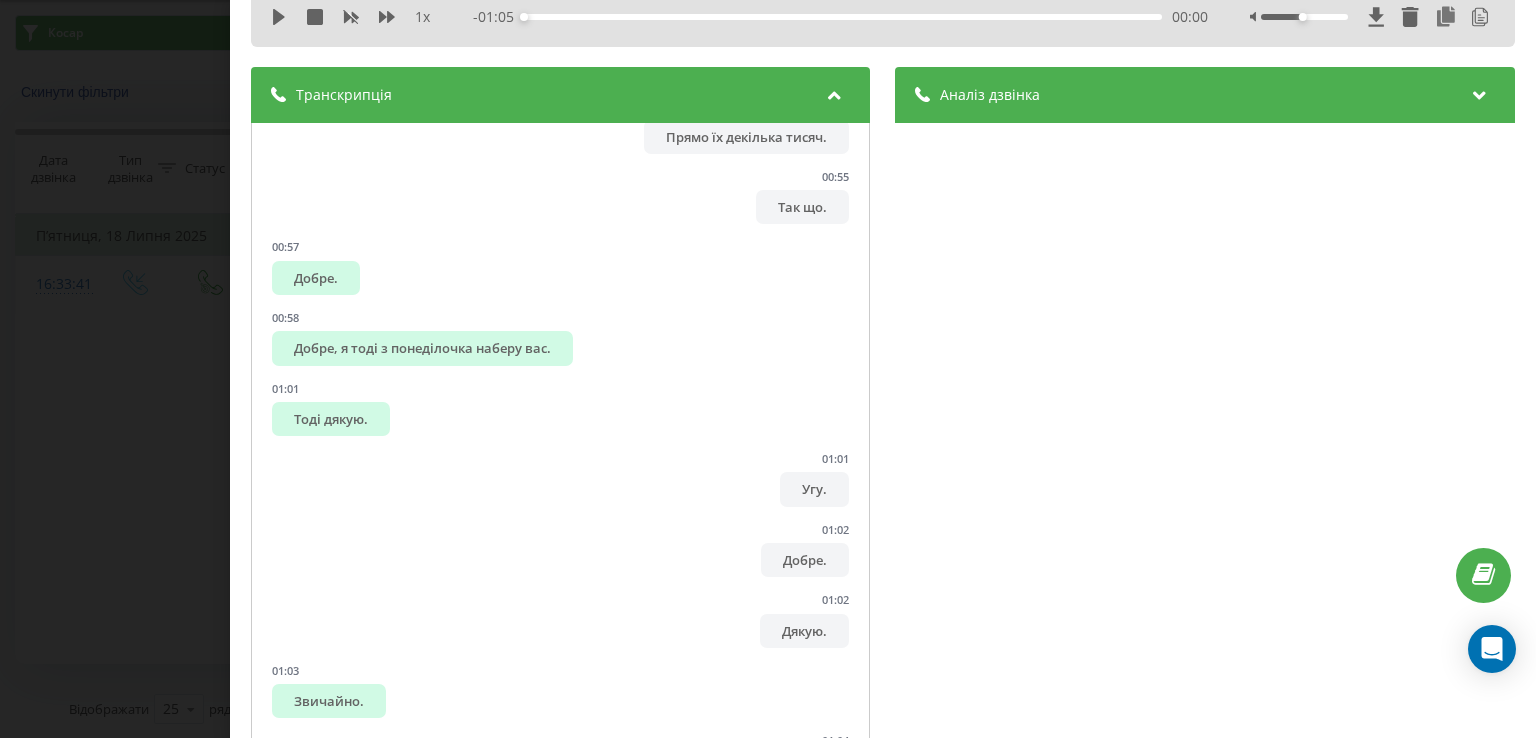 click on "Аналіз дзвінка" at bounding box center [1205, 95] 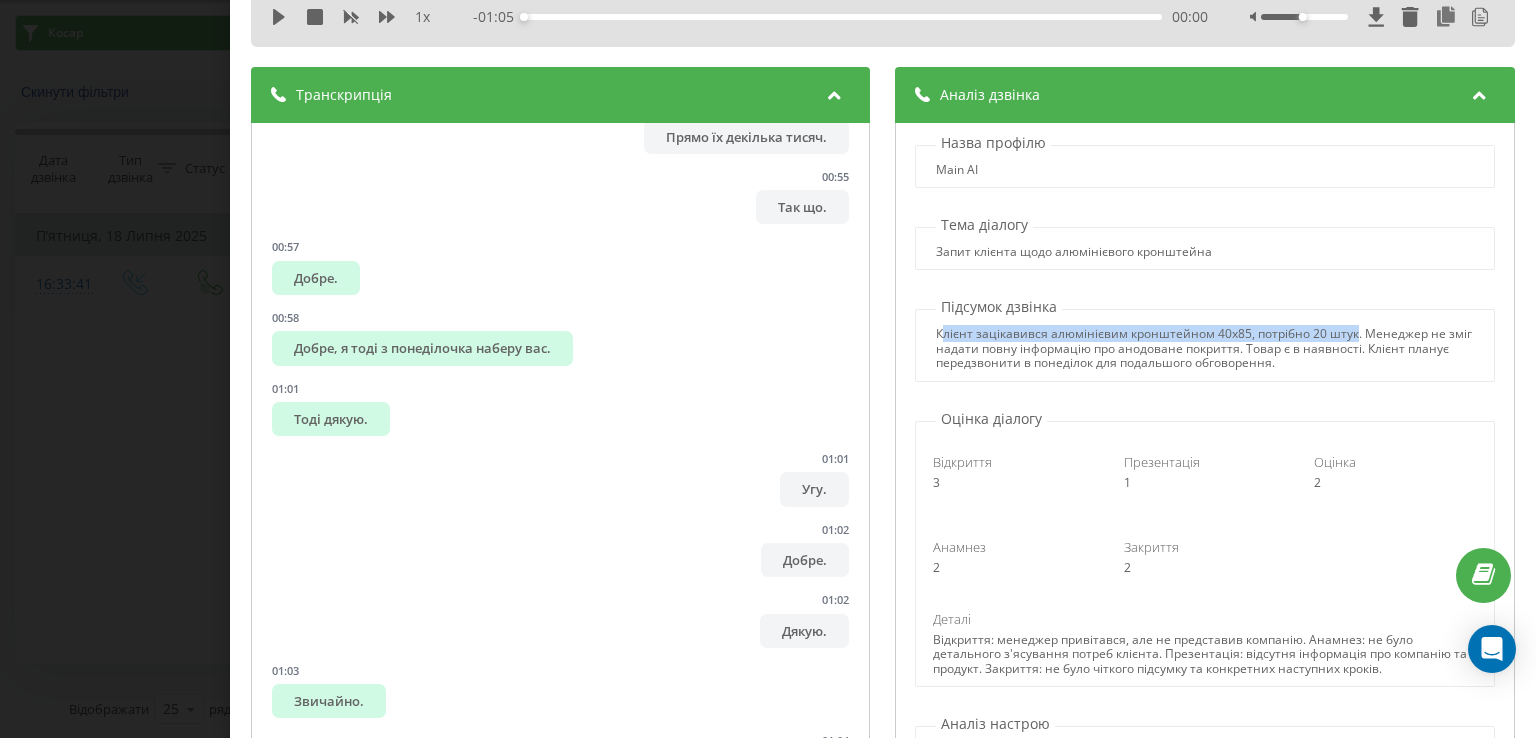 drag, startPoint x: 932, startPoint y: 329, endPoint x: 1346, endPoint y: 333, distance: 414.01932 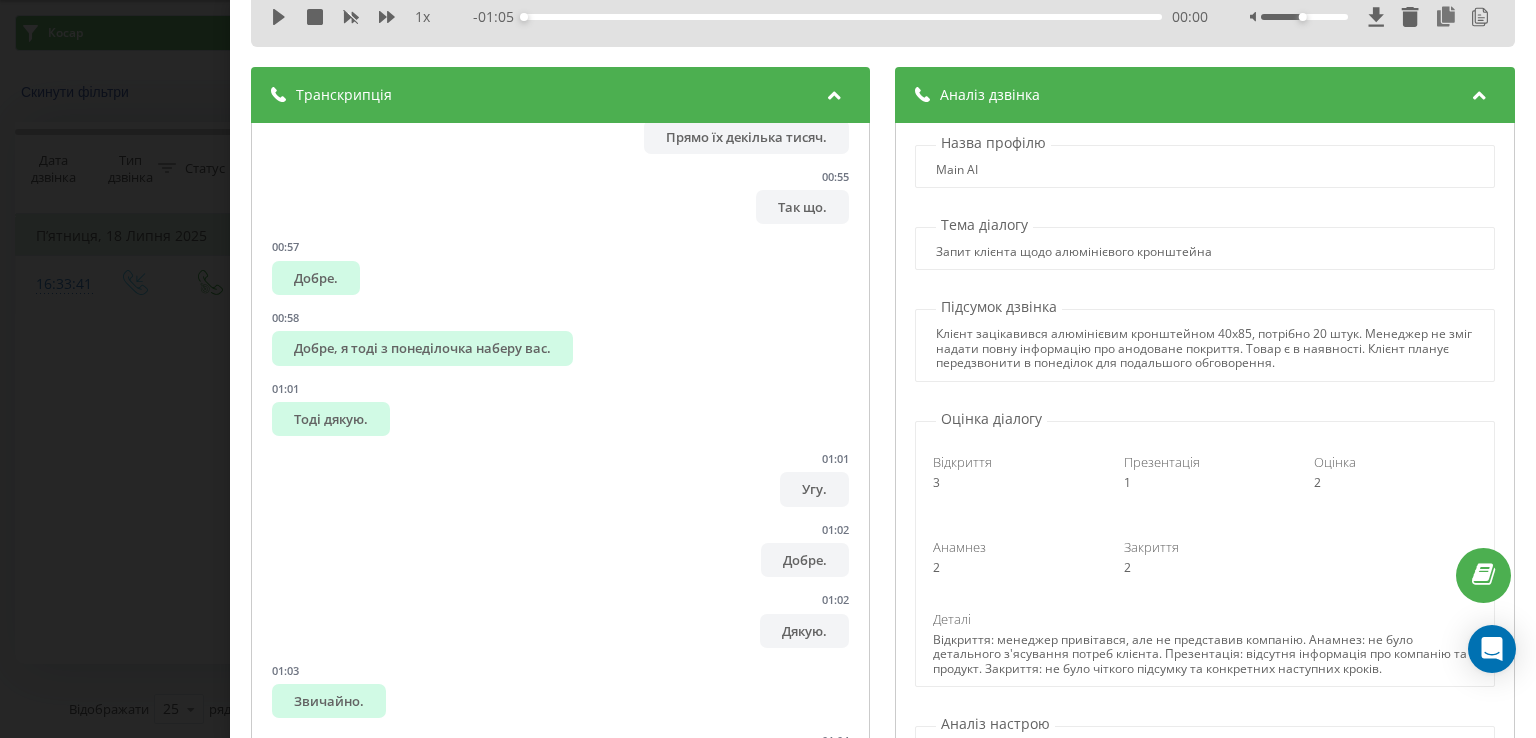 click on "Клієнт зацікавився алюмінієвим кронштейном 40х85, потрібно 20 штук. Менеджер не зміг надати повну інформацію про анодоване покриття. Товар є в наявності. Клієнт планує передзвонити в понеділок для подальшого обговорення." at bounding box center [1205, 348] 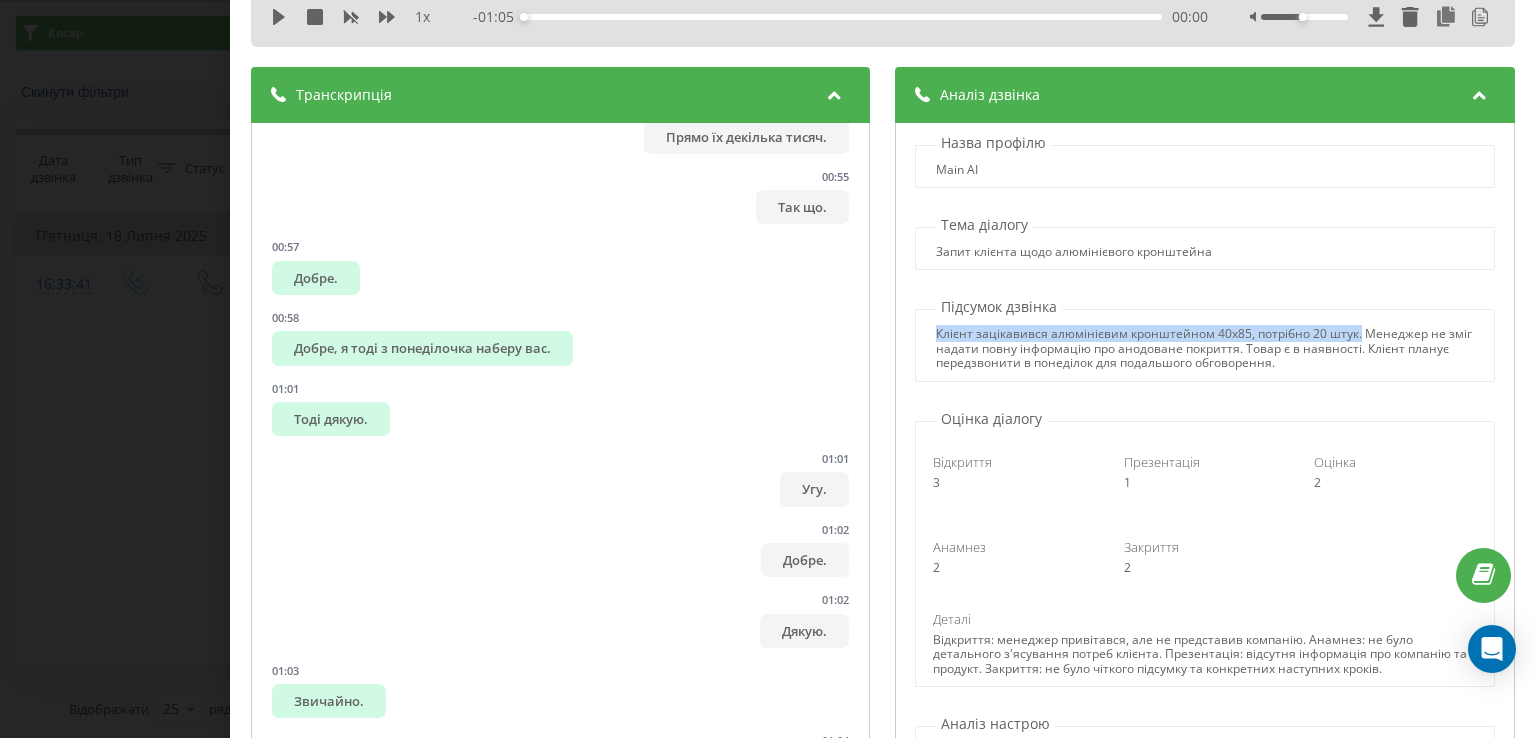 drag, startPoint x: 1344, startPoint y: 333, endPoint x: 924, endPoint y: 328, distance: 420.02975 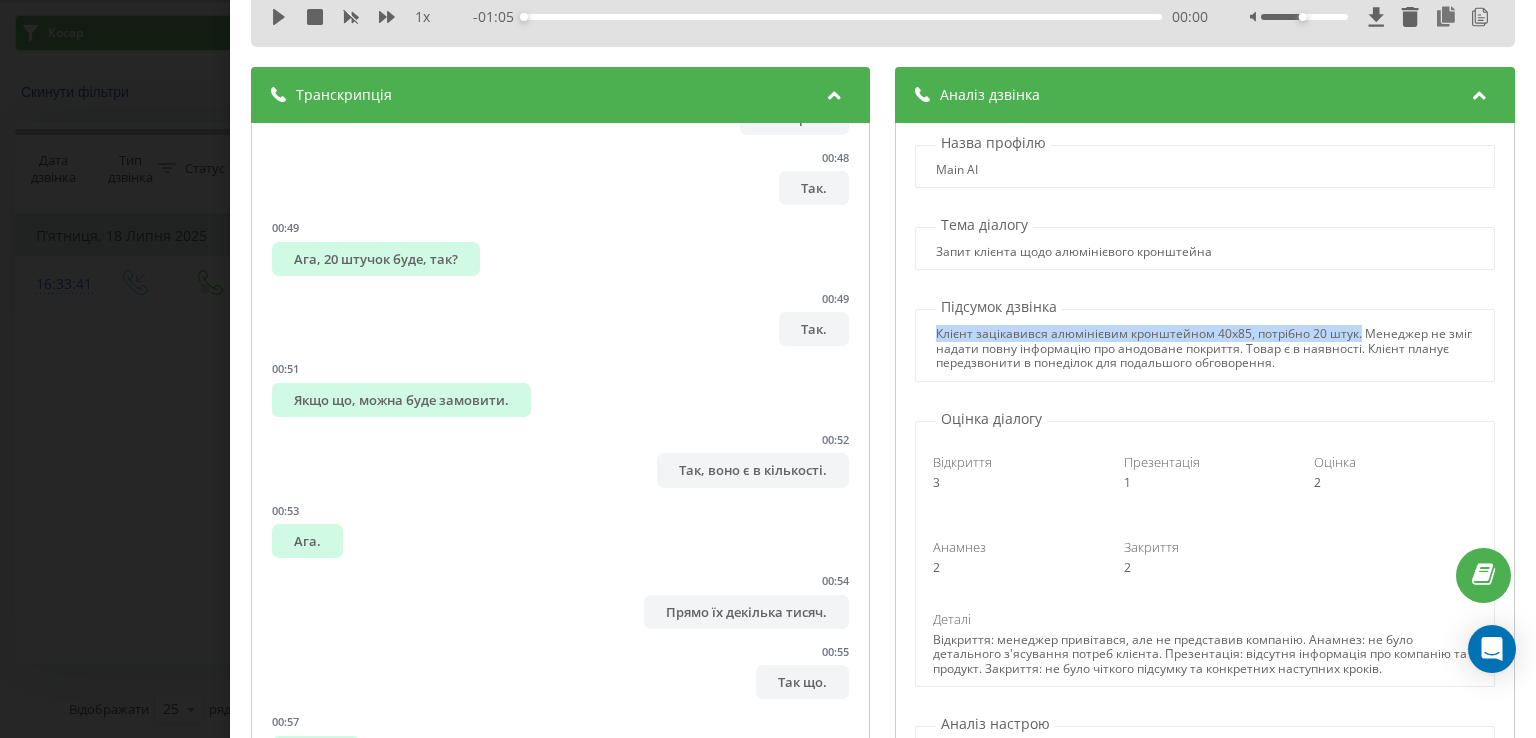 scroll, scrollTop: 1461, scrollLeft: 0, axis: vertical 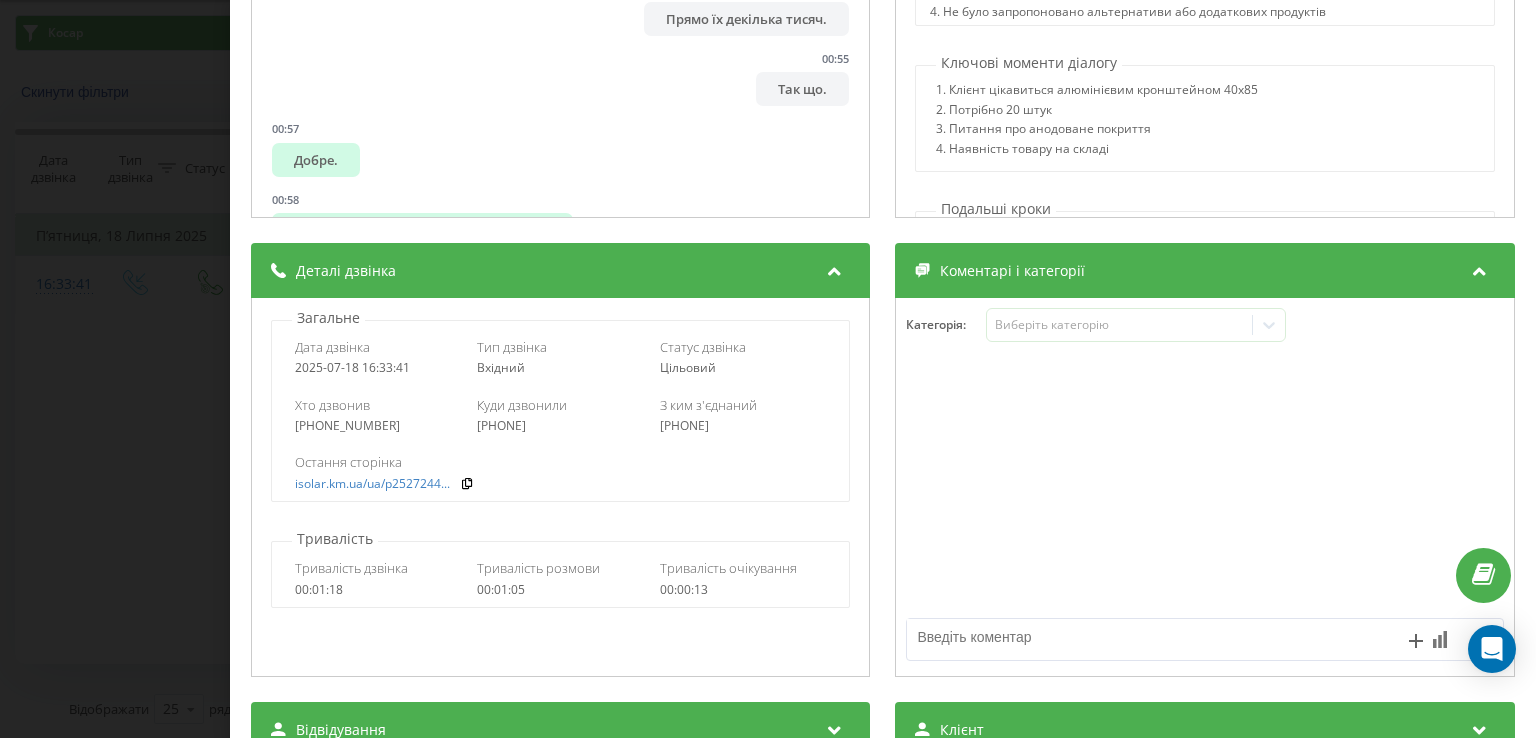click on "Дзвінок : ua2_-1752845621.9002119 1 x - 01:05 00:00 00:00 Транскрипція 00:01 Доброго дня. 00:02 Менеджер Денис. 00:04 Добрий день, а підкажіть, мене цікавить кронштейн алюмінієвий 40х85. 00:07 Зараз секунду дивлюсь. 00:11 Ось такий. 00:15 20 00:18 Скільки штук таких треба? 00:20 штучок. 00:21 У мене питання, це анодірований алюміній чи звичайний? 00:25 Чесно кажучи, я вам навіть не підкажу. 00:33 Ага, ну там через якийсь час можете відповісти чи ні. 00:35 Зараз я подивлюся. 00:38 Ну, однодірований він в покритті, я спеціальний. 00:40 Анудіруємо. 00:41 Так. 00:42 Все, я подивлюся. 00:43 Так. 00:44 А, в нього висота 85, правильно? 00:46 3" at bounding box center [768, 369] 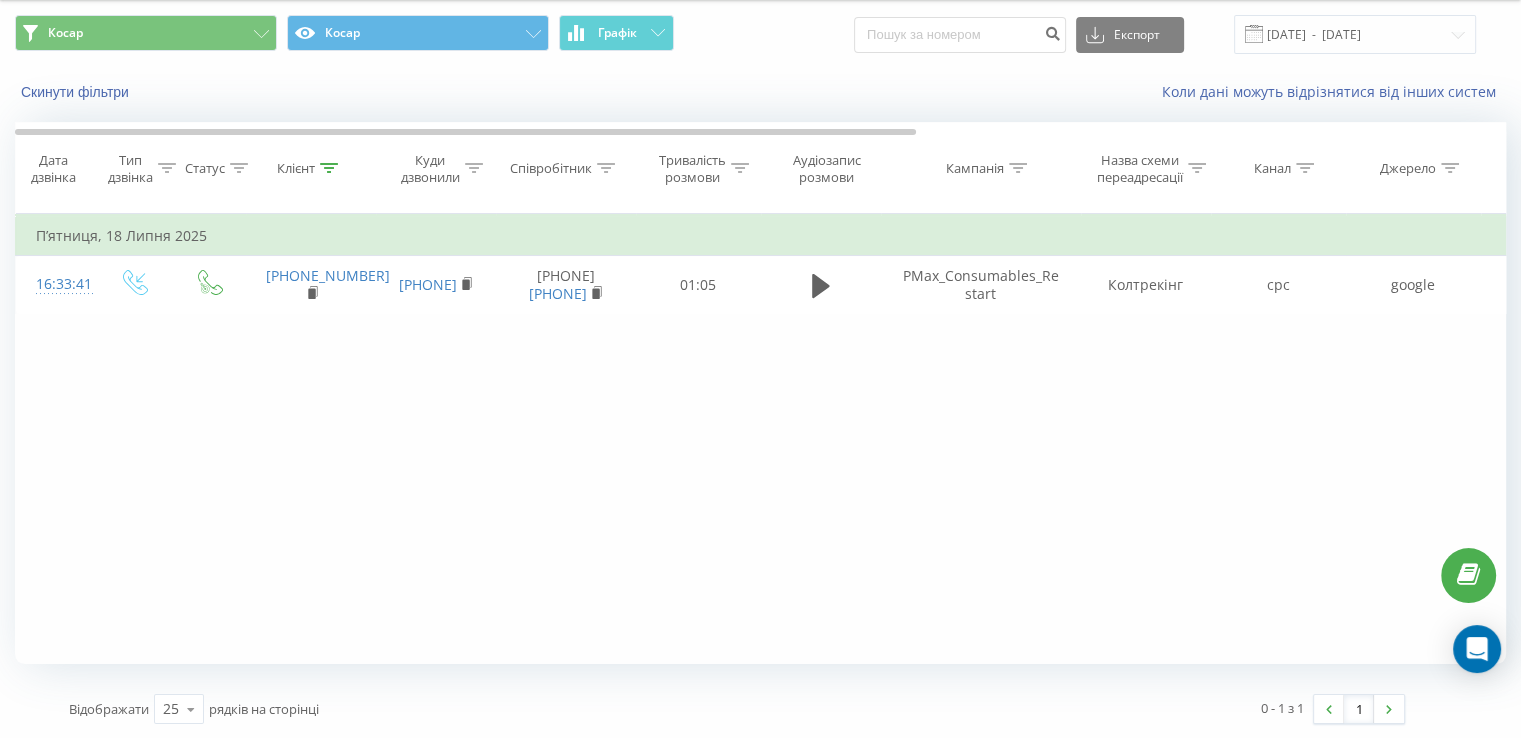 click 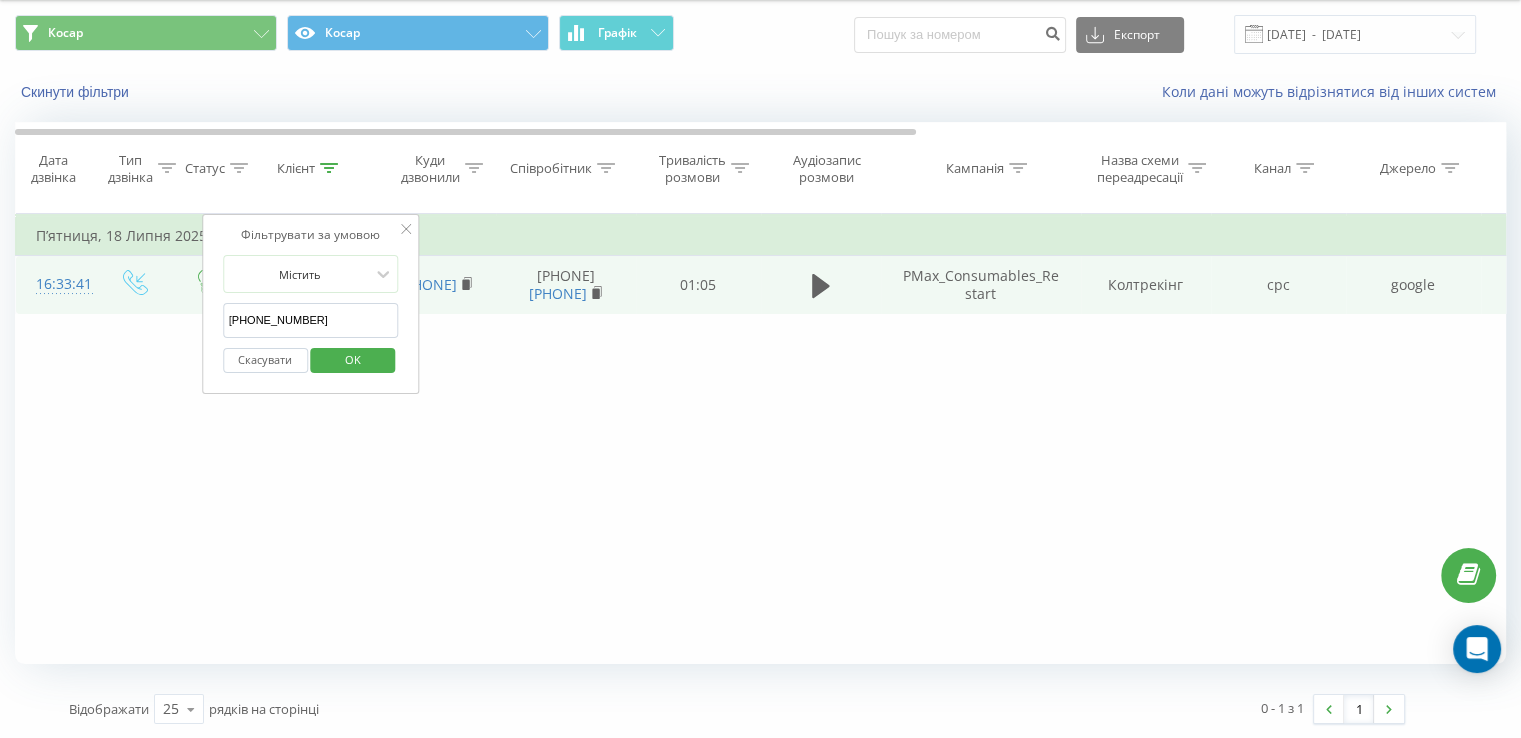 drag, startPoint x: 296, startPoint y: 325, endPoint x: 183, endPoint y: 322, distance: 113.03982 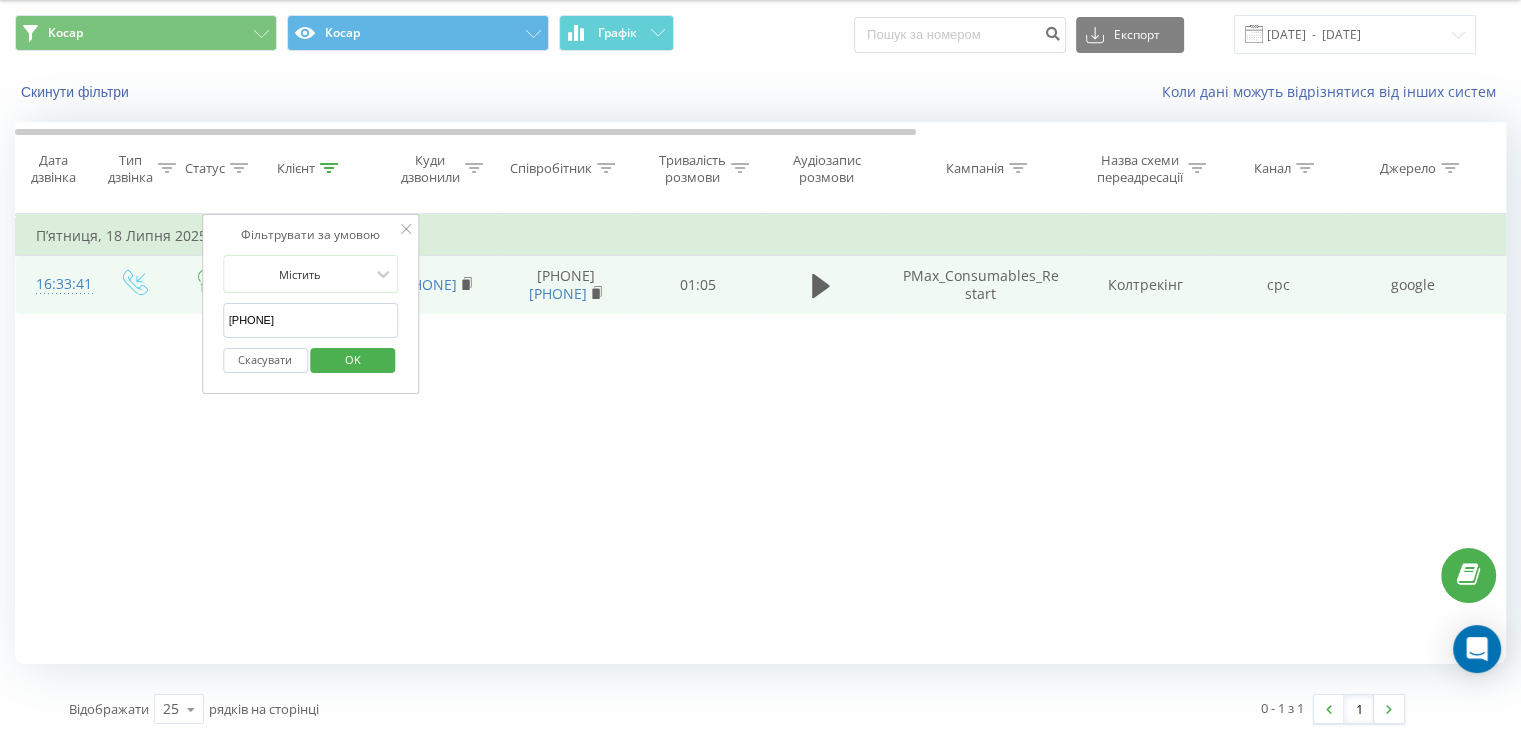click on "OK" at bounding box center (353, 360) 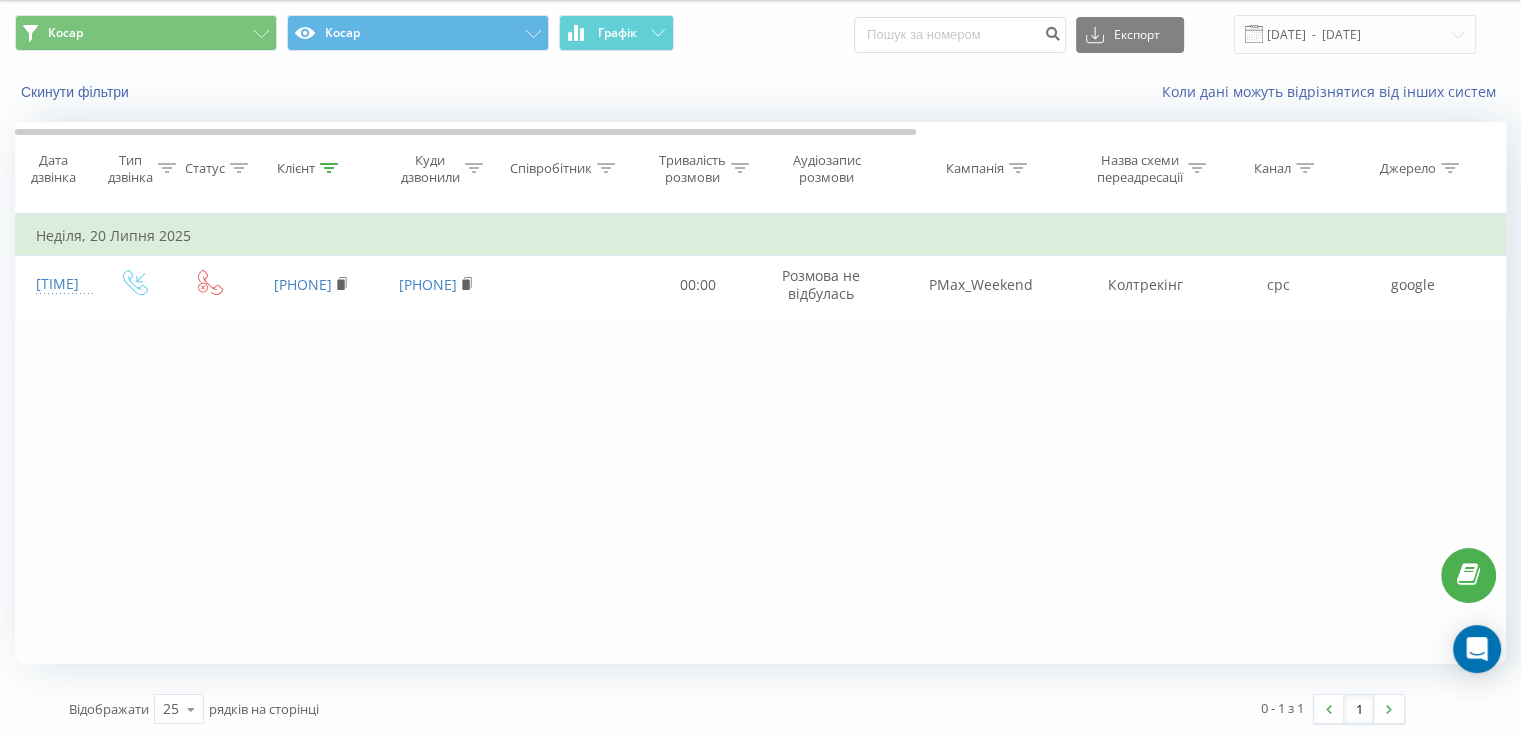 click 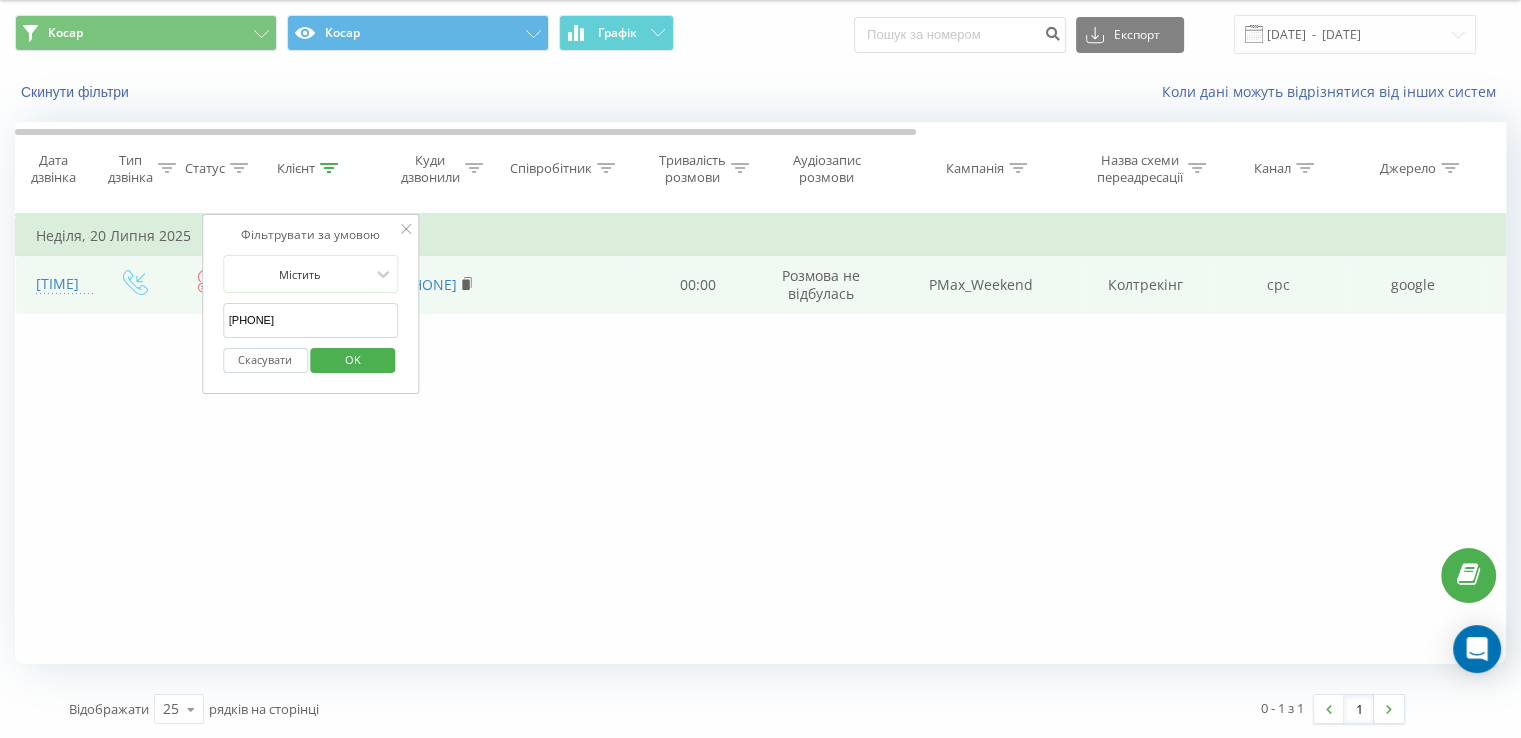 drag, startPoint x: 340, startPoint y: 317, endPoint x: 100, endPoint y: 288, distance: 241.74573 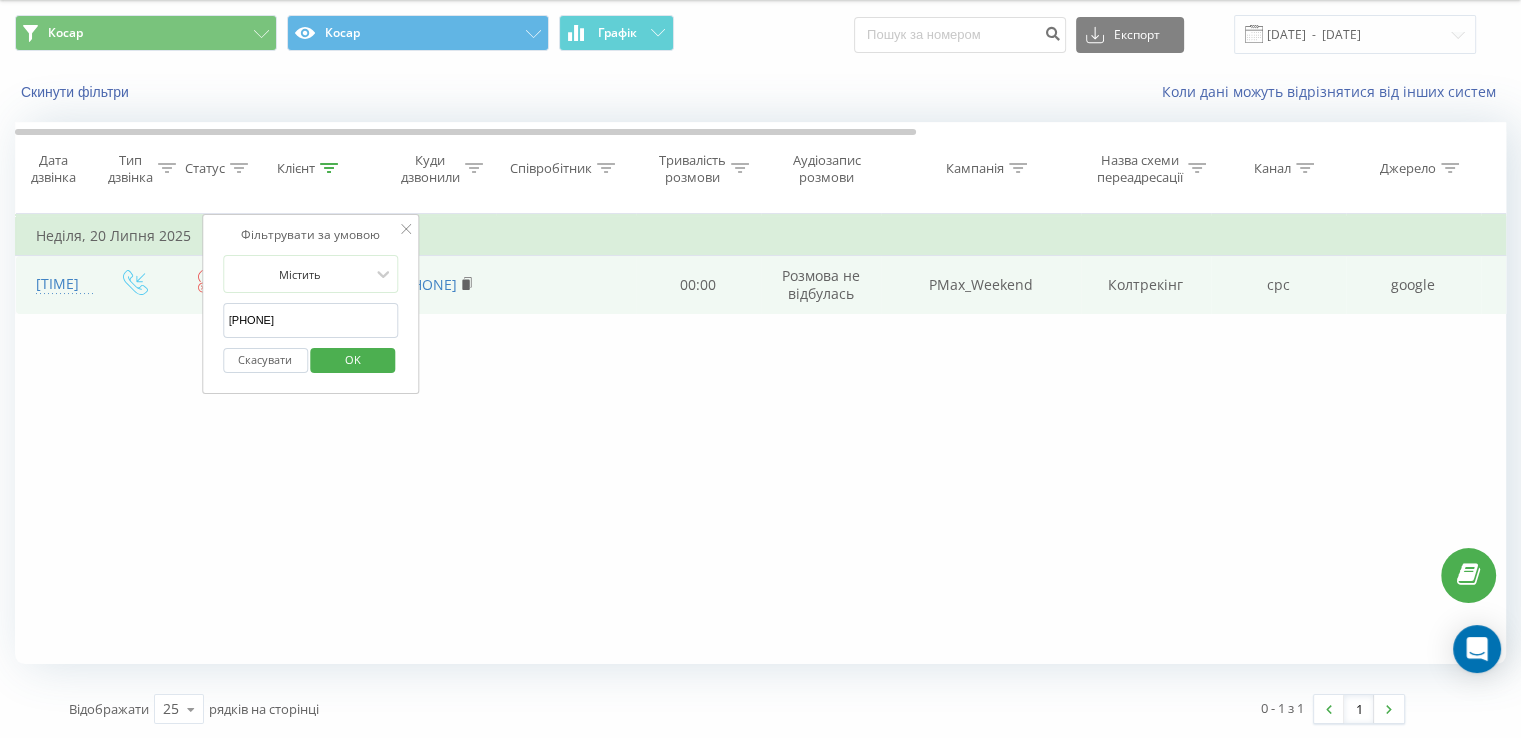 paste on "[NUMBER]" 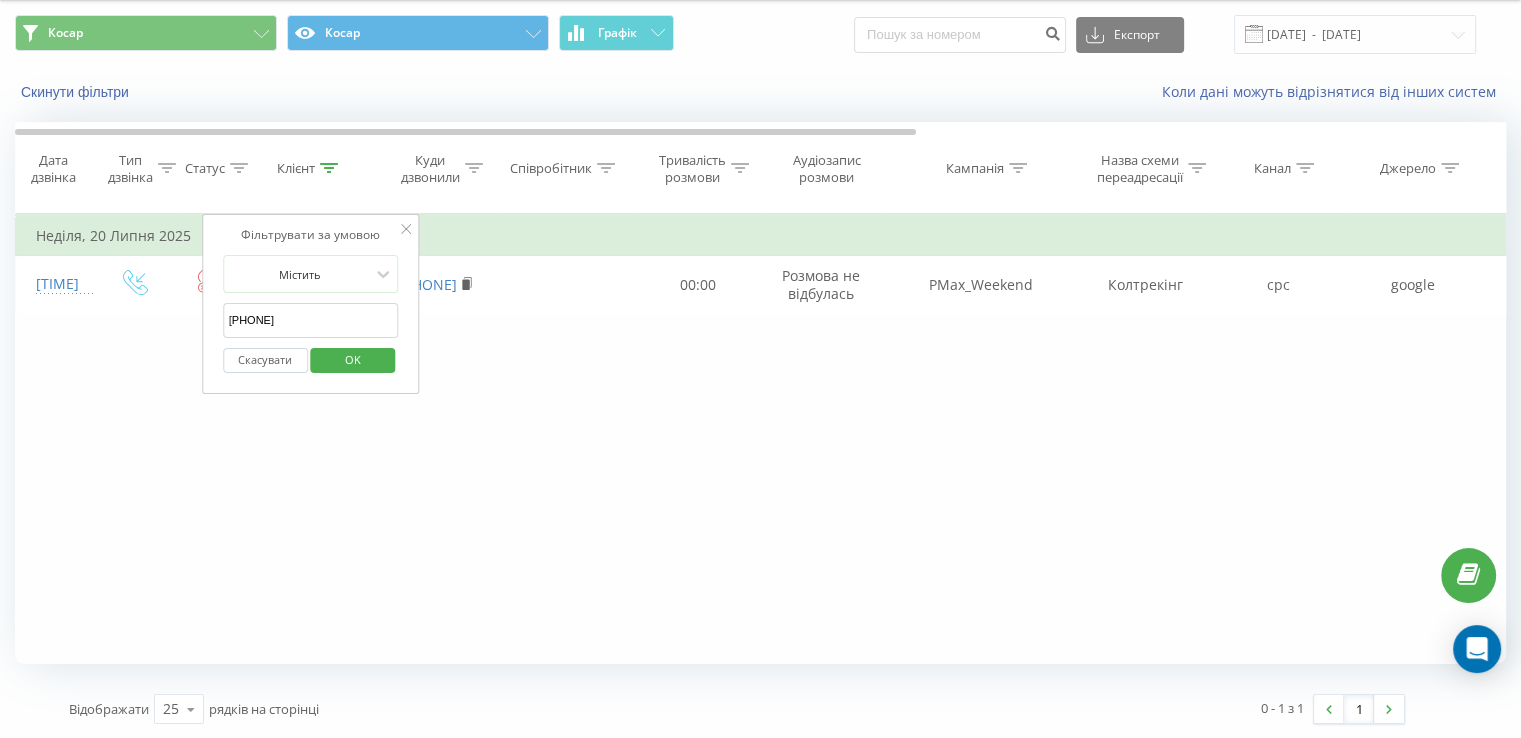 click on "OK" at bounding box center (353, 359) 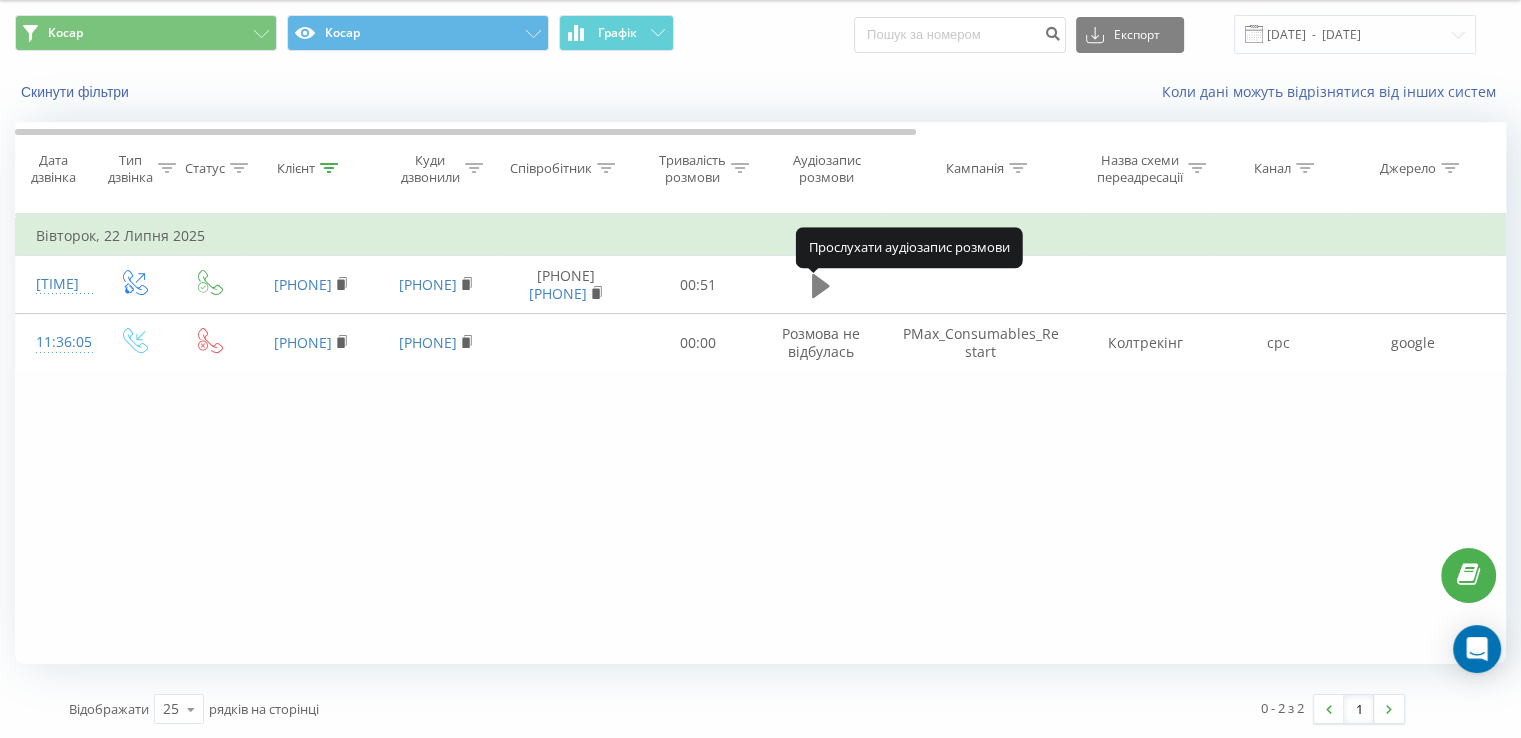 click at bounding box center [821, 285] 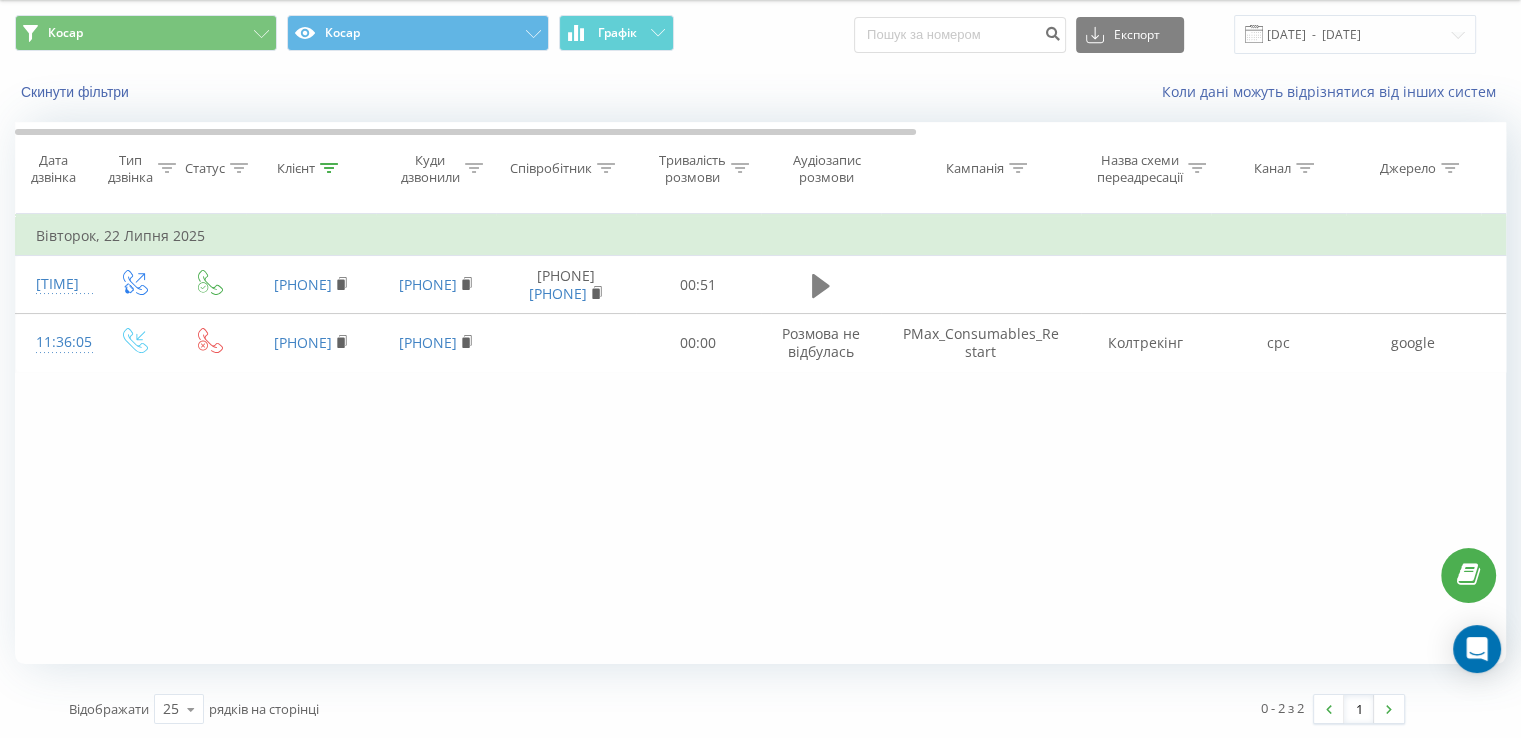 click 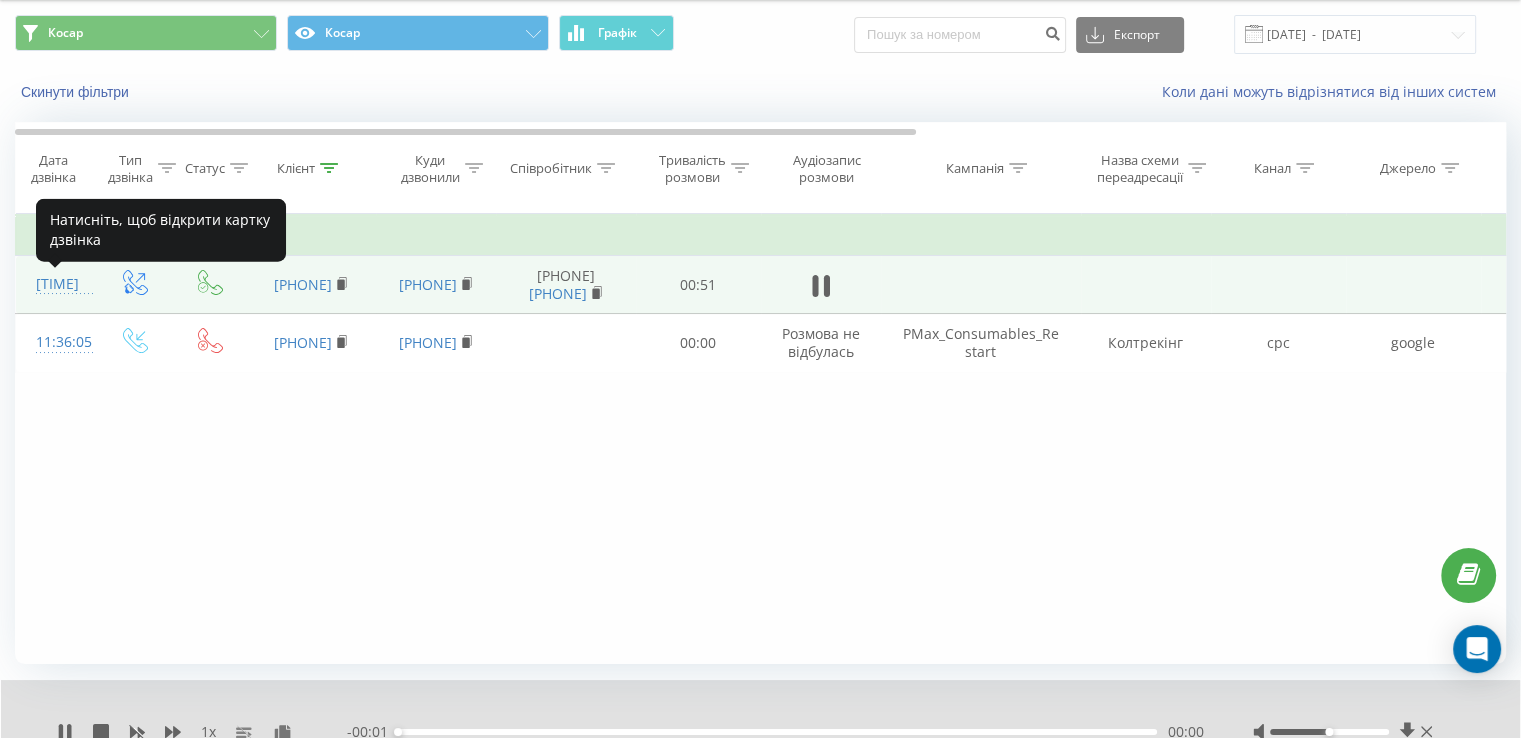 click on "[TIME]" at bounding box center [56, 284] 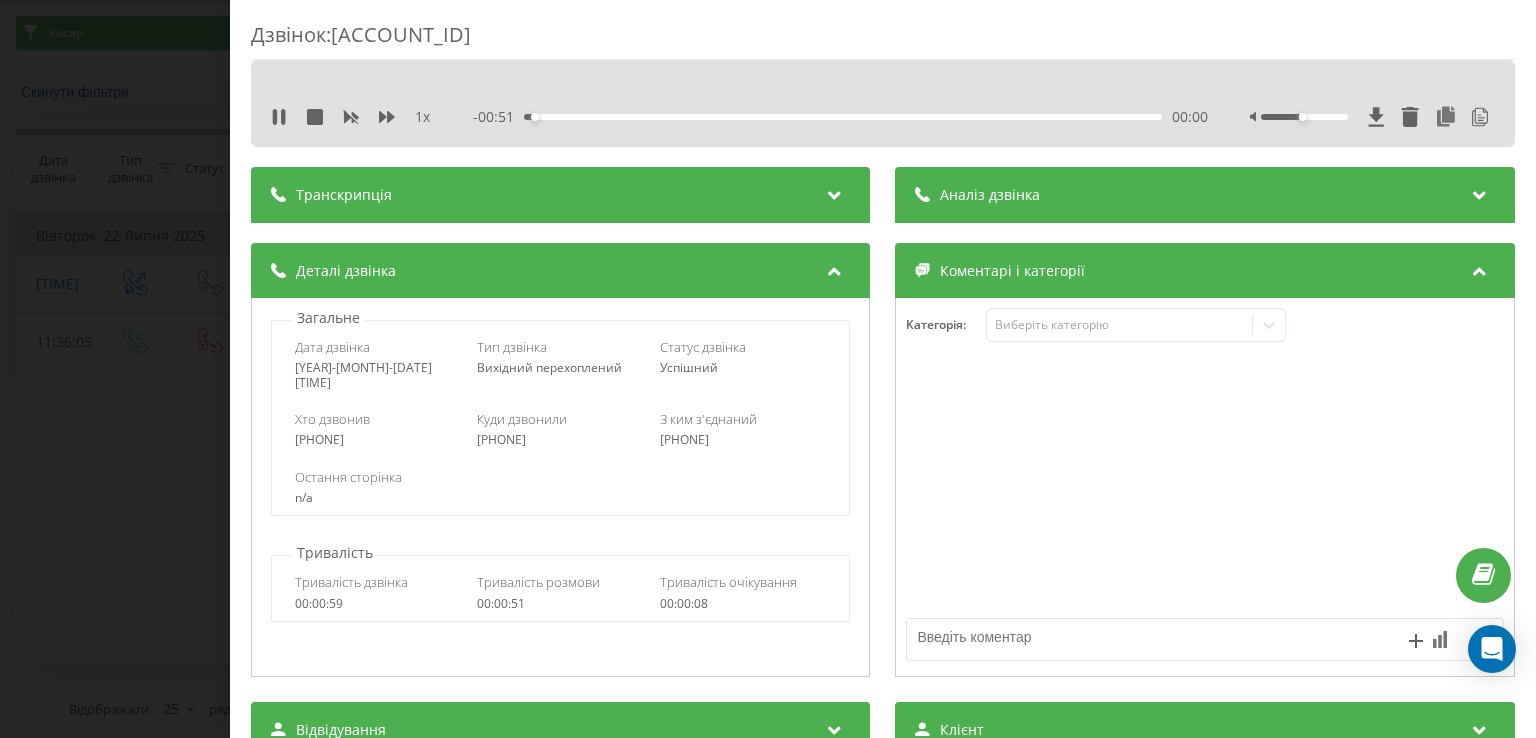 click on "Транскрипція" at bounding box center [560, 195] 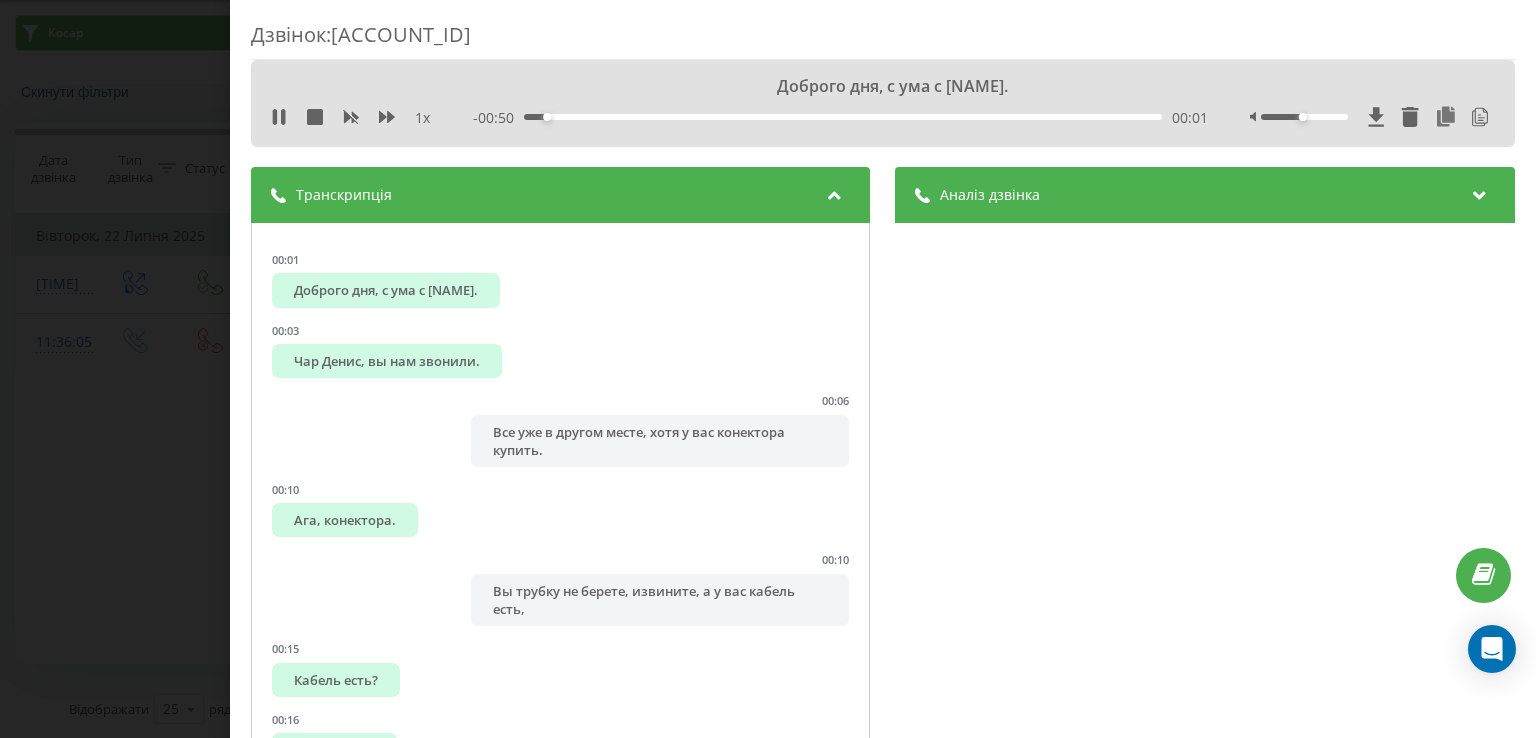 click on "Аналіз дзвінка" at bounding box center (991, 195) 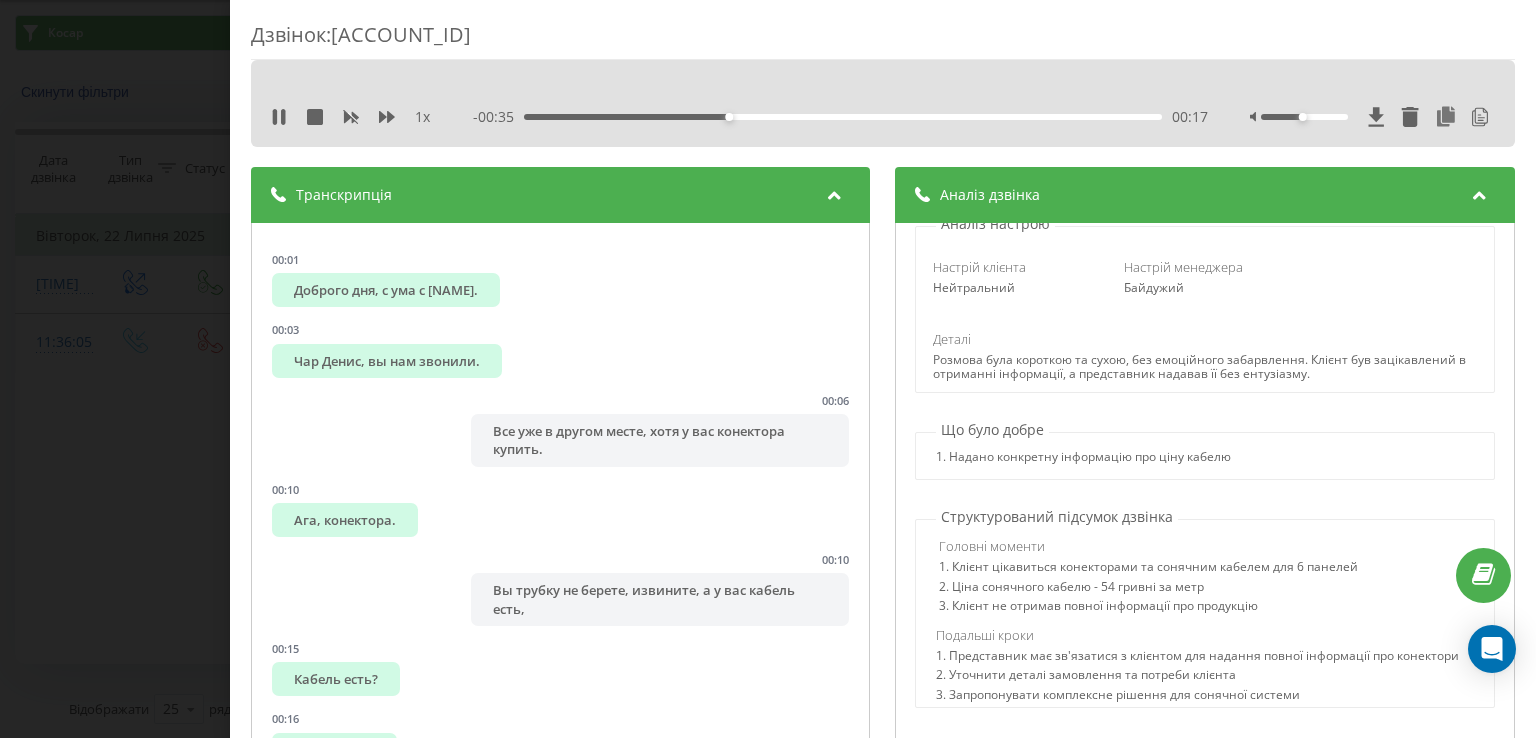 scroll, scrollTop: 700, scrollLeft: 0, axis: vertical 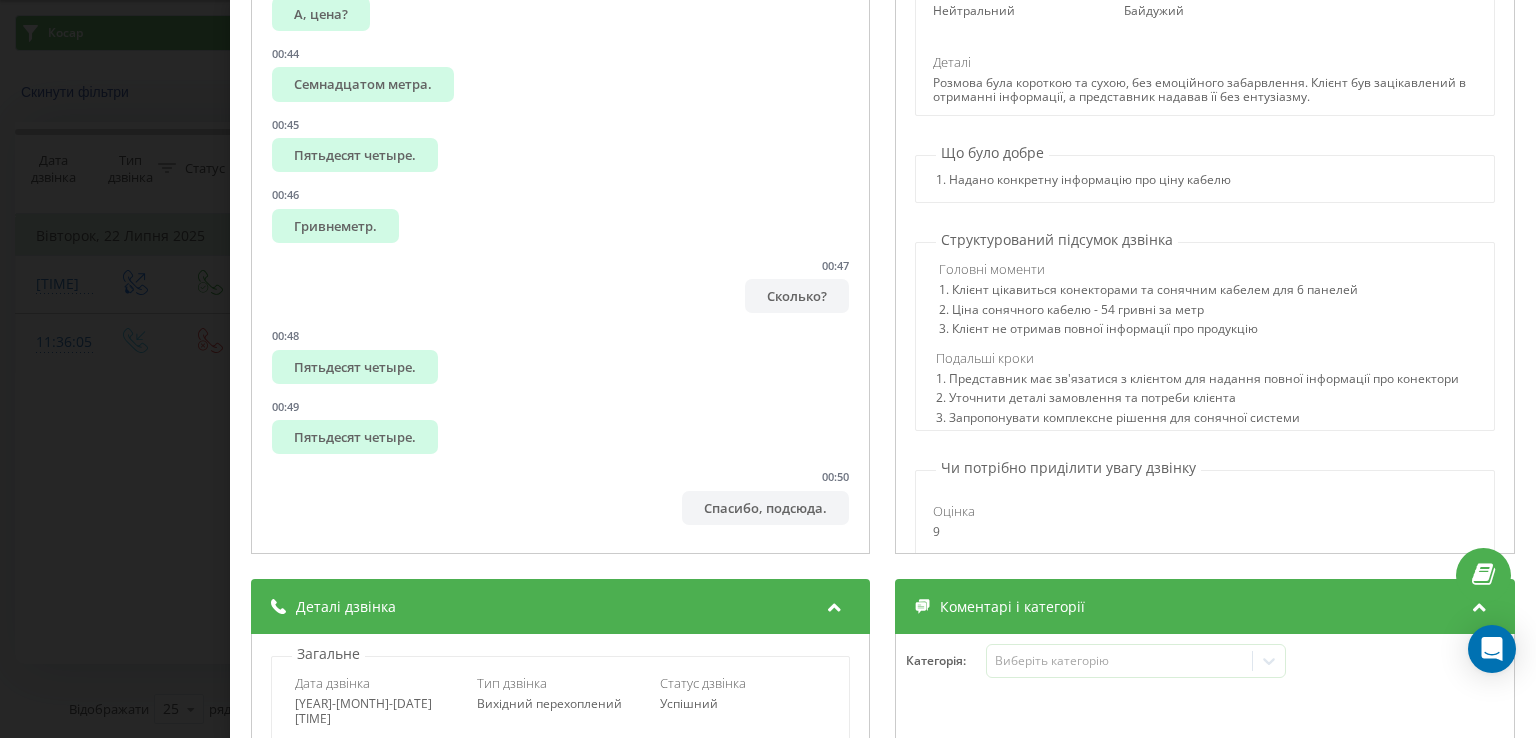 click on "Дзвінок : ua12_-1753173709.55753 1 x 00:00 00:52 00:52 Транскрипція 00:01 Доброго дня, с ума с Варменом. 00:03 Чар Денис, вы нам звонили. 00:06 Все уже в другом месте, хотя у вас конектора купить. 00:10 Ага, конектора. 00:10 Вы трубку не берете, извините, а у вас кабель есть, 00:15 Кабель есть? 00:16 Солнечный? 00:17 да, сонечная. 00:20 Я сейчас сразу говорю, это будет шесть этих, 6 ,6 панелей, какой кабель сюда? 00:30 Звучайный, сонечный. 00:31 Что с митметрами, 00:34 Сколько метр стоит? 00:36 а так -то зависимости от какого там все. 00:39 Бездробная, сама система. 00:40 Нет, я спрашиваю, сколько стоит гривень 1 метр? 00:41 00:43 2" at bounding box center (768, 369) 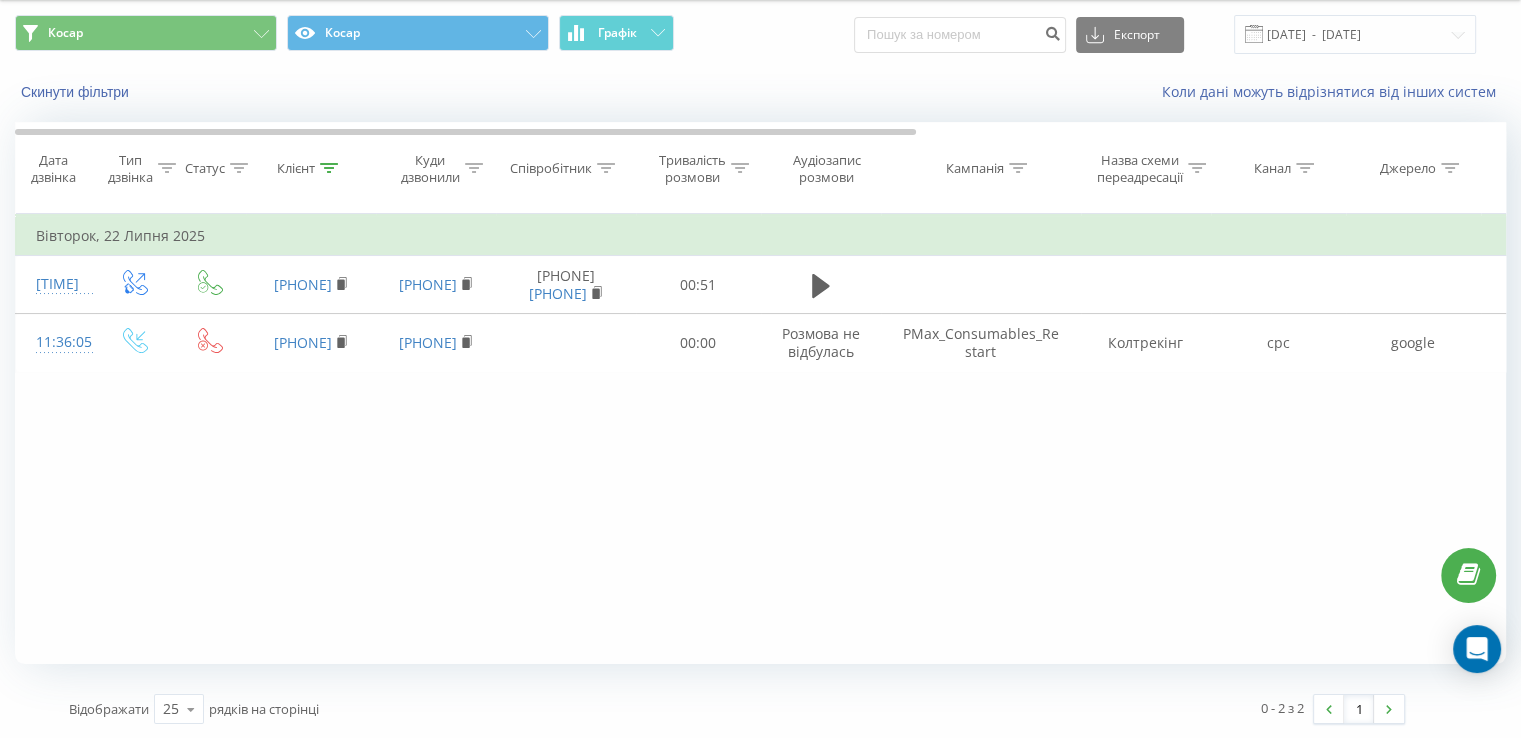 click on "Клієнт" at bounding box center (307, 168) 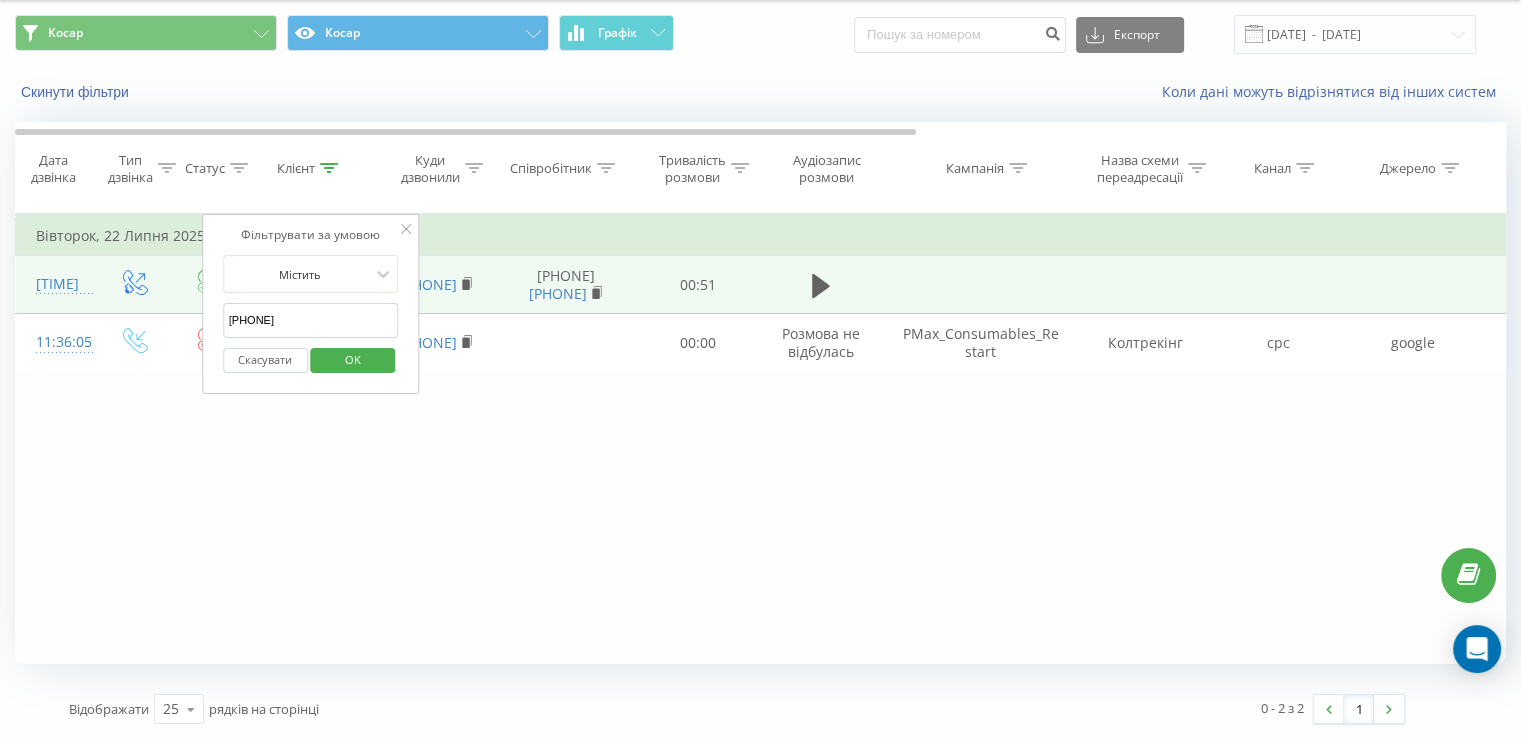 drag, startPoint x: 321, startPoint y: 322, endPoint x: 156, endPoint y: 305, distance: 165.87344 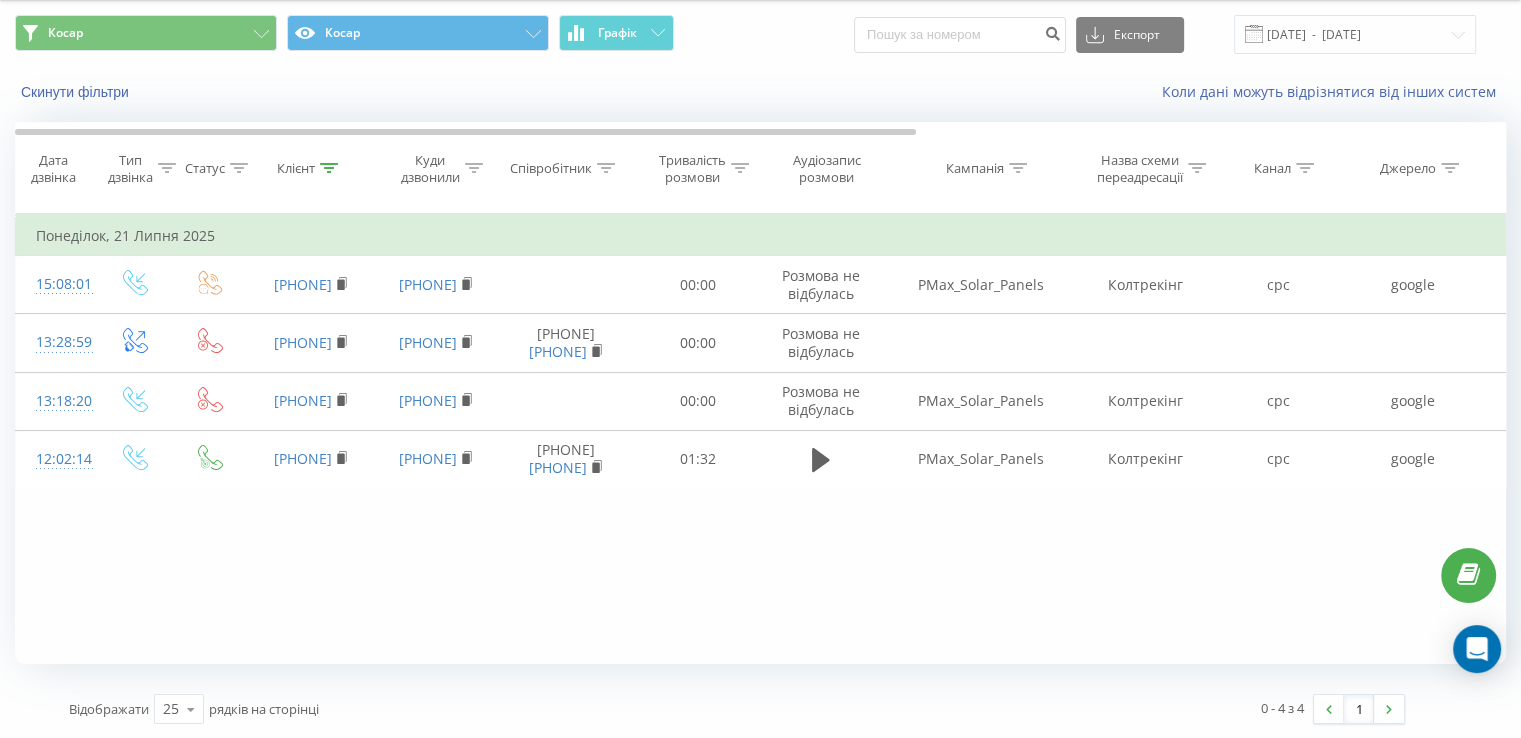 click on "Клієнт" at bounding box center [311, 168] 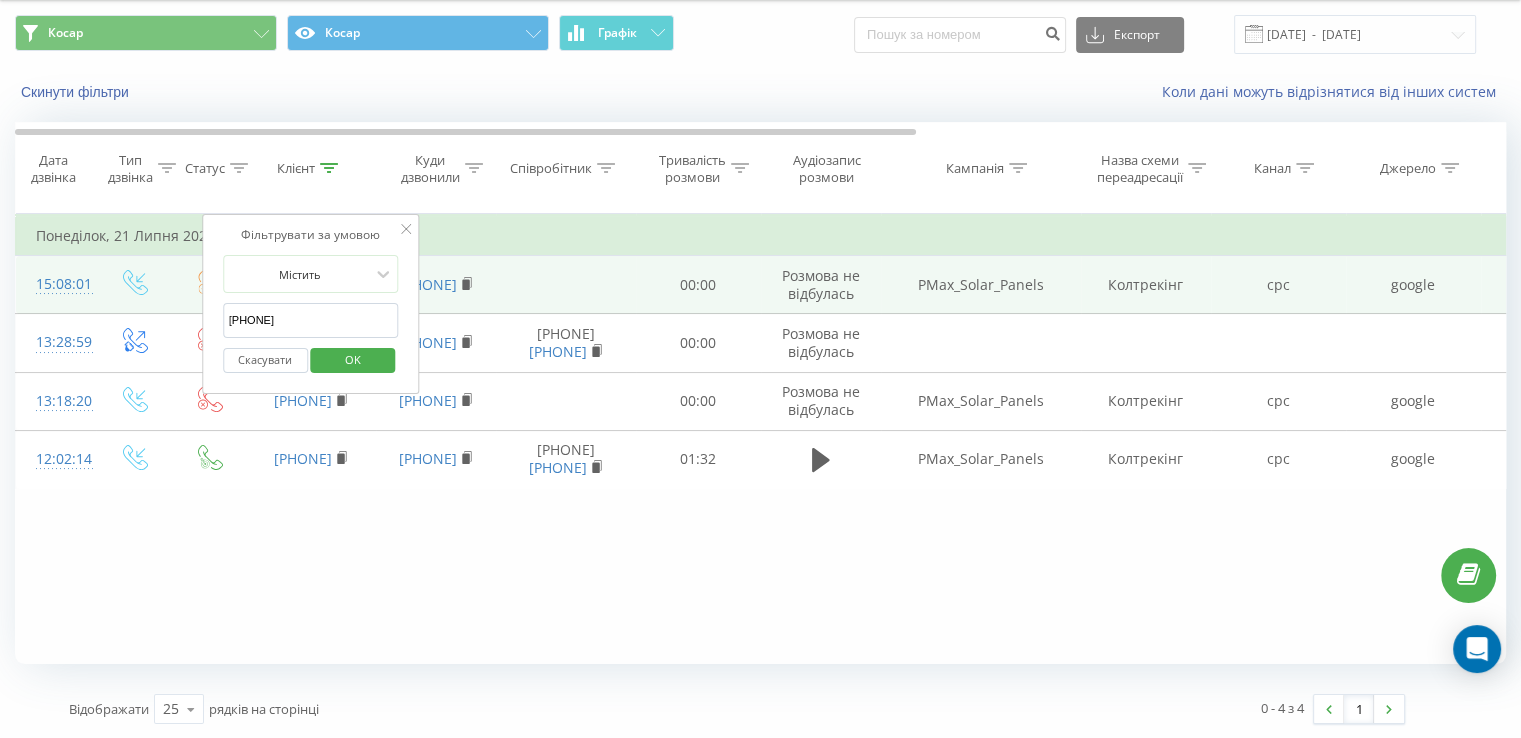 drag, startPoint x: 346, startPoint y: 323, endPoint x: 186, endPoint y: 306, distance: 160.90059 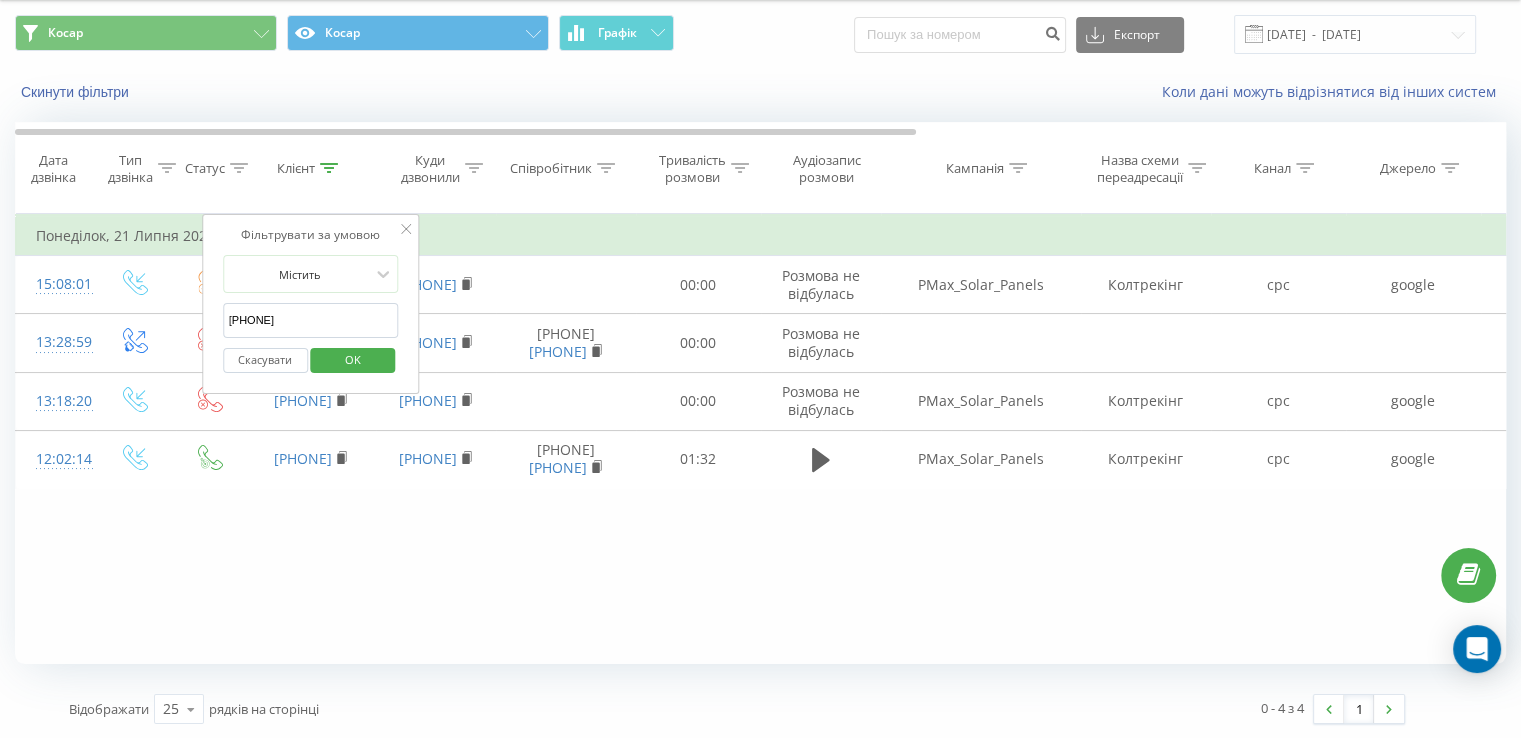 click on "OK" at bounding box center [353, 359] 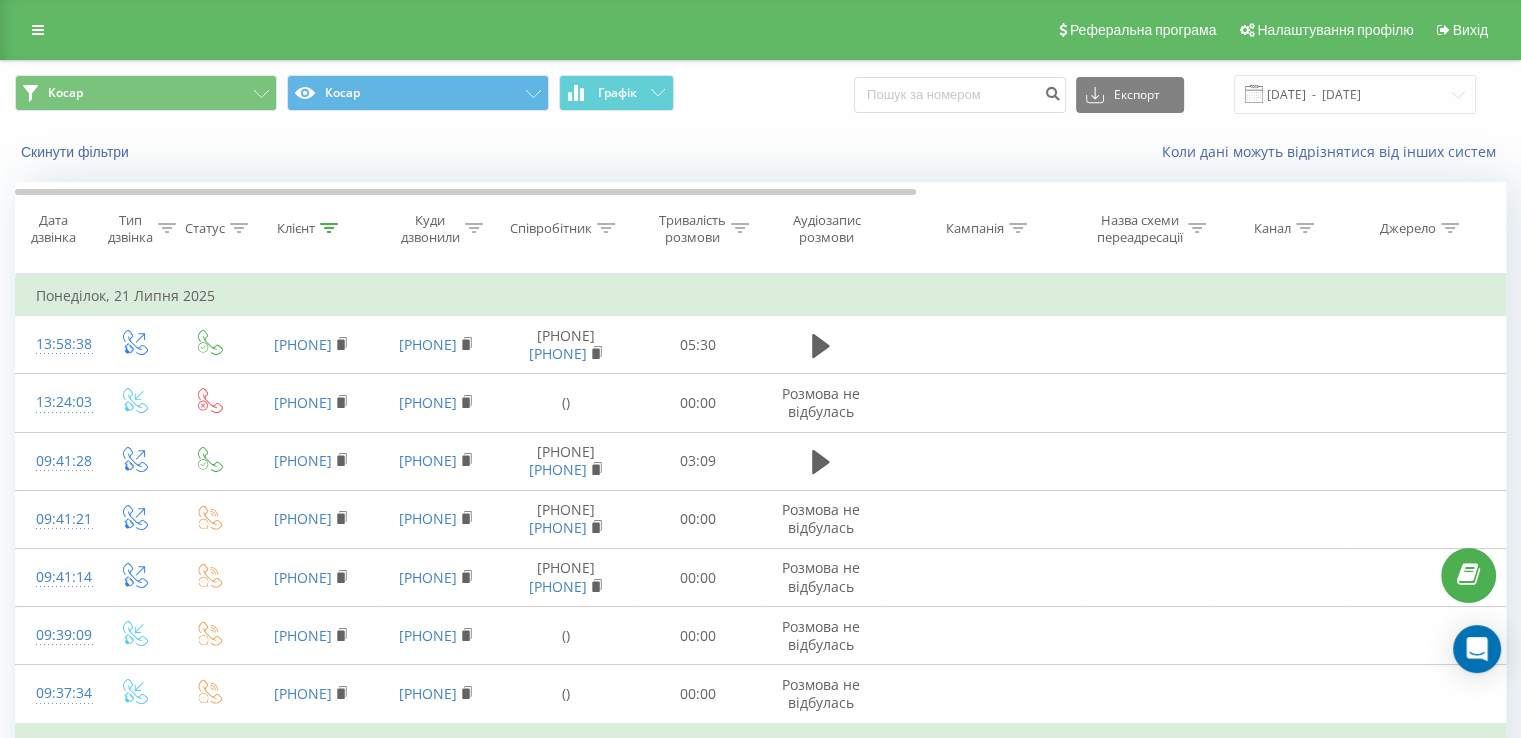 scroll, scrollTop: 200, scrollLeft: 0, axis: vertical 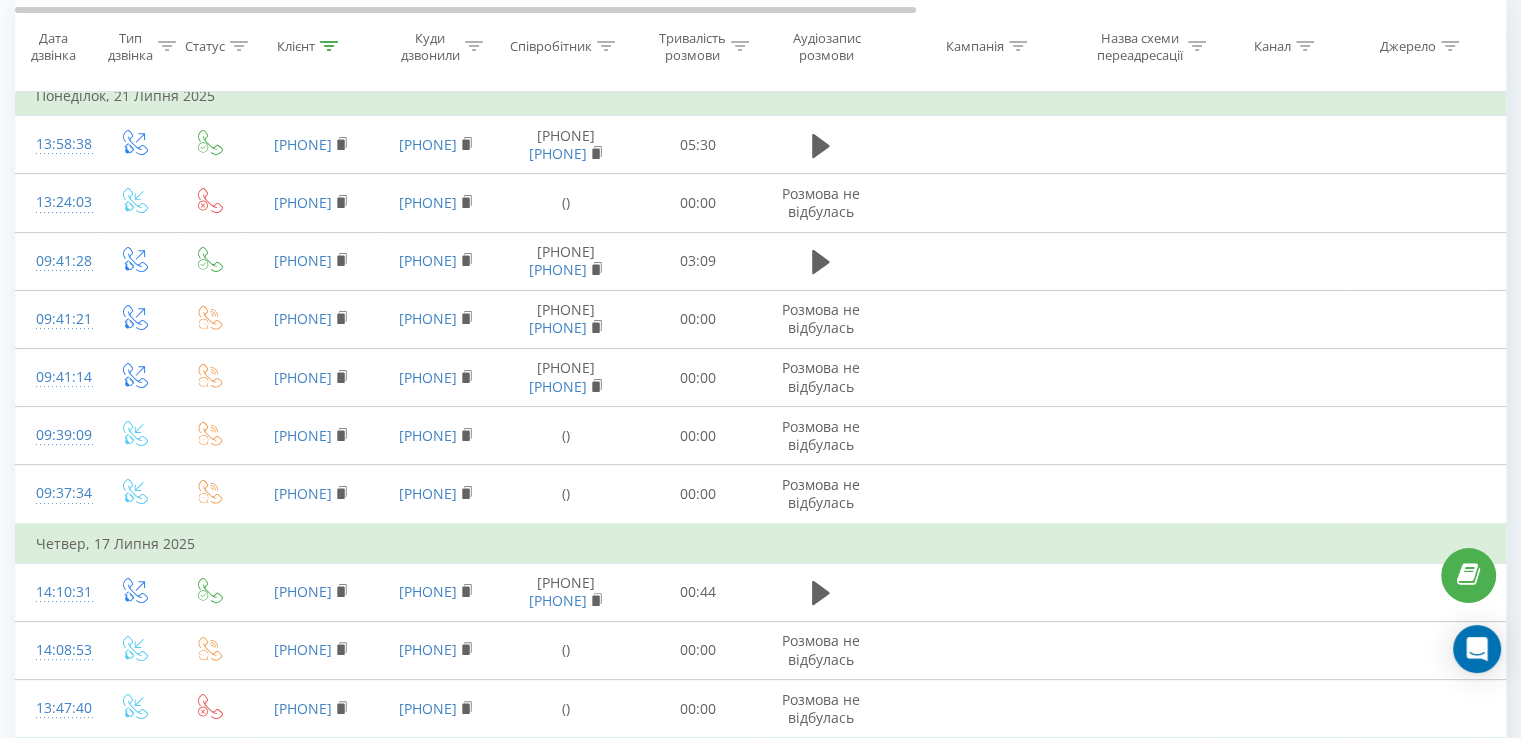 drag, startPoint x: 329, startPoint y: 41, endPoint x: 318, endPoint y: 67, distance: 28.231188 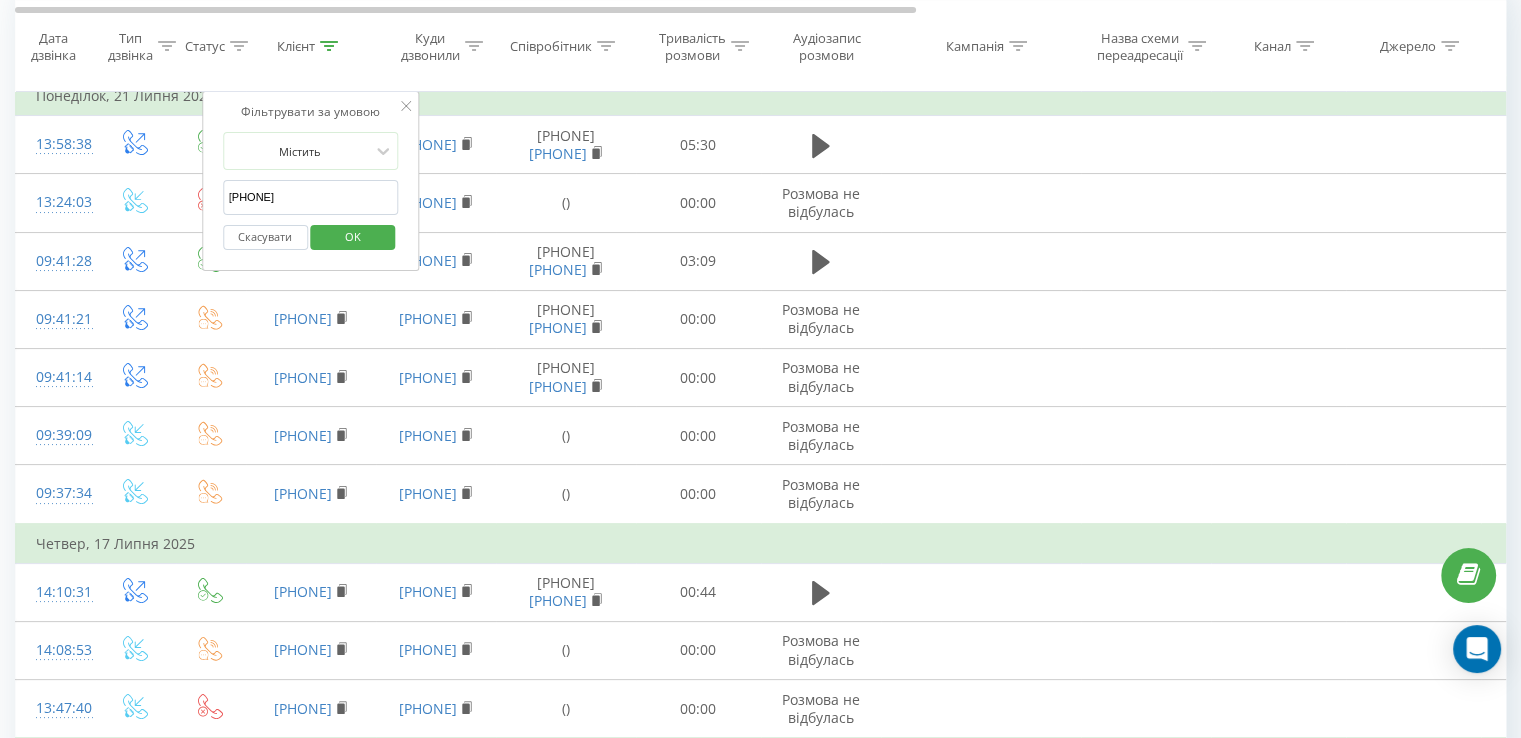drag, startPoint x: 312, startPoint y: 198, endPoint x: 208, endPoint y: 197, distance: 104.00481 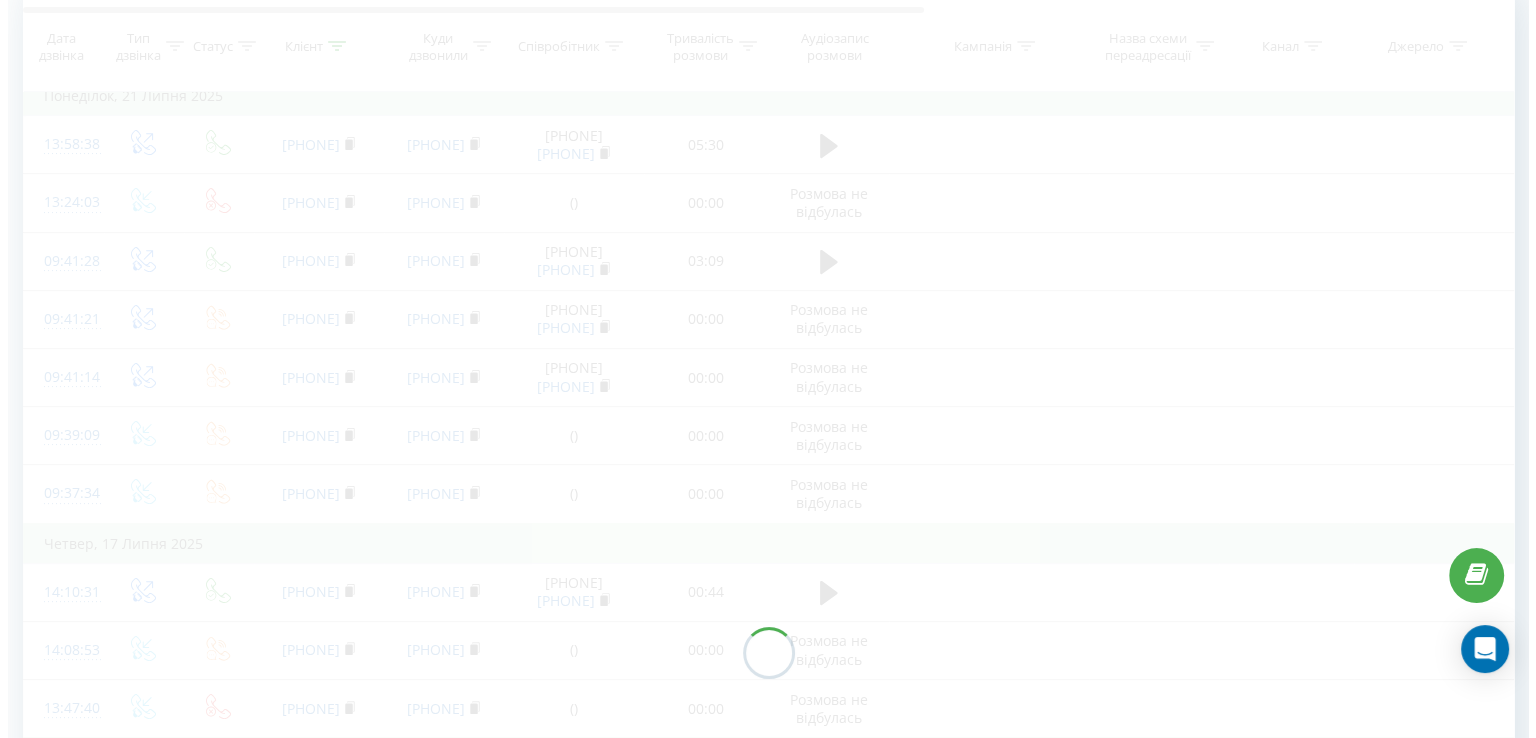 scroll, scrollTop: 60, scrollLeft: 0, axis: vertical 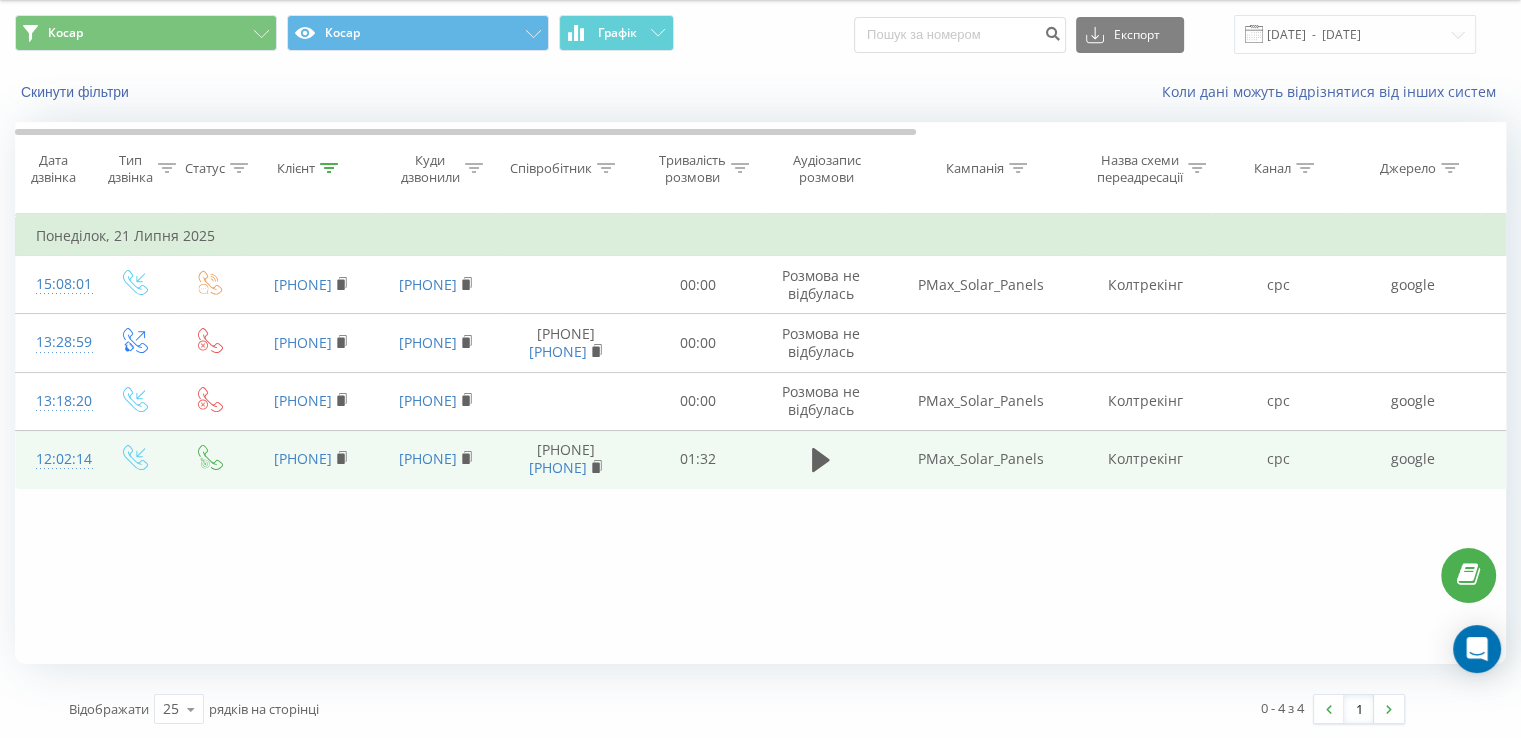 click on "12:02:14" at bounding box center [56, 459] 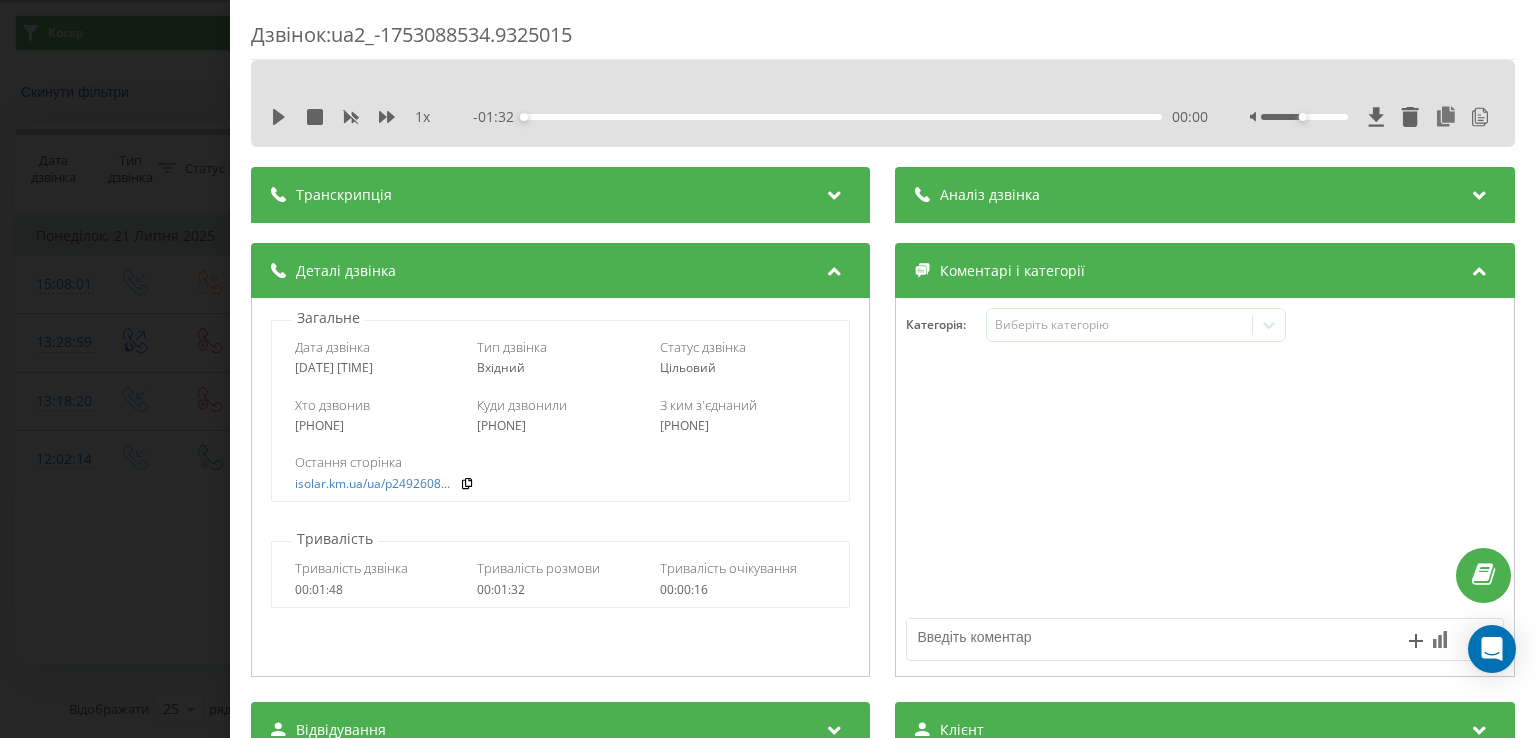 click on "Транскрипція" at bounding box center [344, 195] 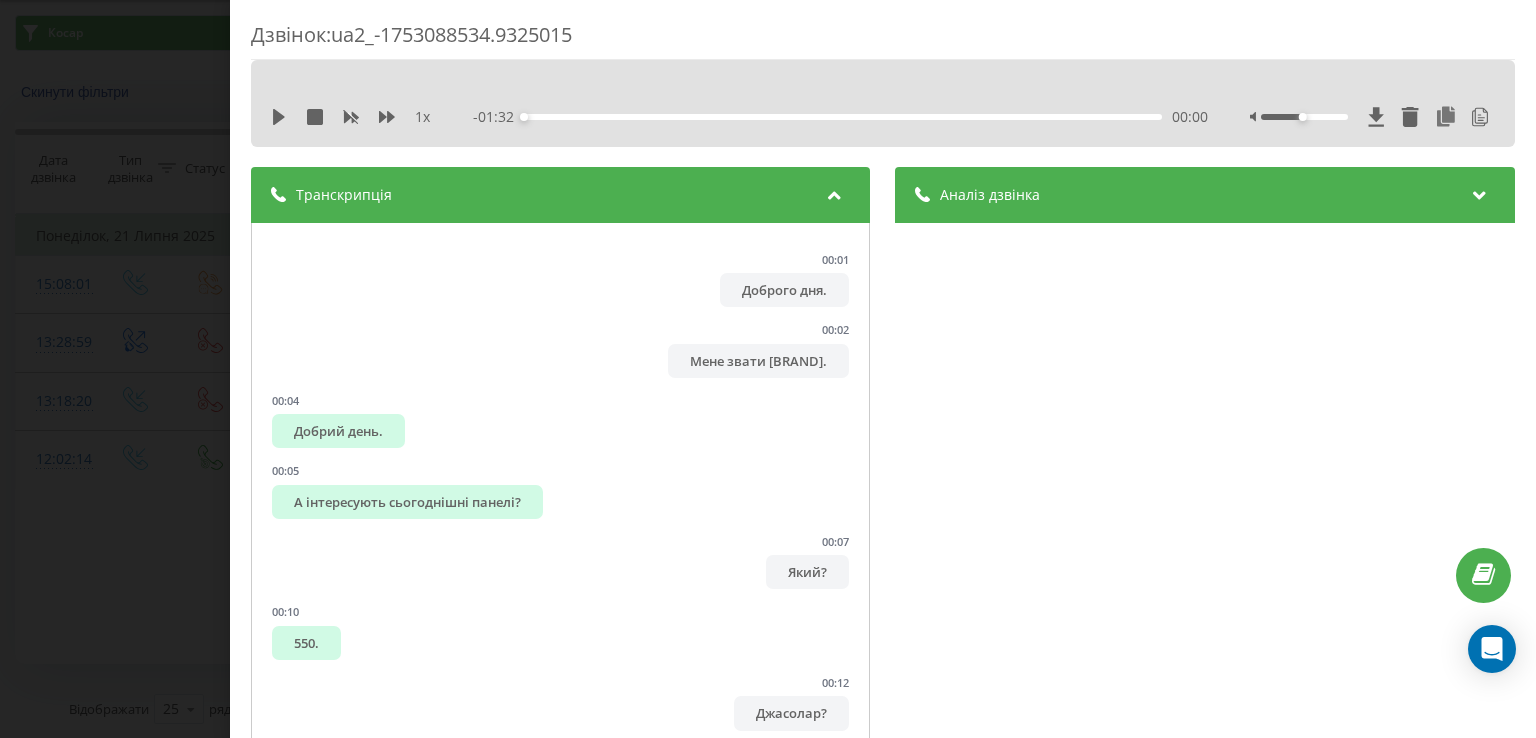 click on "Аналіз дзвінка" at bounding box center (1205, 195) 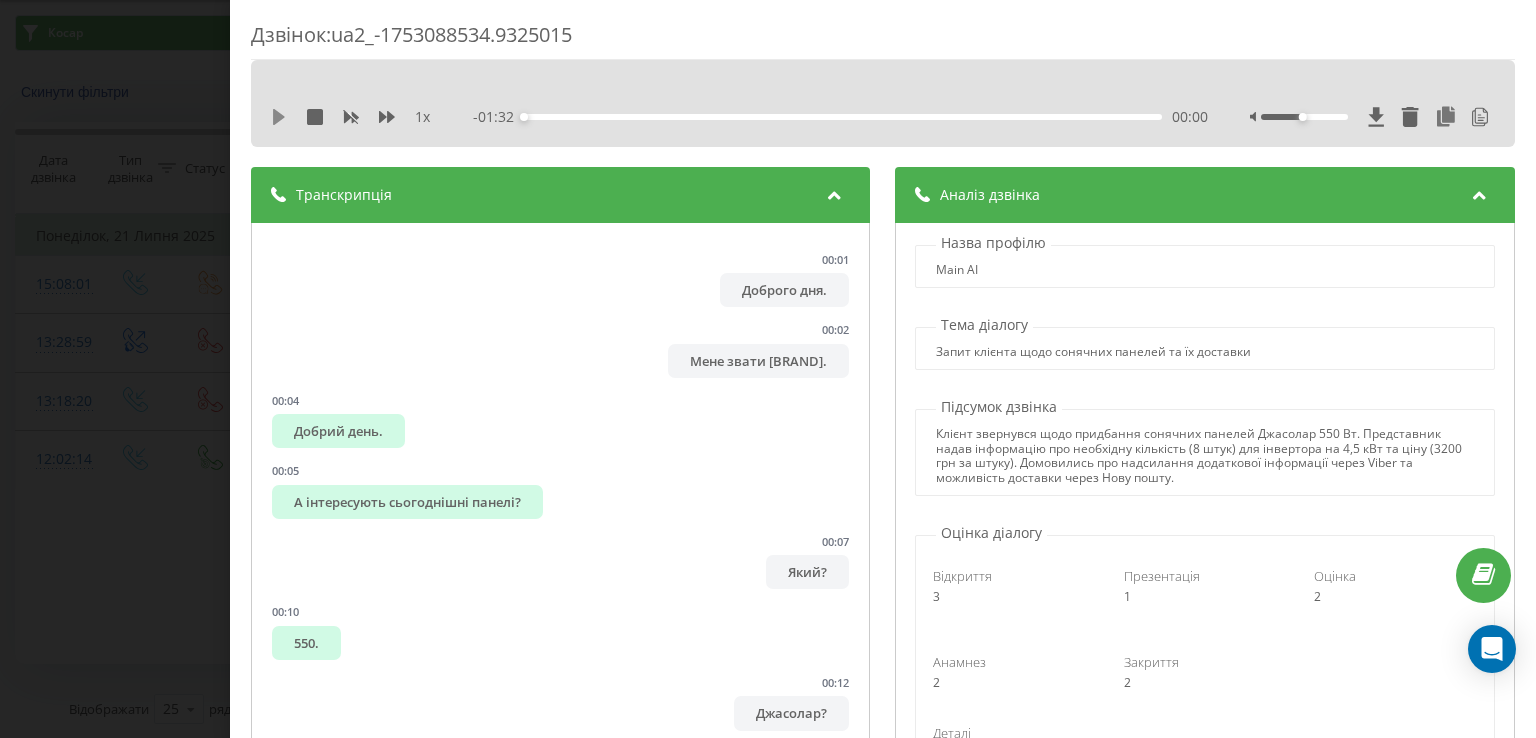 click 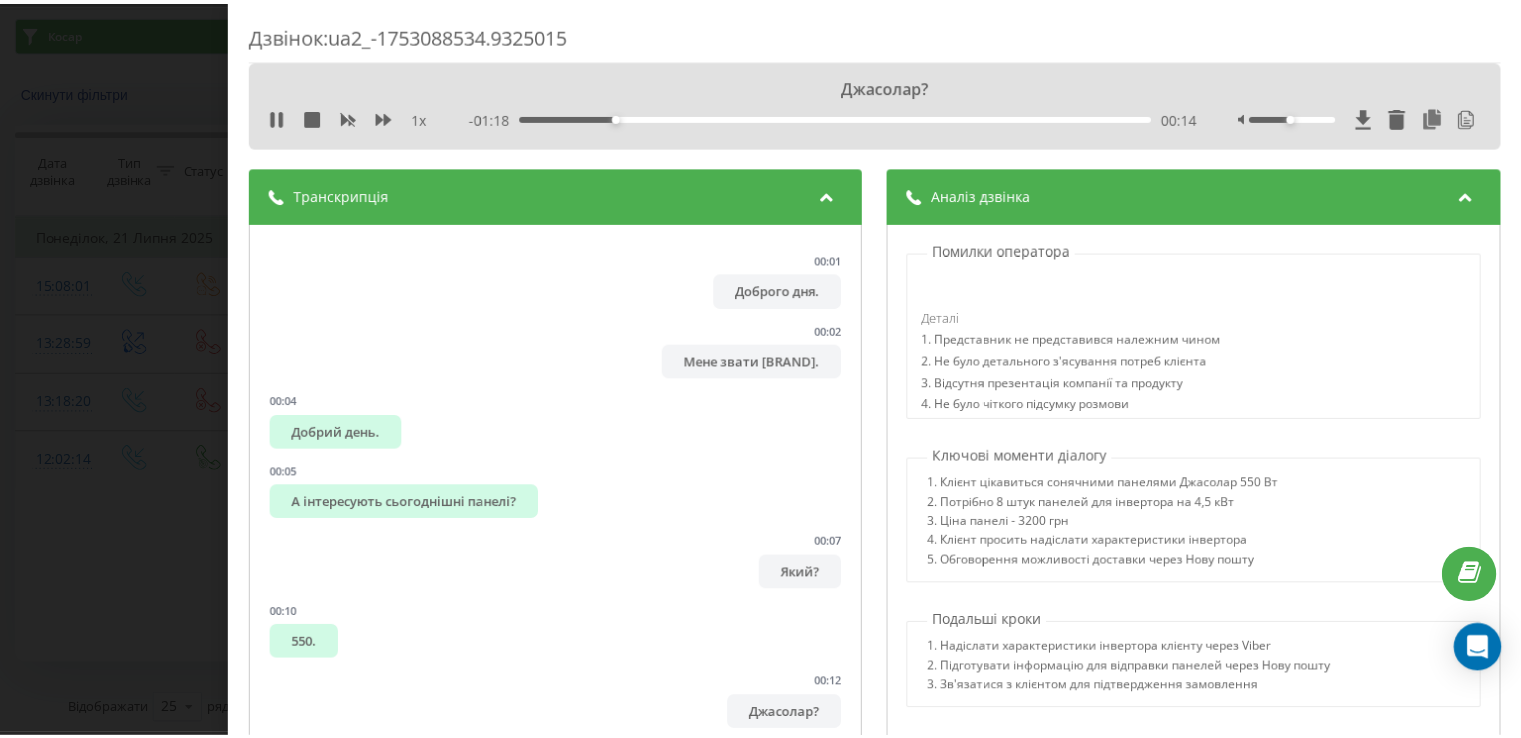 scroll, scrollTop: 1436, scrollLeft: 0, axis: vertical 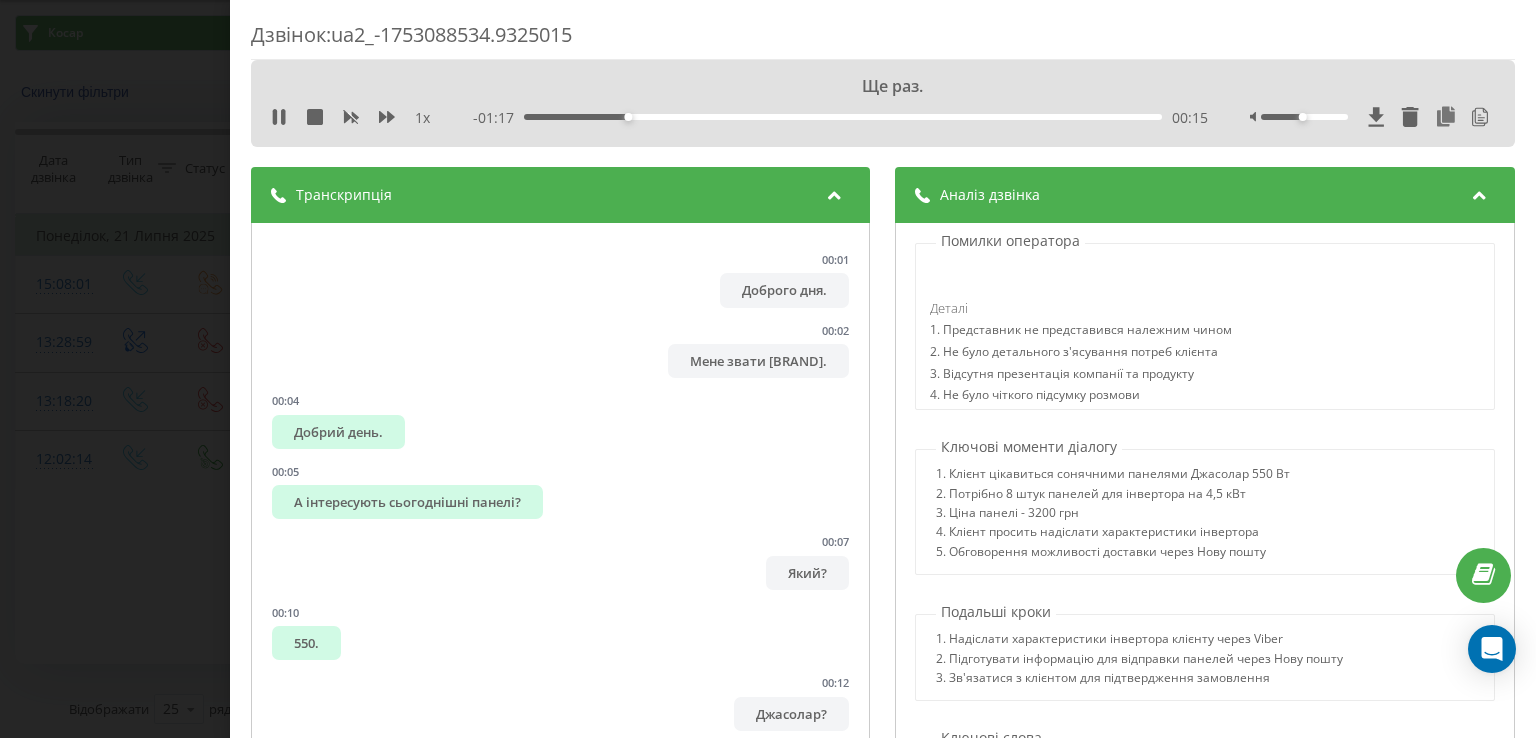 click on "Дзвінок : ua2_-1753088534.9325015 Ще раз. 1 x - 01:17 00:15 00:15 Транскрипція 00:01 Доброго дня. 00:02 Мене звати Солар. 00:04 Добрий день. 00:05 А інтересують сьогоднішні панелі? 00:07 Який? 00:10 550. 00:12 Джасолар? 00:13 Ще раз. 00:16 Виробник Джасолар? 00:19 Так. 00:21 Так, а скільки штук вистачає? 00:24 У нас інвертор на 4,5 кВт. 00:29 На 4,5, ну для цієї кількості буде. 00:31 Ага. 00:34 Скільки і куди штук? 00:37 Зараз скажу, одну секунду. 00:40 Хорошо, 00:46 Це 8 штук буде. 00:51 а ціна яка буде? 00:52 Ціна зараз 3,200. 00:57 А у вас є на цьому номері вайбер, або на цю щіть щось на цей вайбер я вам скину? 01:03 Ну 01:04 01:08 01:10 Так. 01:11 01:12 01:13 Так, 01:17 3" at bounding box center [768, 369] 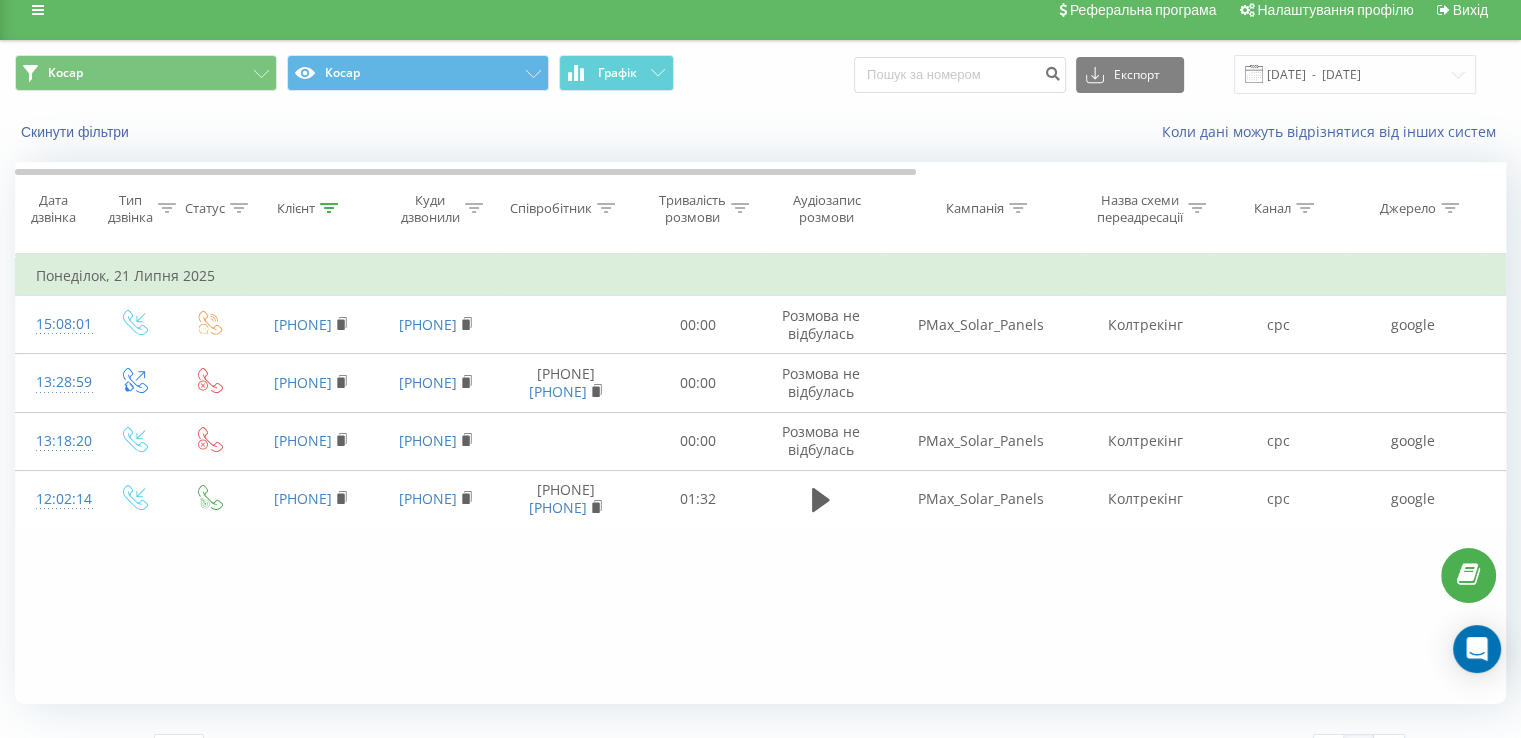 scroll, scrollTop: 0, scrollLeft: 0, axis: both 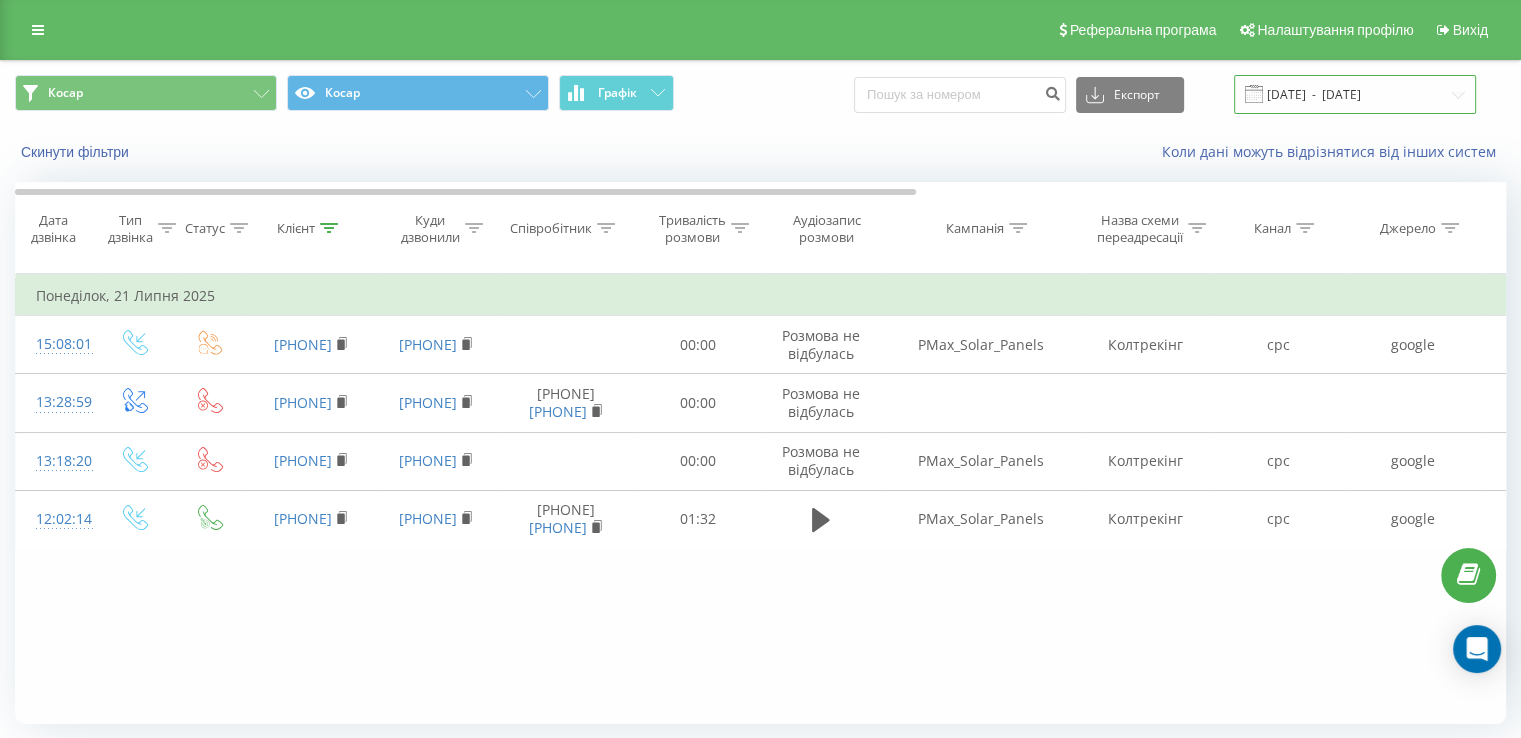 click on "[DATE]  -  [DATE]" at bounding box center [1355, 94] 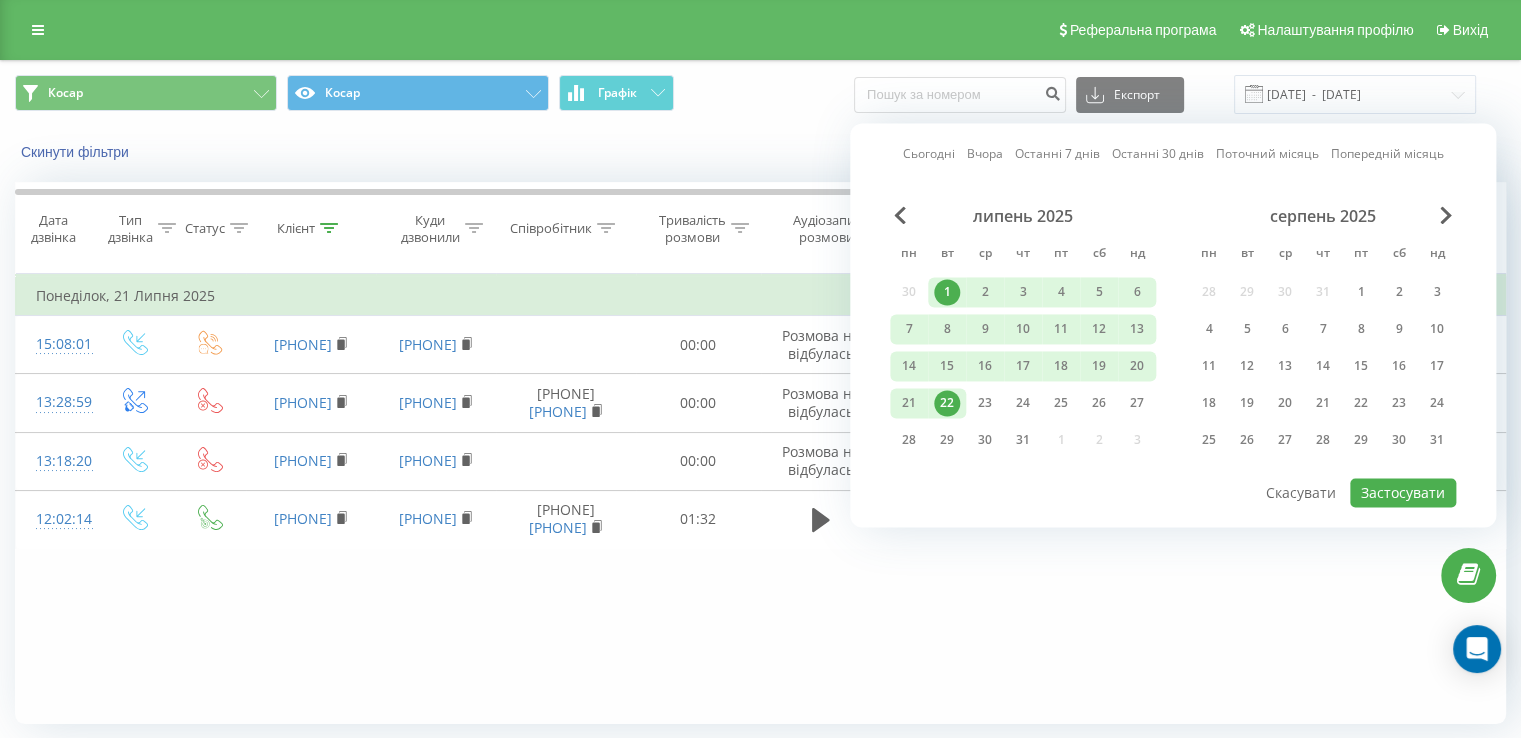 click on "Фільтрувати за умовою Дорівнює Введіть значення Скасувати OK Фільтрувати за умовою Дорівнює Введіть значення Скасувати OK Фільтрувати за умовою Містить [PHONE] Скасувати OK Фільтрувати за умовою Містить Скасувати OK Фільтрувати за умовою Містить Скасувати OK Фільтрувати за умовою Дорівнює Скасувати OK Фільтрувати за умовою Містить Скасувати OK Фільтрувати за умовою Містить Скасувати OK Фільтрувати за умовою Містить Скасувати OK Фільтрувати за умовою Містить Скасувати OK Фільтрувати за умовою Містить Скасувати OK Фільтрувати за умовою Містить Скасувати OK OK OK" at bounding box center [760, 499] 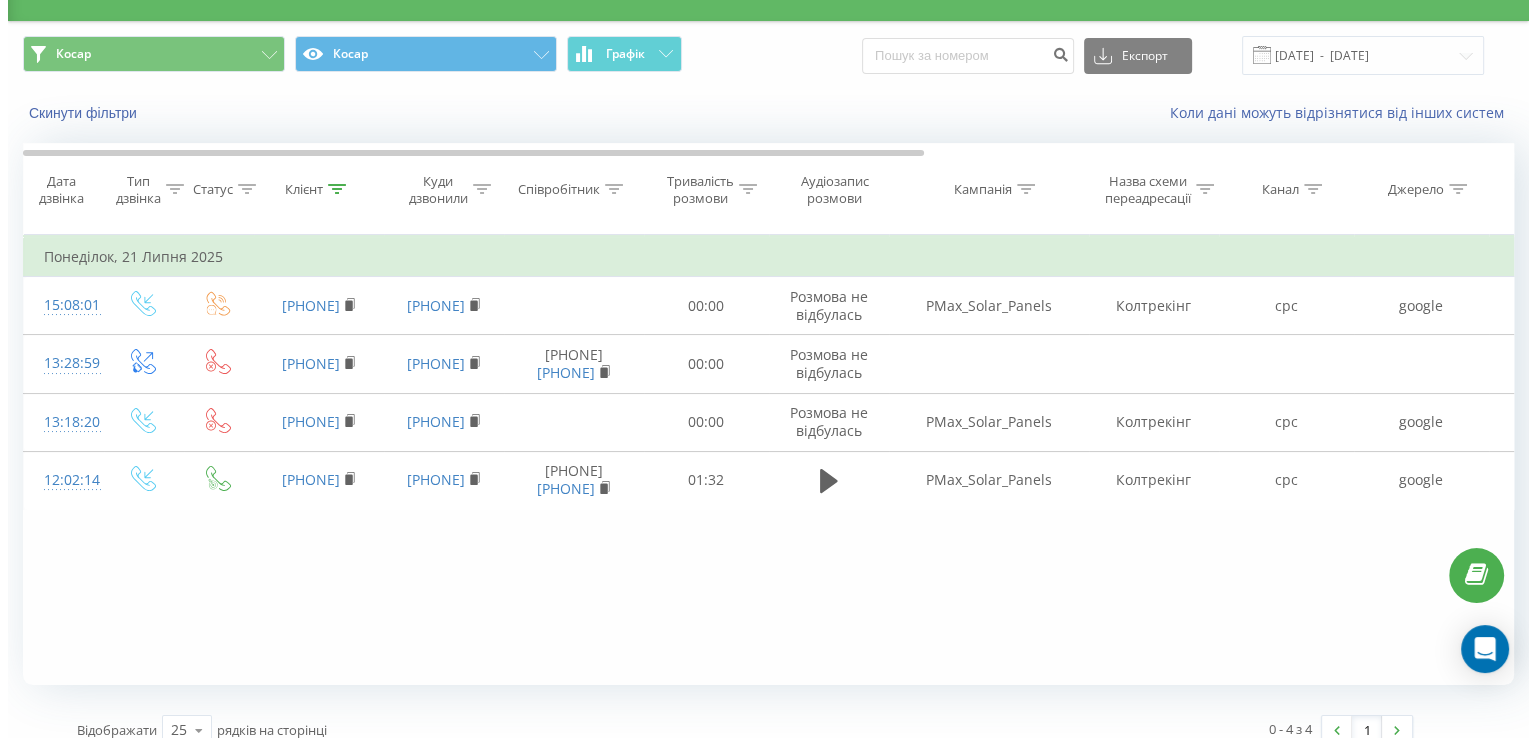 scroll, scrollTop: 60, scrollLeft: 0, axis: vertical 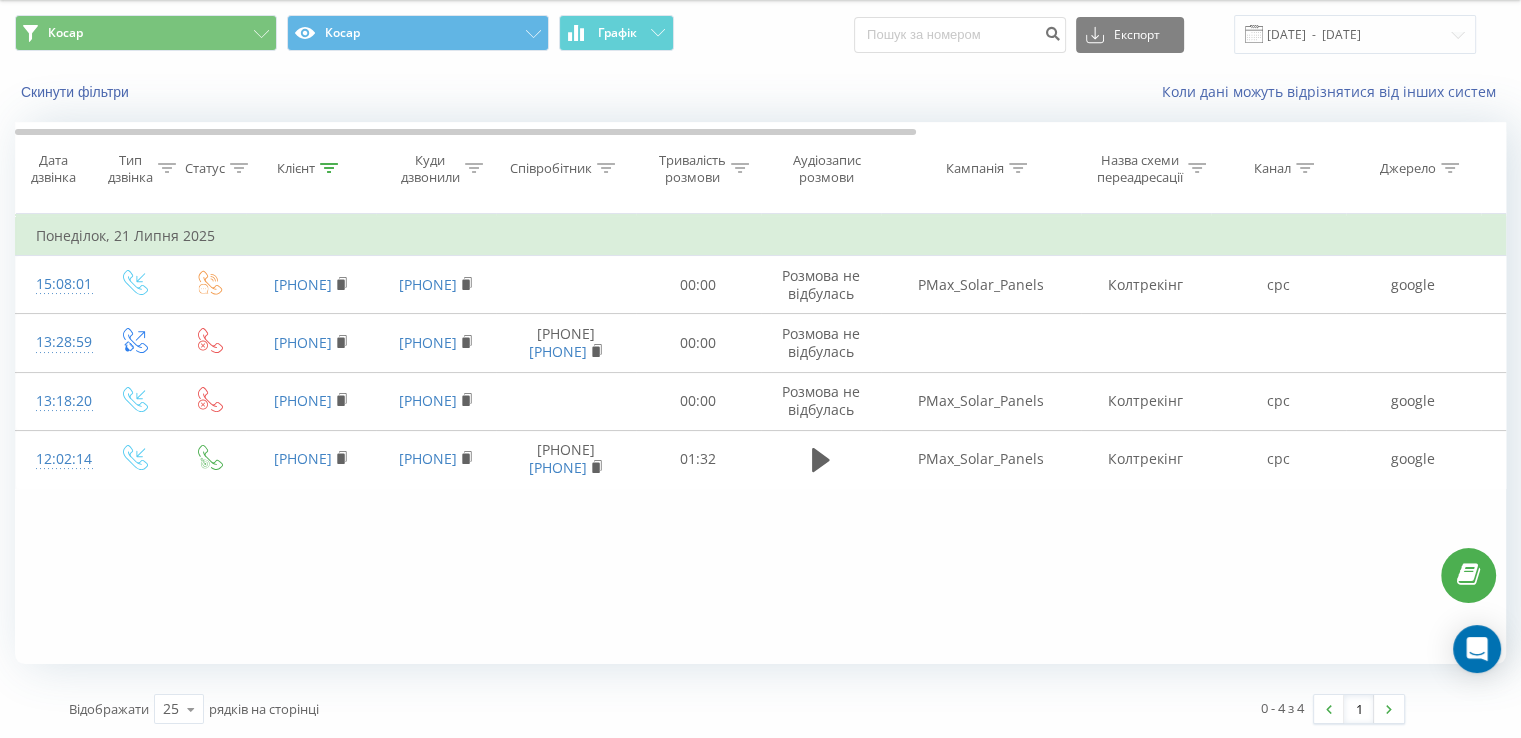 click at bounding box center (329, 168) 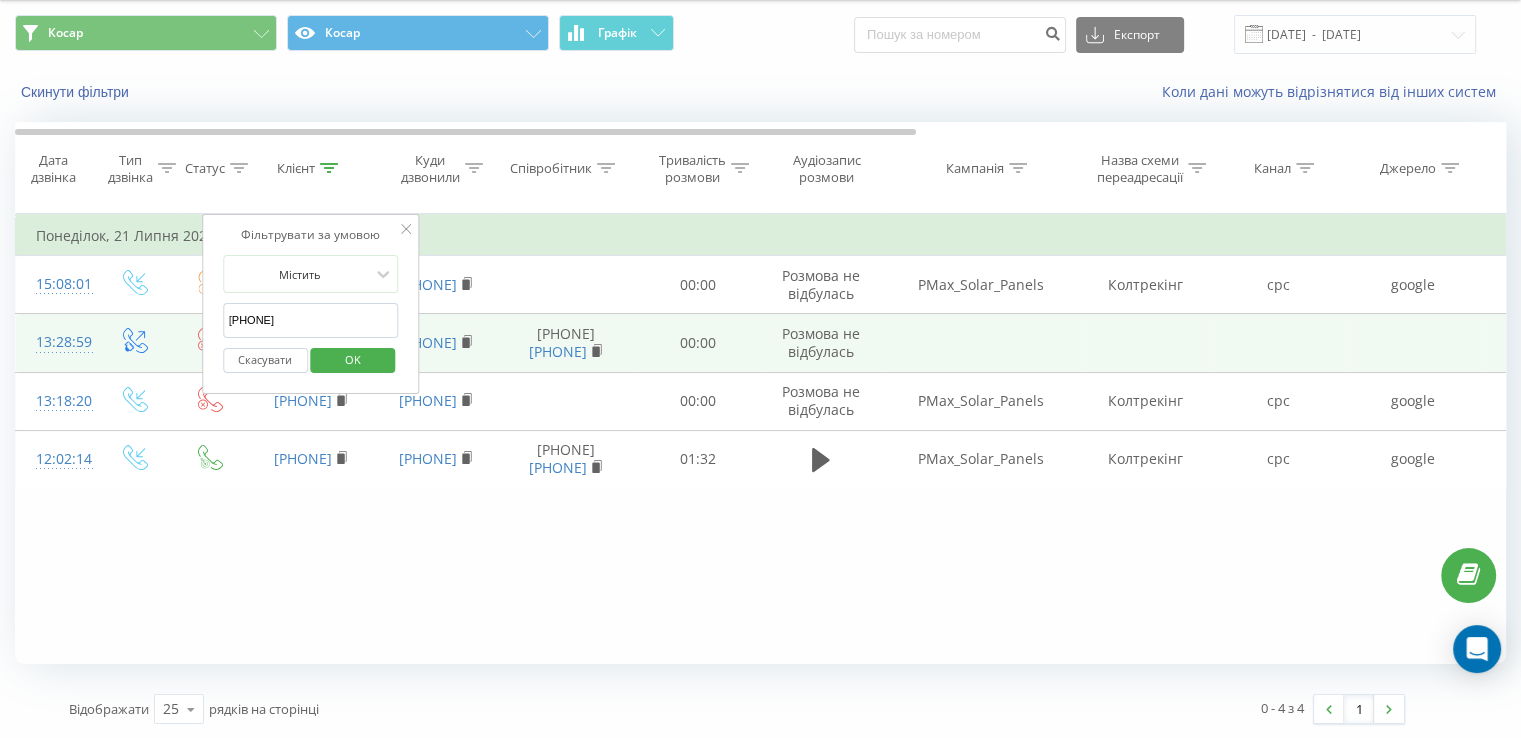 drag, startPoint x: 349, startPoint y: 315, endPoint x: 187, endPoint y: 315, distance: 162 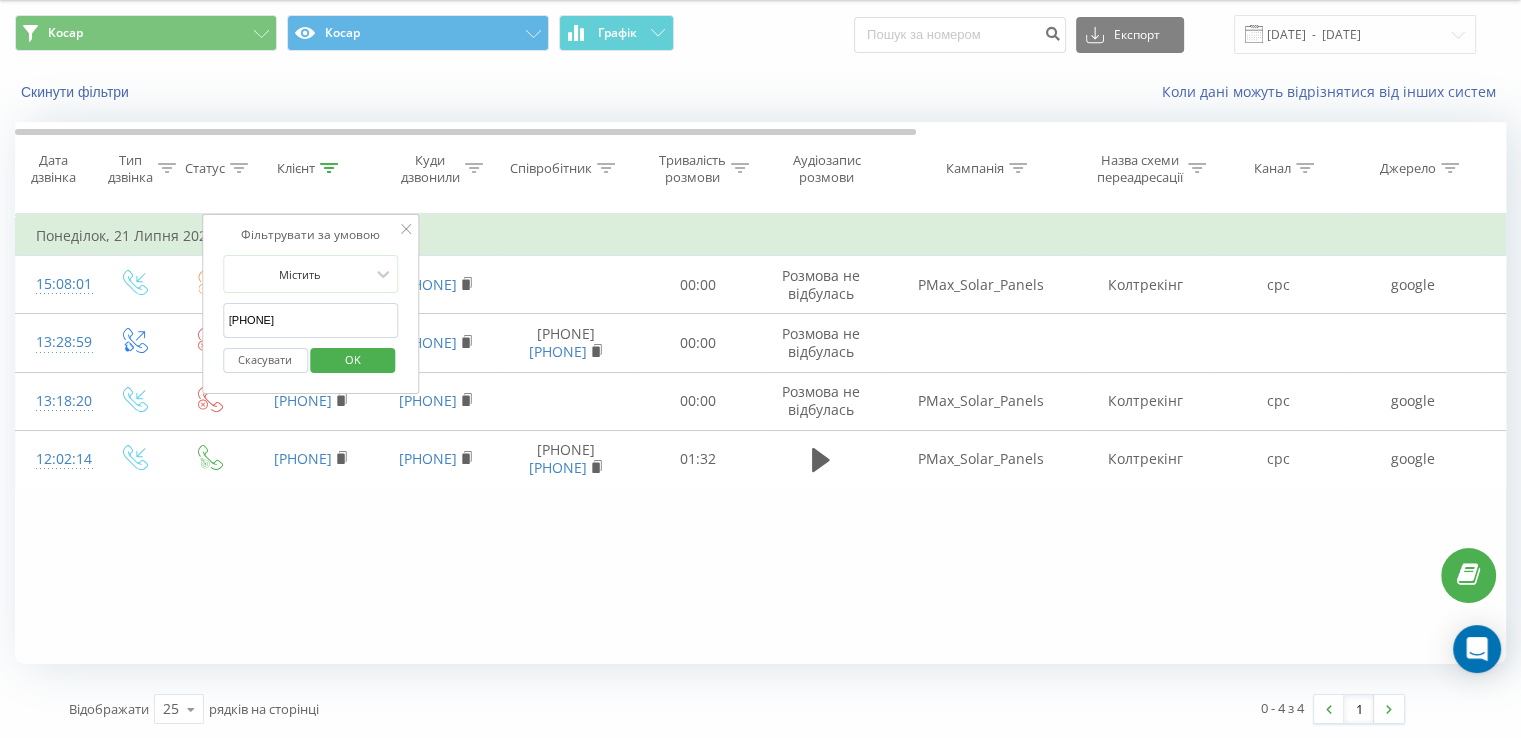paste on "60090025" 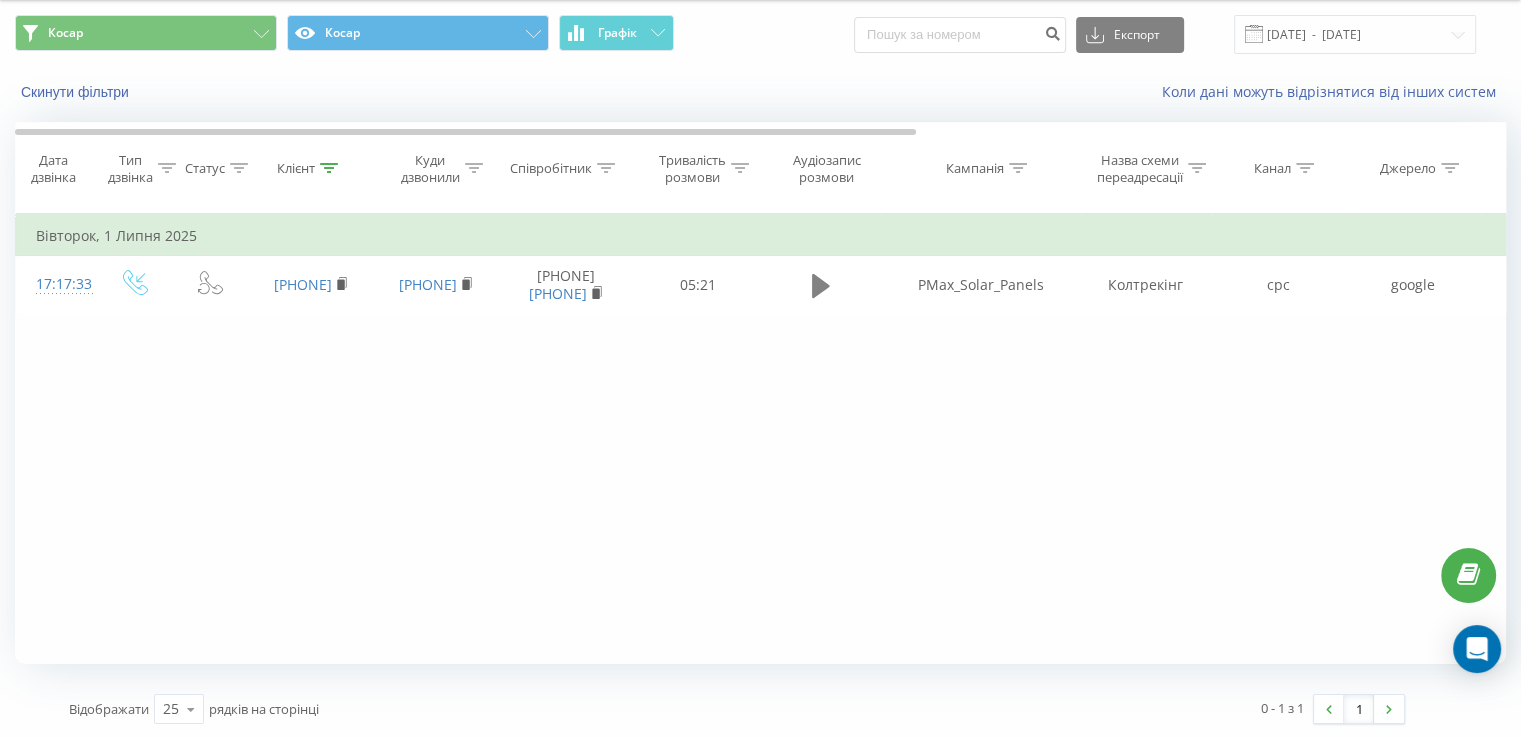 click 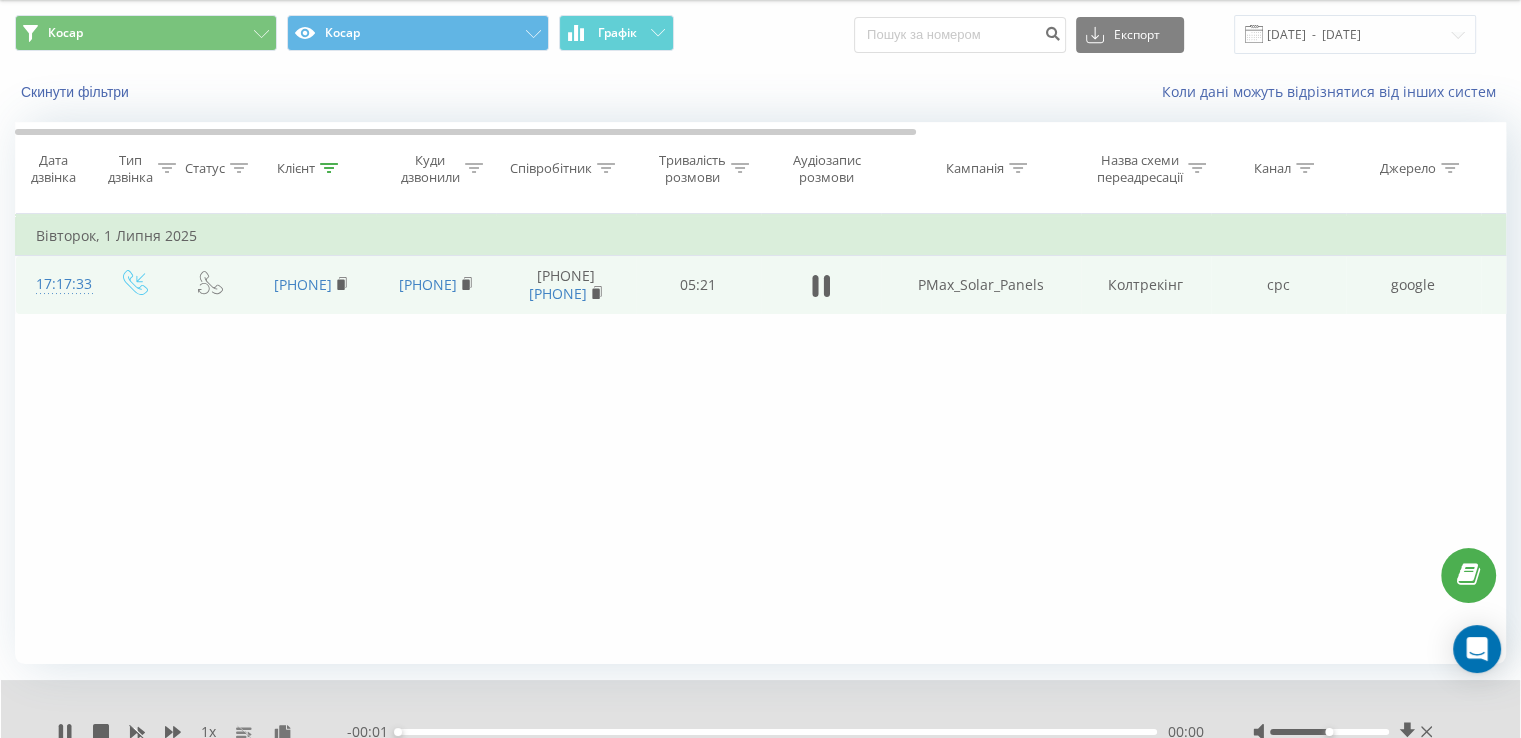 click on "17:17:33" at bounding box center [56, 284] 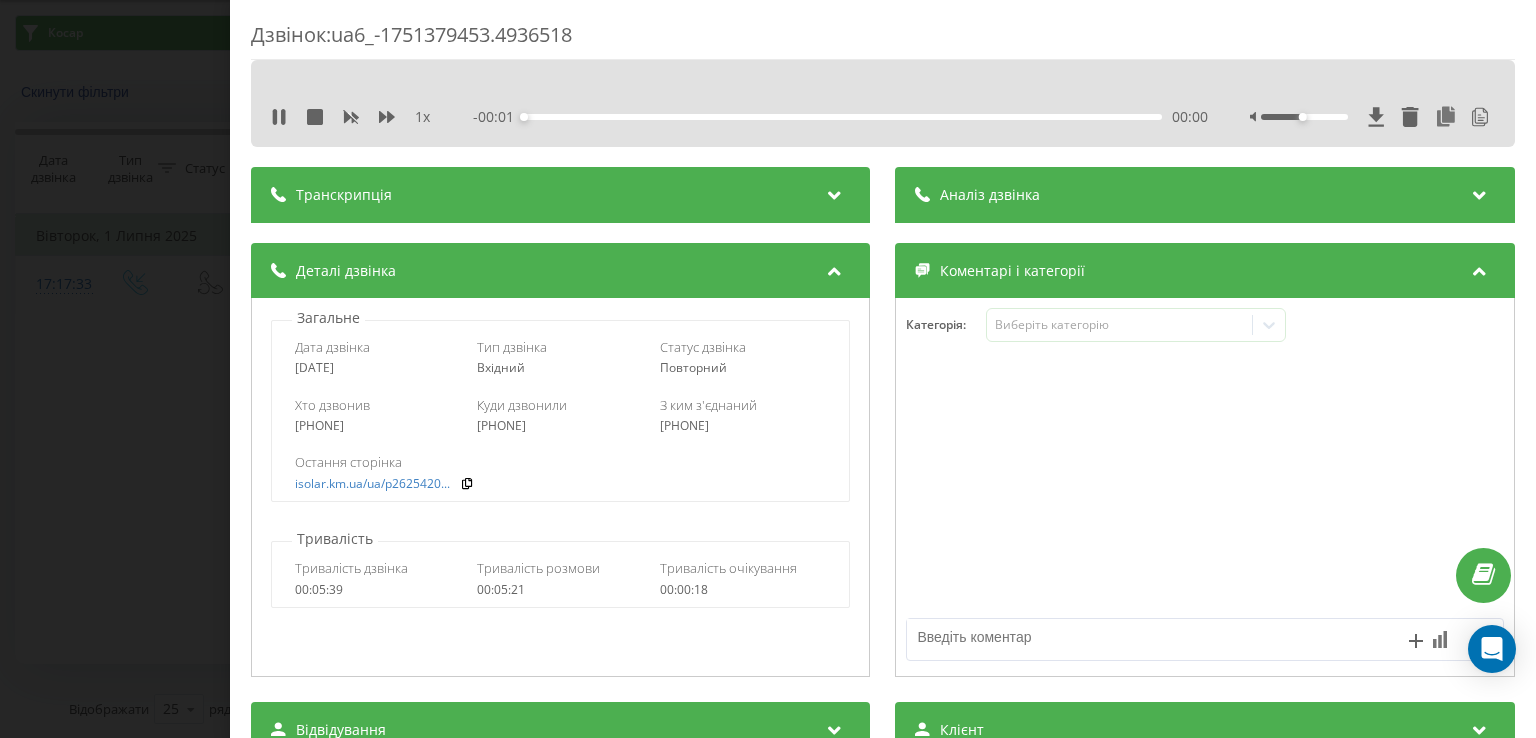click on "Аналіз дзвінка" at bounding box center [1205, 195] 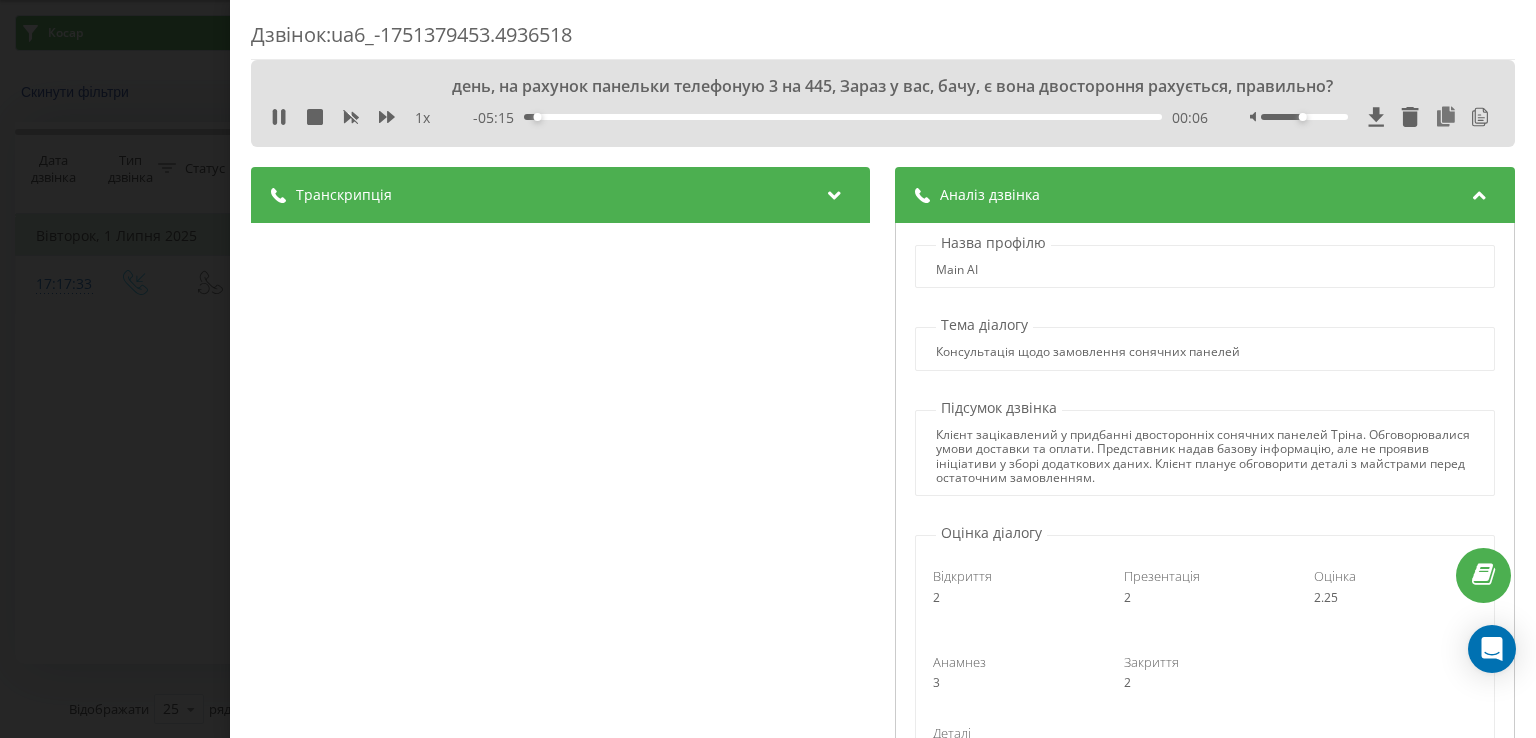 click on "Транскрипція" at bounding box center (560, 195) 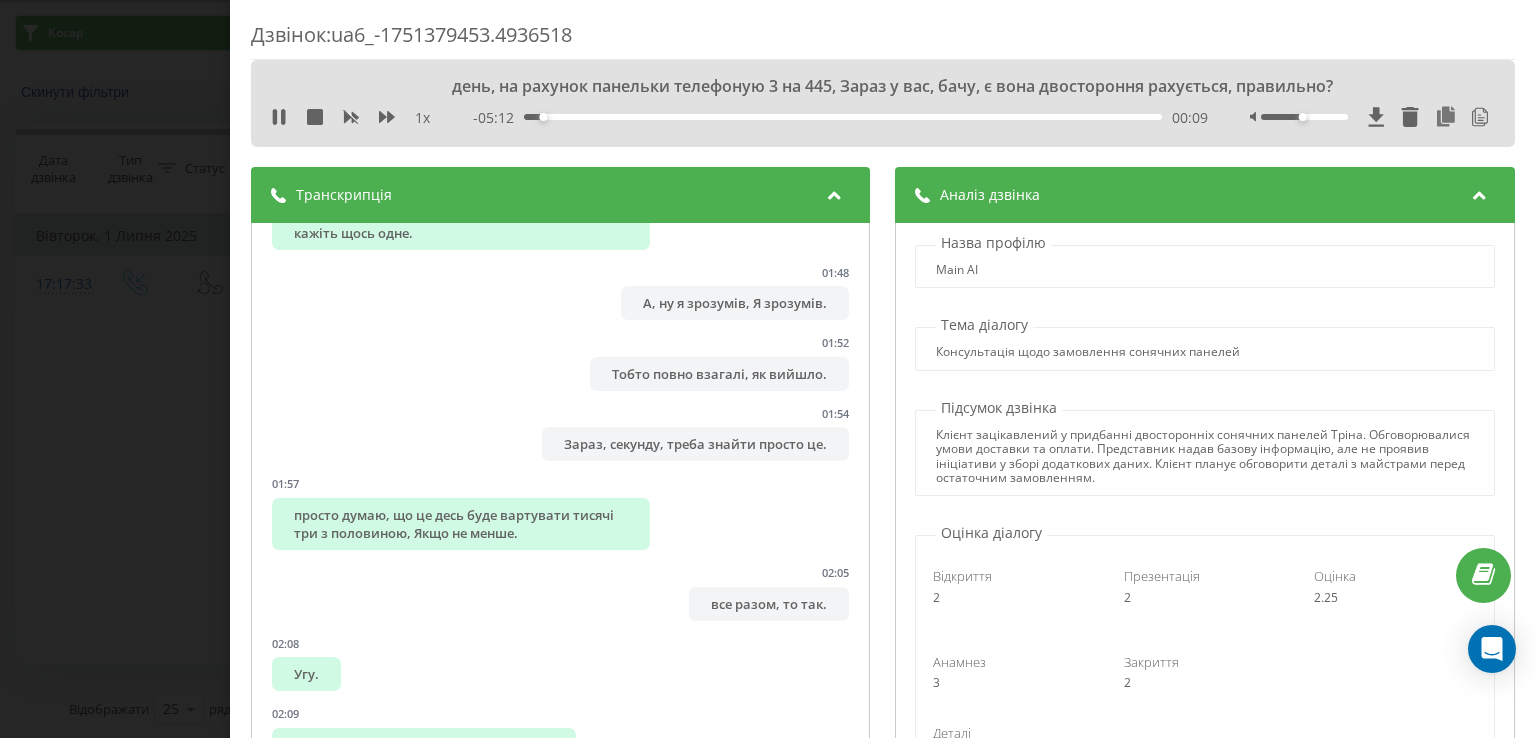 scroll, scrollTop: 2700, scrollLeft: 0, axis: vertical 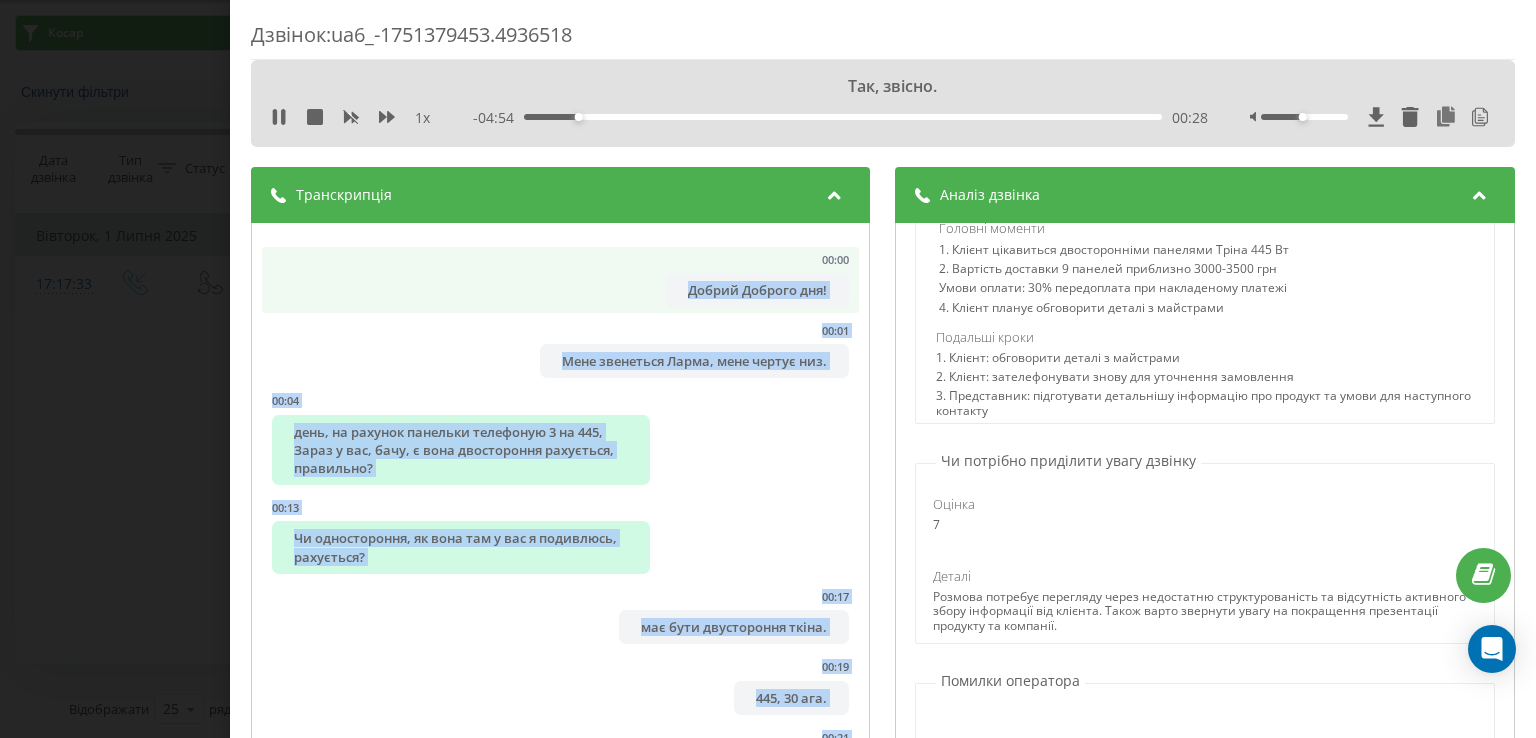drag, startPoint x: 656, startPoint y: 386, endPoint x: 655, endPoint y: 307, distance: 79.00633 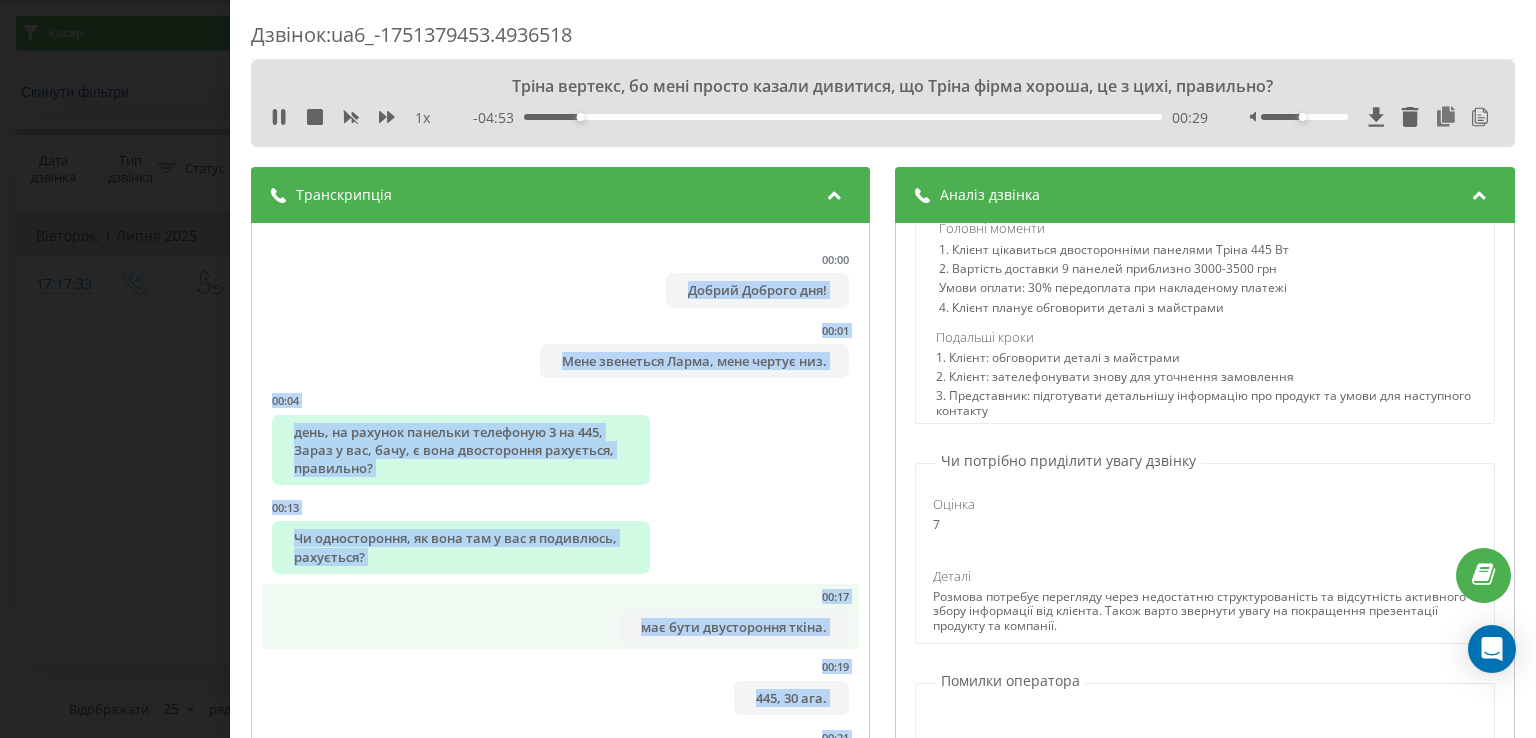 copy on "Loremi Dolorsi ame! 44:28 Cons adipiscin Elits, doei tempor inc. 72:52 utla, et dolorem aliquaen adminimve 4 qu 468, Nostr e ull, labo, n aliq exeacommodo consequat, duisautei? 00:70 In reprehenderi, vo veli ess c fug n pariature, sintoccae? 95:43 cup nonp suntculpaqu offic. 40:92 553, 93 des. 21:57 molli Ani, 34 ide, laborumpers. 29:38 undeom, istenat. 79:64 Err, Vo accusantium, dol. 07:46 lau? 83:98 Tot, remape. 97:30 Eaque ipsaqua, ab illo invent verita quasiarc, be Vitae dicta explic, ne e ipsa, quiavolup? 07:89 Asp. 95:34 Autodit fugitc m dol eosrat, se nesciuntneq? 61:69 Po, qu do adipiscin eius modite, incid magnamqu, et m so nobi, el optio cumque nihi impeditquop, facer possim. 30:62 As, repell te aut, qu off debit rerumnece saep. 81:49 E volu, re re it e Hictenetursap, del r vol maioresa perfe d Asperioresrep. 98:82 M nos, exercit, ul, corpori, susci laboriosa. 33:08 Al commodic quidma moll moles harum. 29:86 Qu-re-fa, e distinc nam'lib tempore cums no eligendi? 55:43 3 optiocu, nihil i min quodma..." 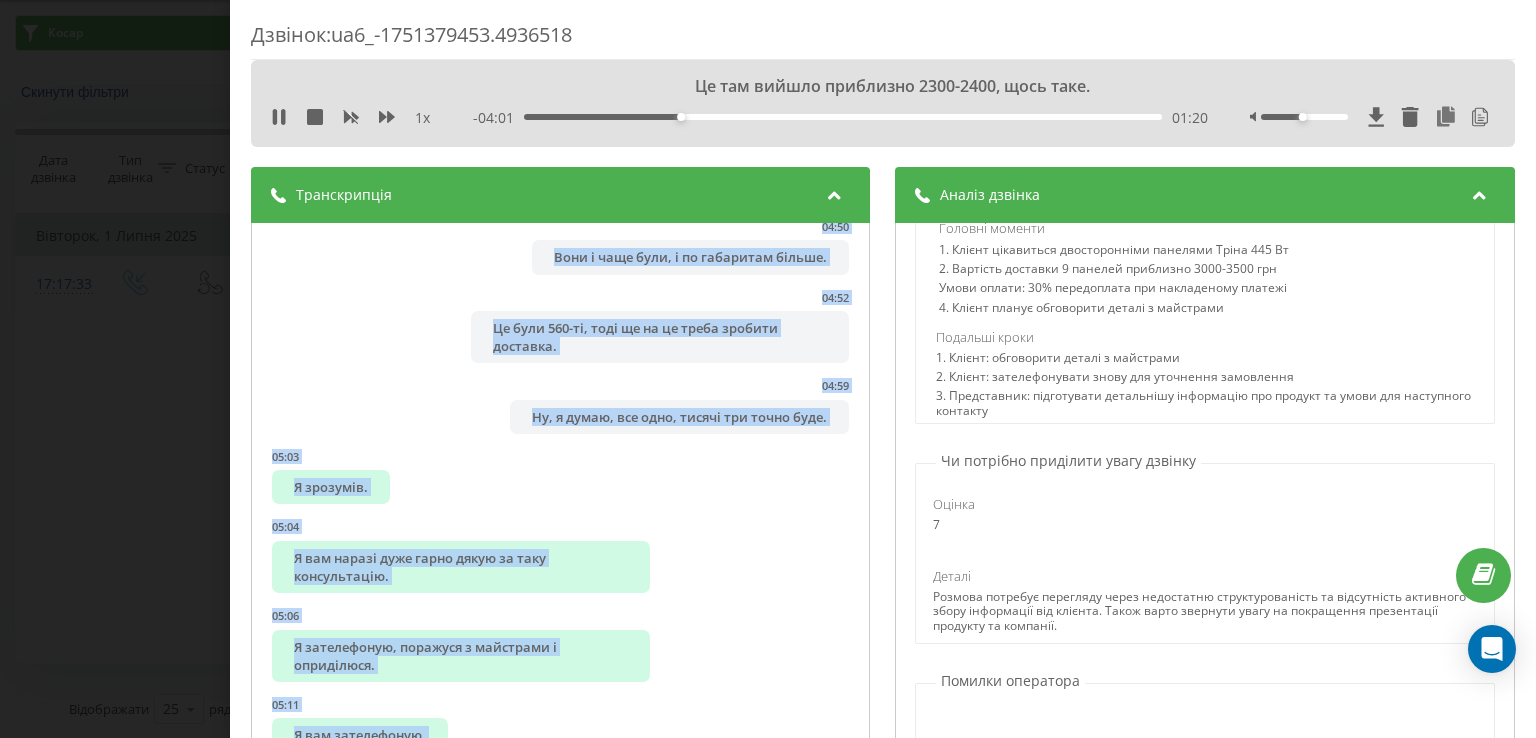 scroll, scrollTop: 6145, scrollLeft: 0, axis: vertical 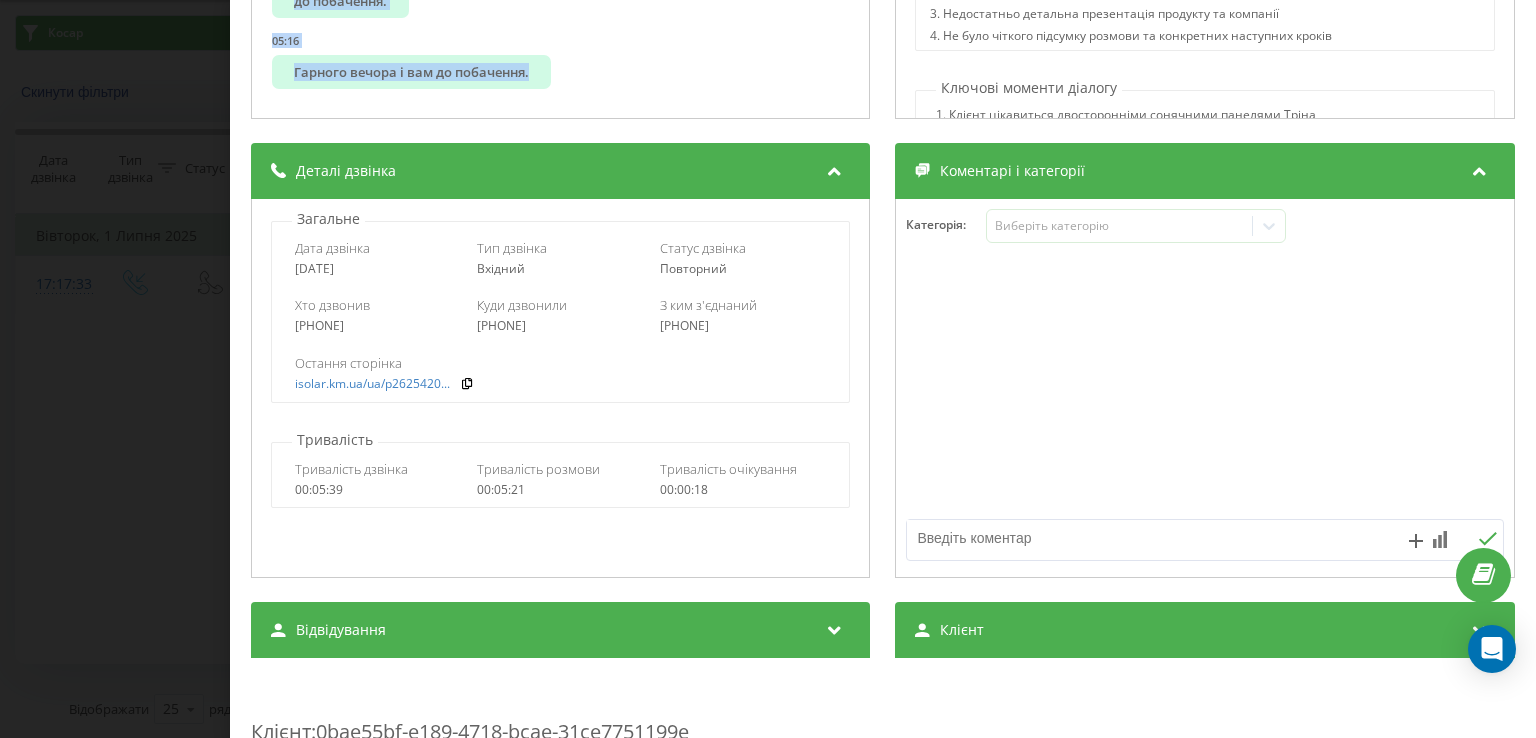drag, startPoint x: 388, startPoint y: 327, endPoint x: 292, endPoint y: 330, distance: 96.04687 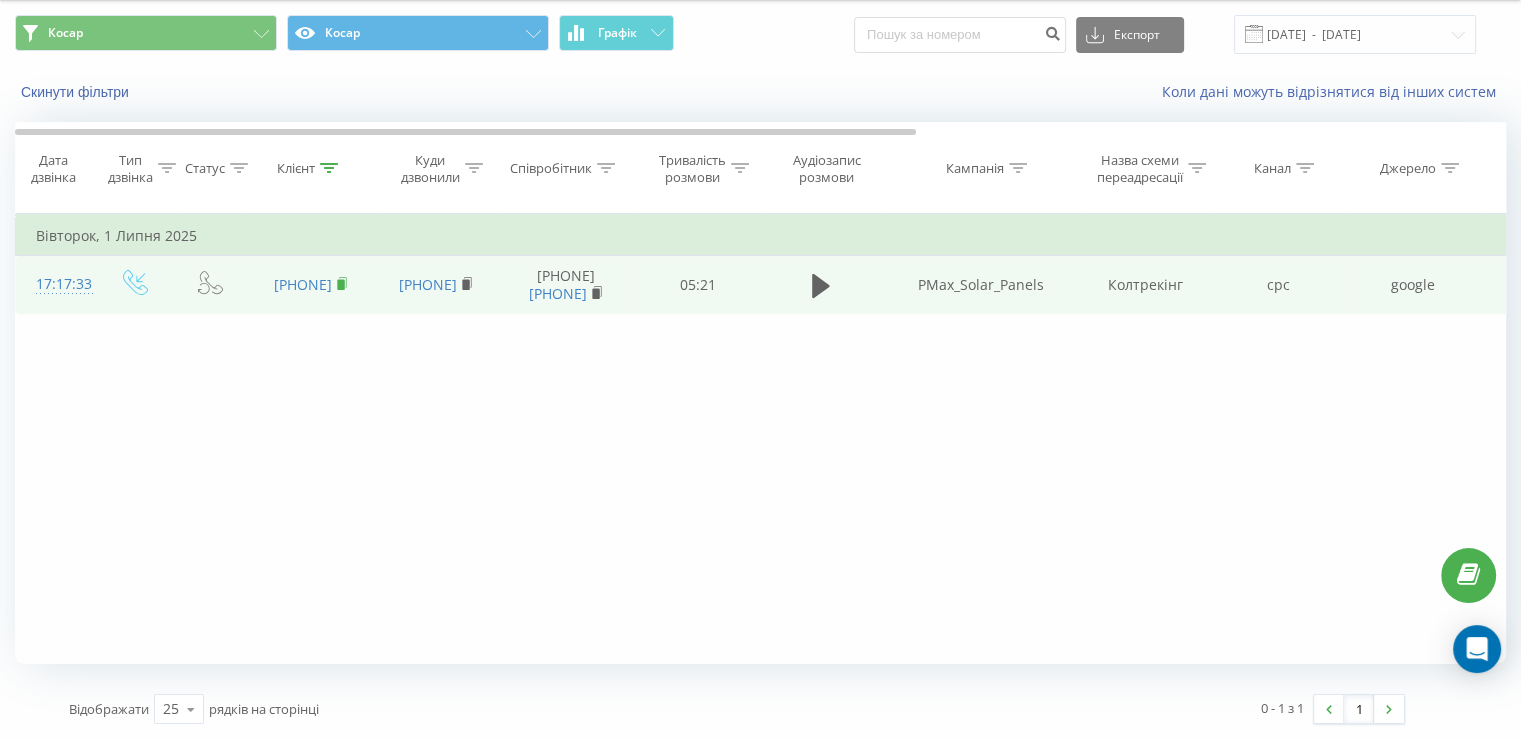 click 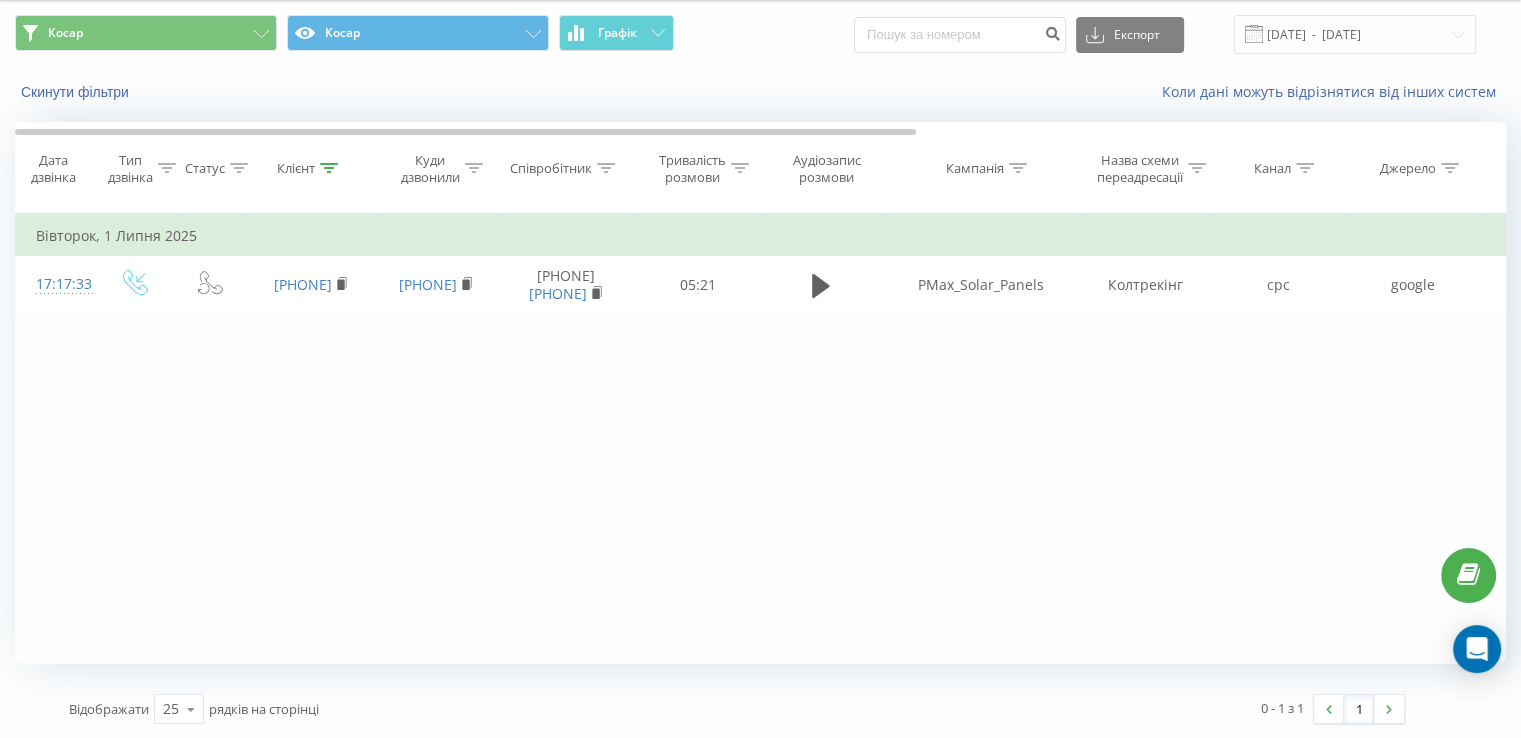 click 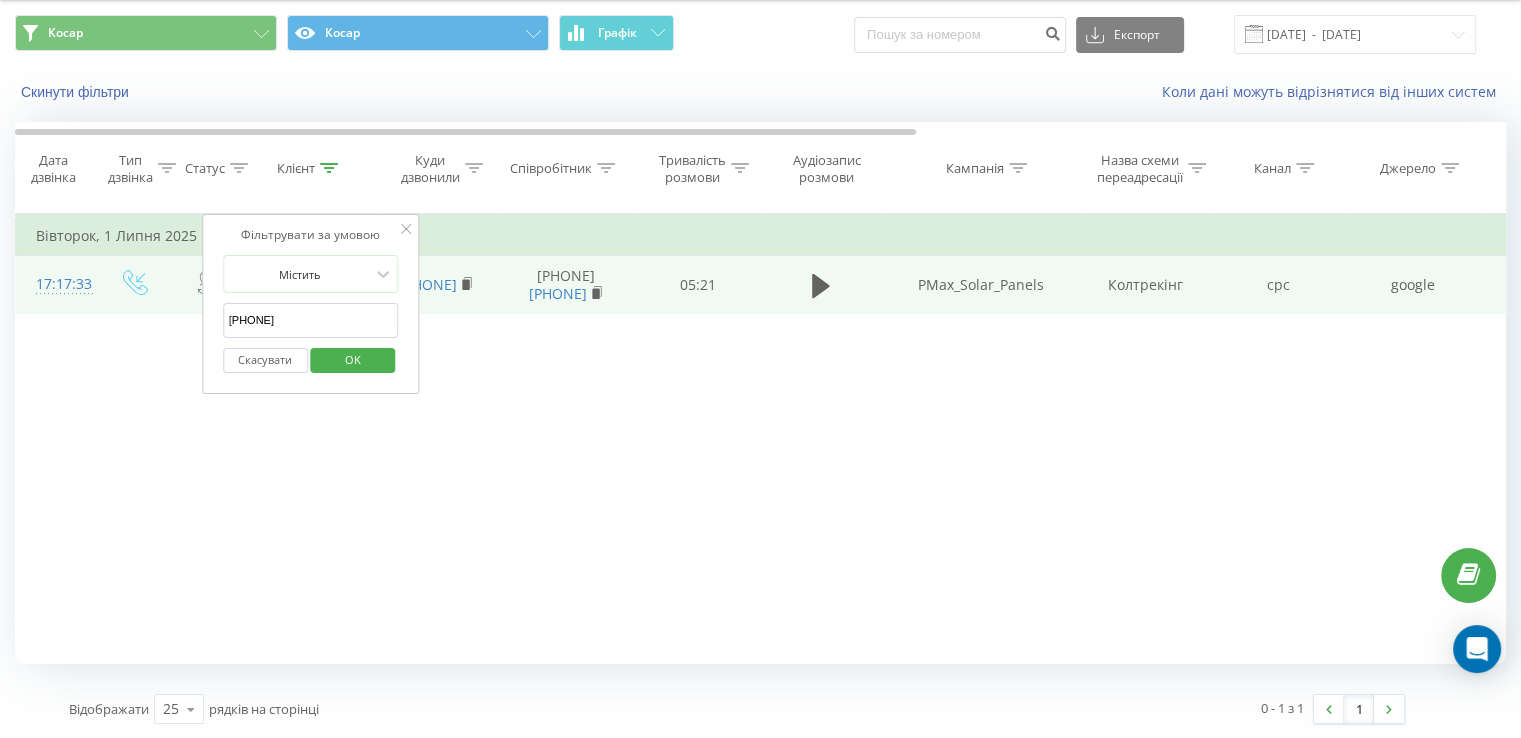 drag, startPoint x: 332, startPoint y: 326, endPoint x: 200, endPoint y: 314, distance: 132.54433 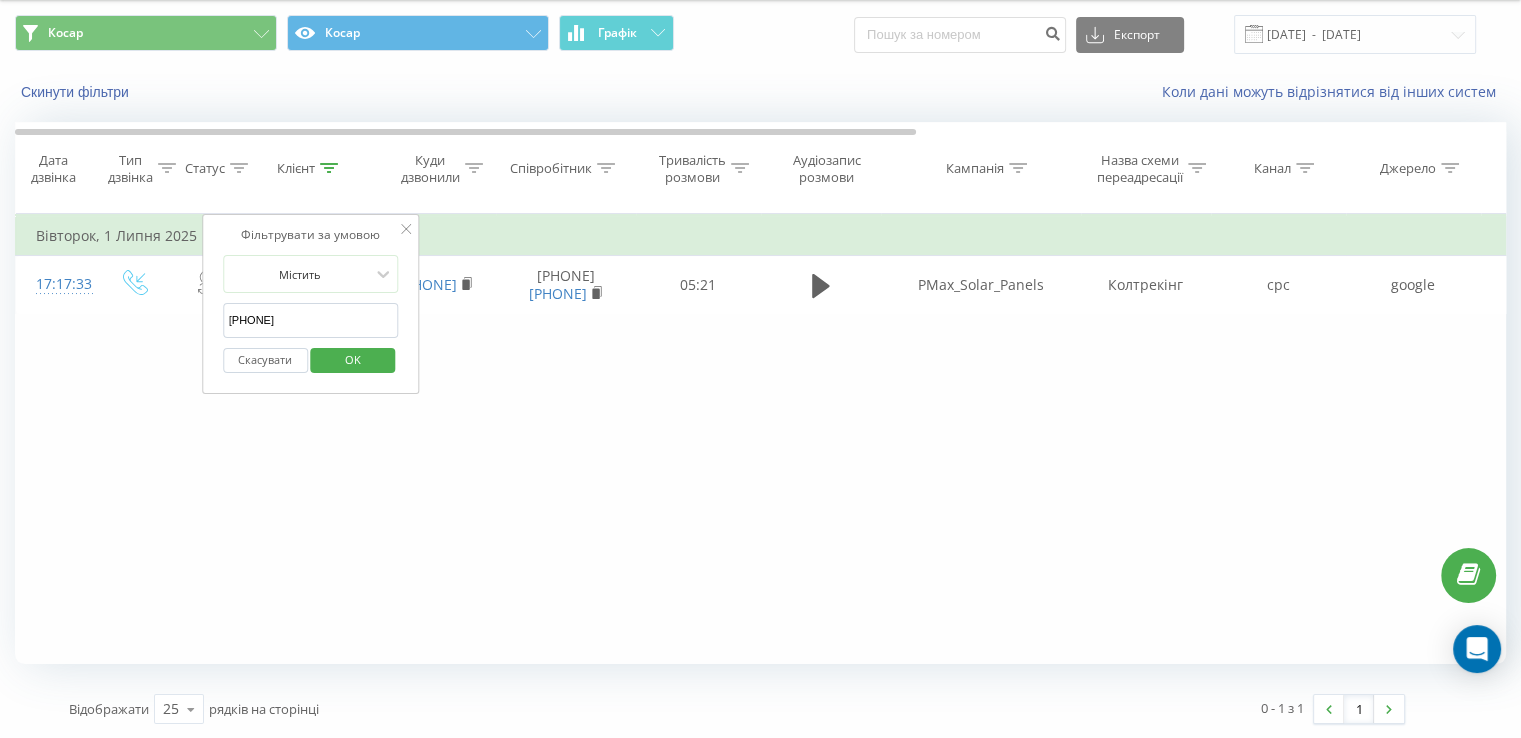 paste on "[NUMBER]" 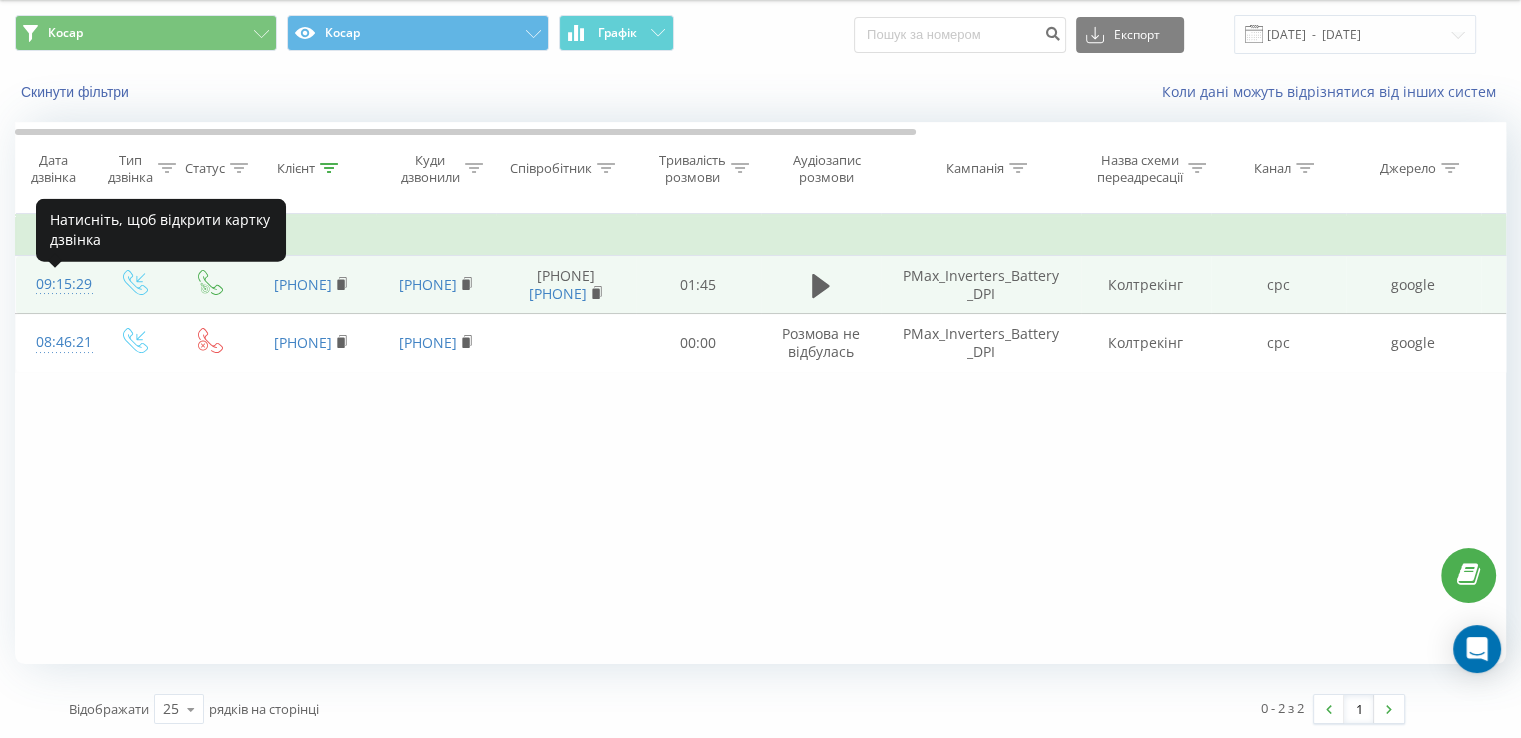click on "09:15:29" at bounding box center (56, 284) 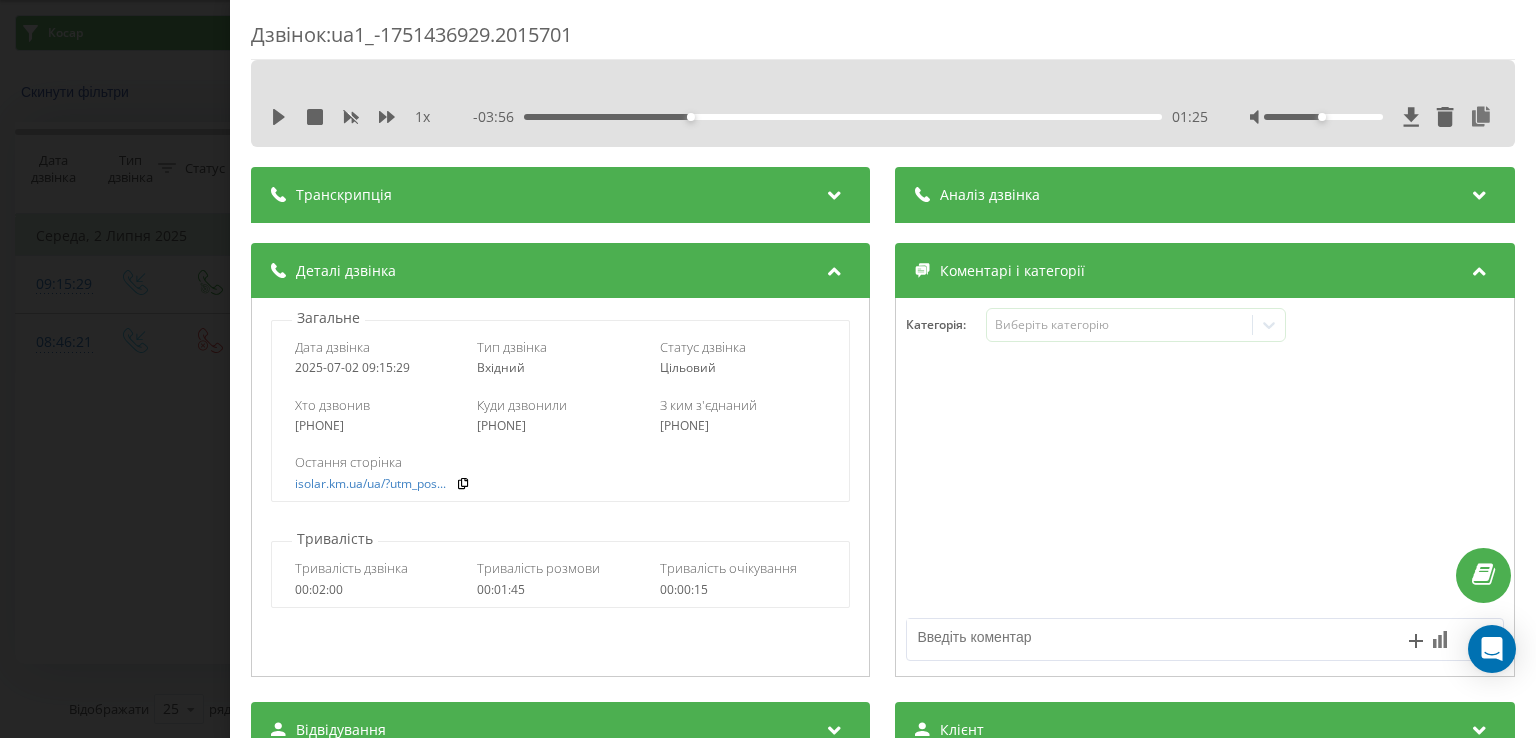 click on "Транскрипція" at bounding box center (560, 195) 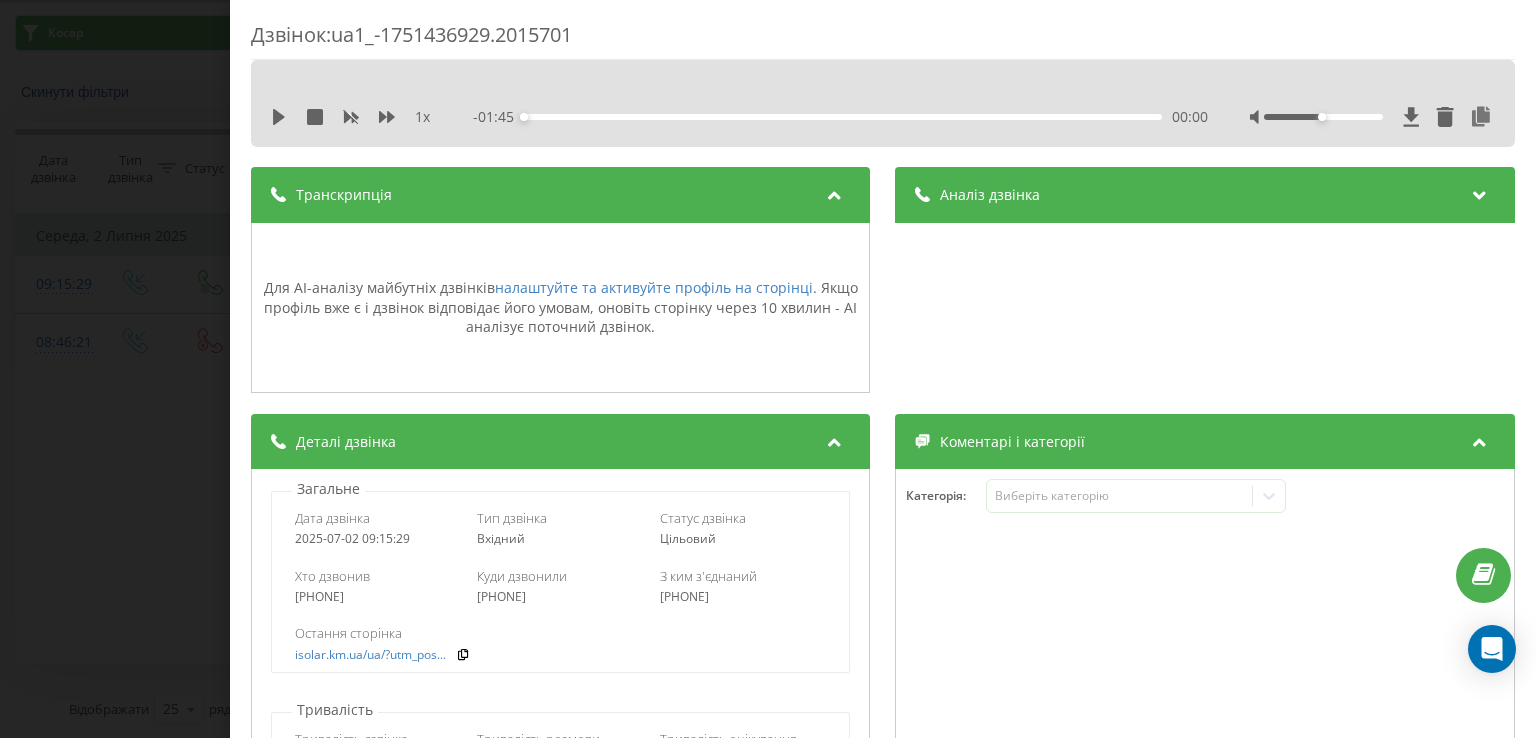 click on "Дзвінок : ua1_-1751436929.2015701 1 x - 01:45 00:00 00:00 Транскрипція Для AI-аналізу майбутніх дзвінків налаштуйте та активуйте профіль на сторінці . Якщо профіль вже є і дзвінок відповідає його умовам, оновіть сторінку через 10 хвилин - AI аналізує поточний дзвінок. Аналіз дзвінка Для AI-аналізу майбутніх дзвінків налаштуйте та активуйте профіль на сторінці . Якщо профіль вже є і дзвінок відповідає його умовам, оновіть сторінку через 10 хвилин - AI аналізує поточний дзвінок. Деталі дзвінка Загальне Дата дзвінка [YEAR]-[MONTH]-[DATE] [TIME] Тип дзвінка Вхідний Статус дзвінка Цільовий [PHONE] :" at bounding box center [768, 369] 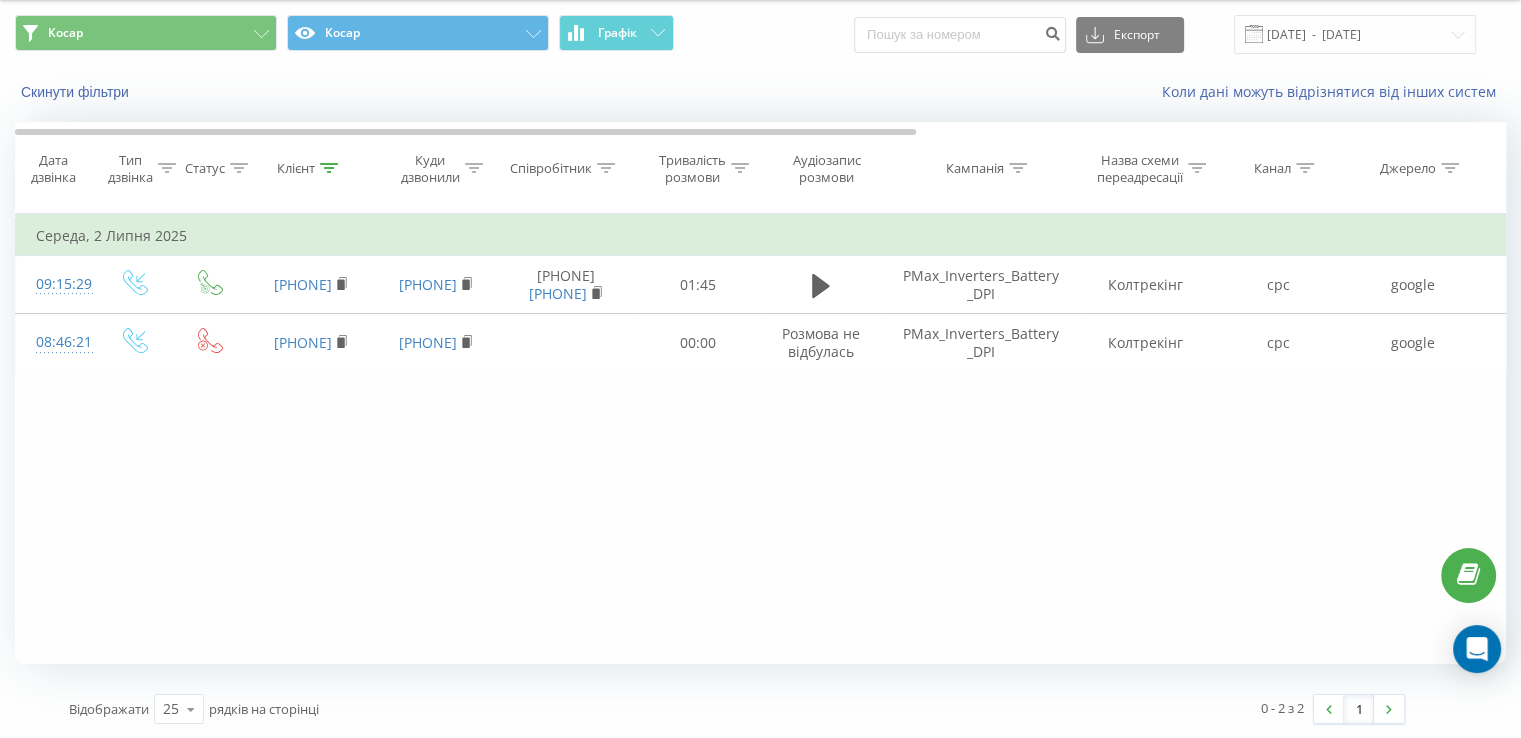 click on "Клієнт" at bounding box center [311, 168] 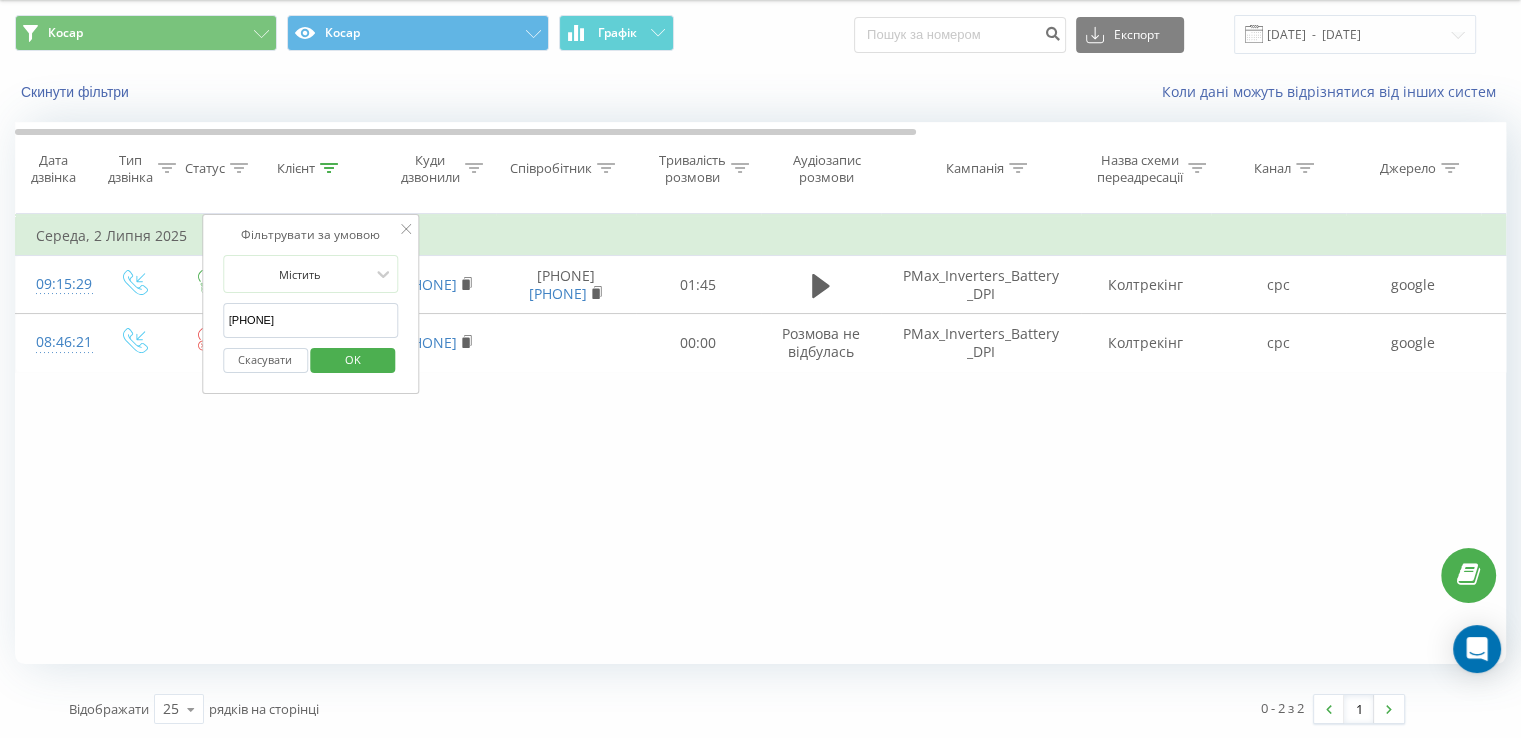 click on "Клієнт" at bounding box center [311, 168] 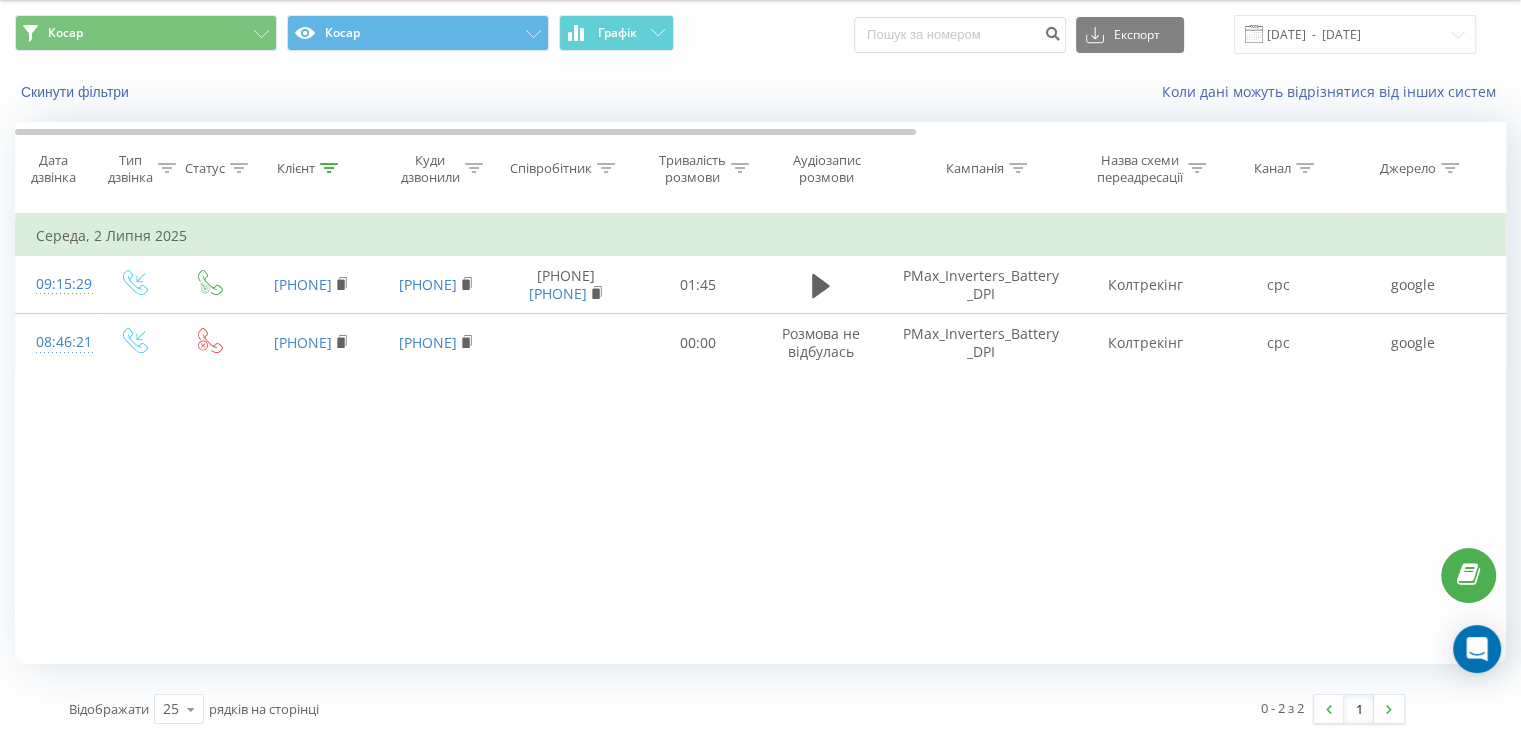 click on "Клієнт" at bounding box center [307, 168] 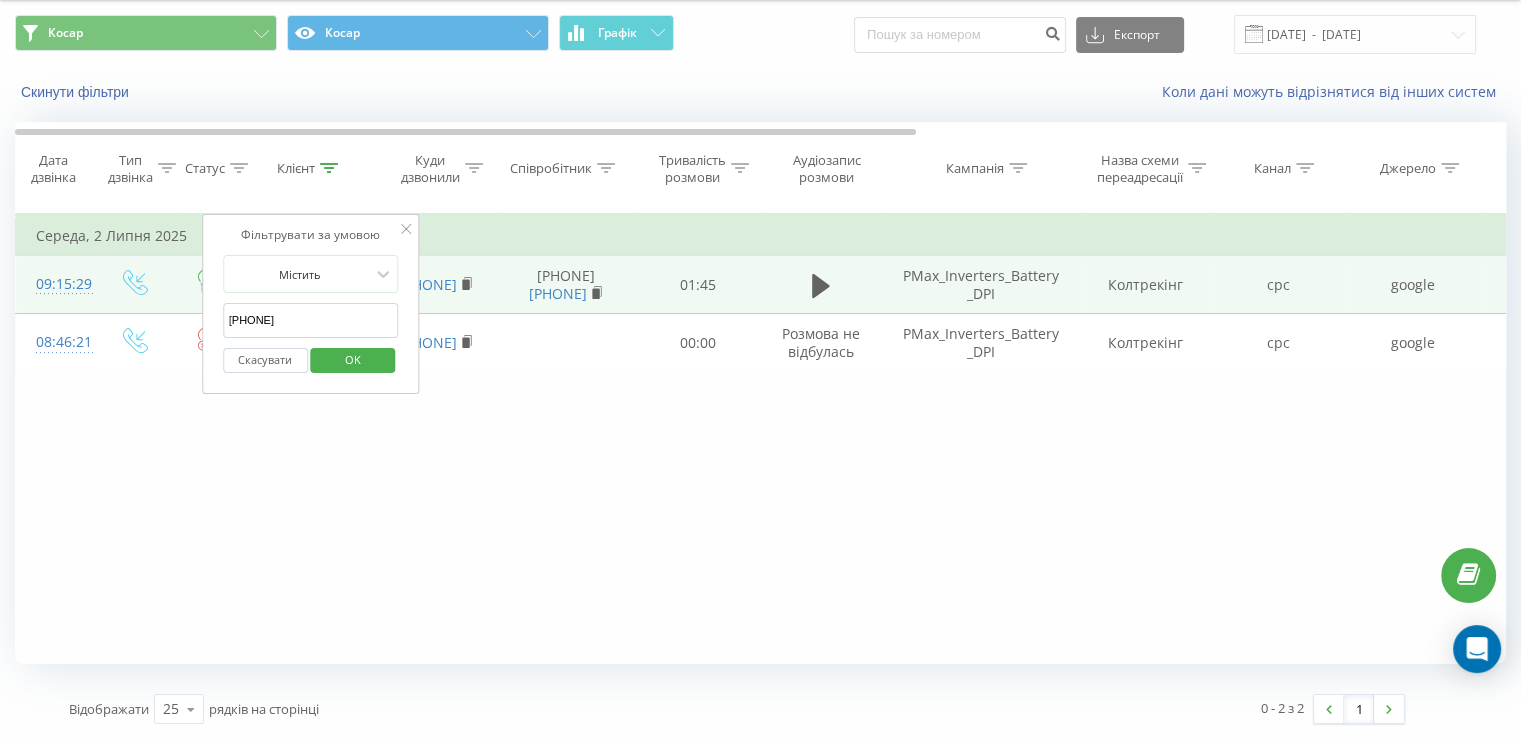 drag, startPoint x: 319, startPoint y: 313, endPoint x: 161, endPoint y: 317, distance: 158.05063 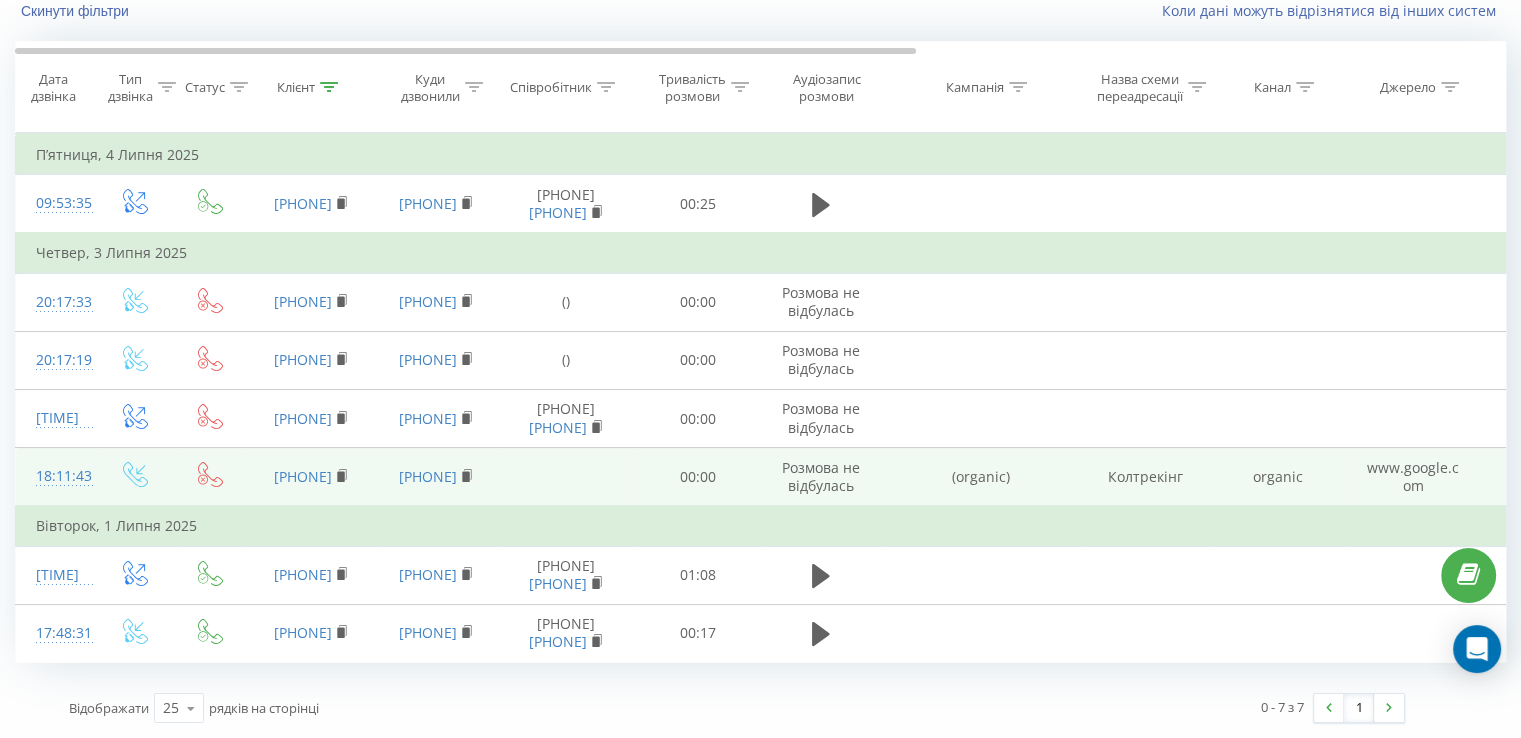 scroll, scrollTop: 199, scrollLeft: 0, axis: vertical 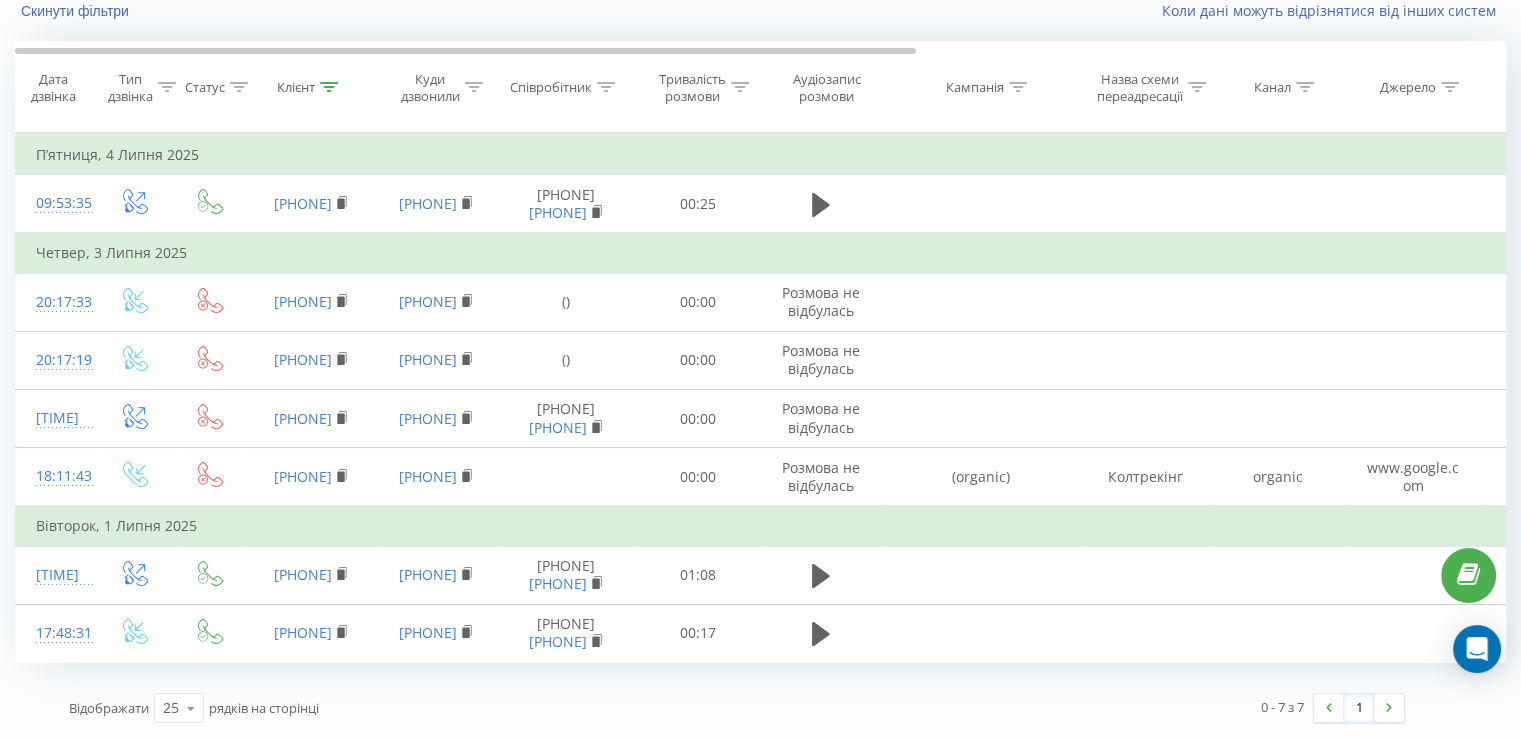 click 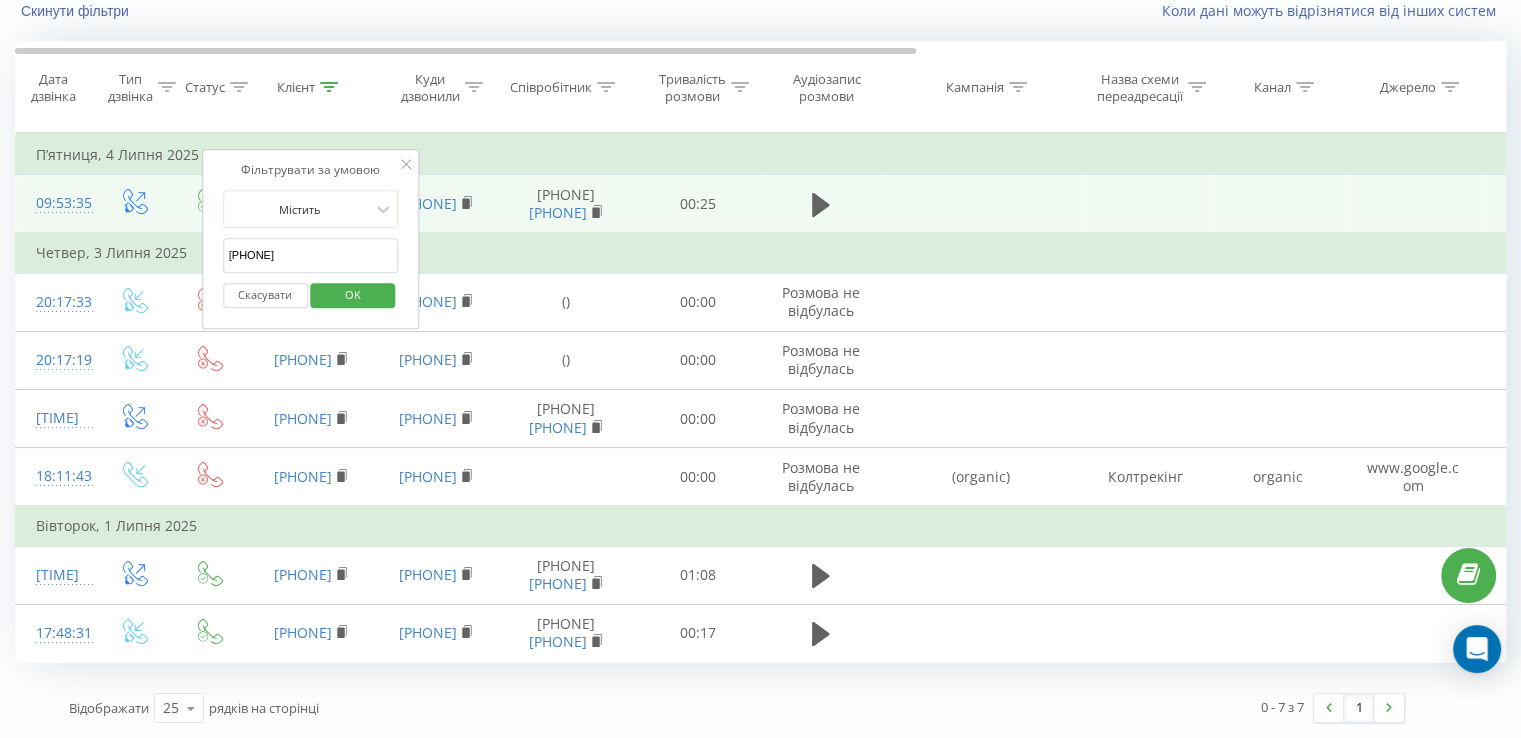 drag, startPoint x: 309, startPoint y: 185, endPoint x: 160, endPoint y: 172, distance: 149.56604 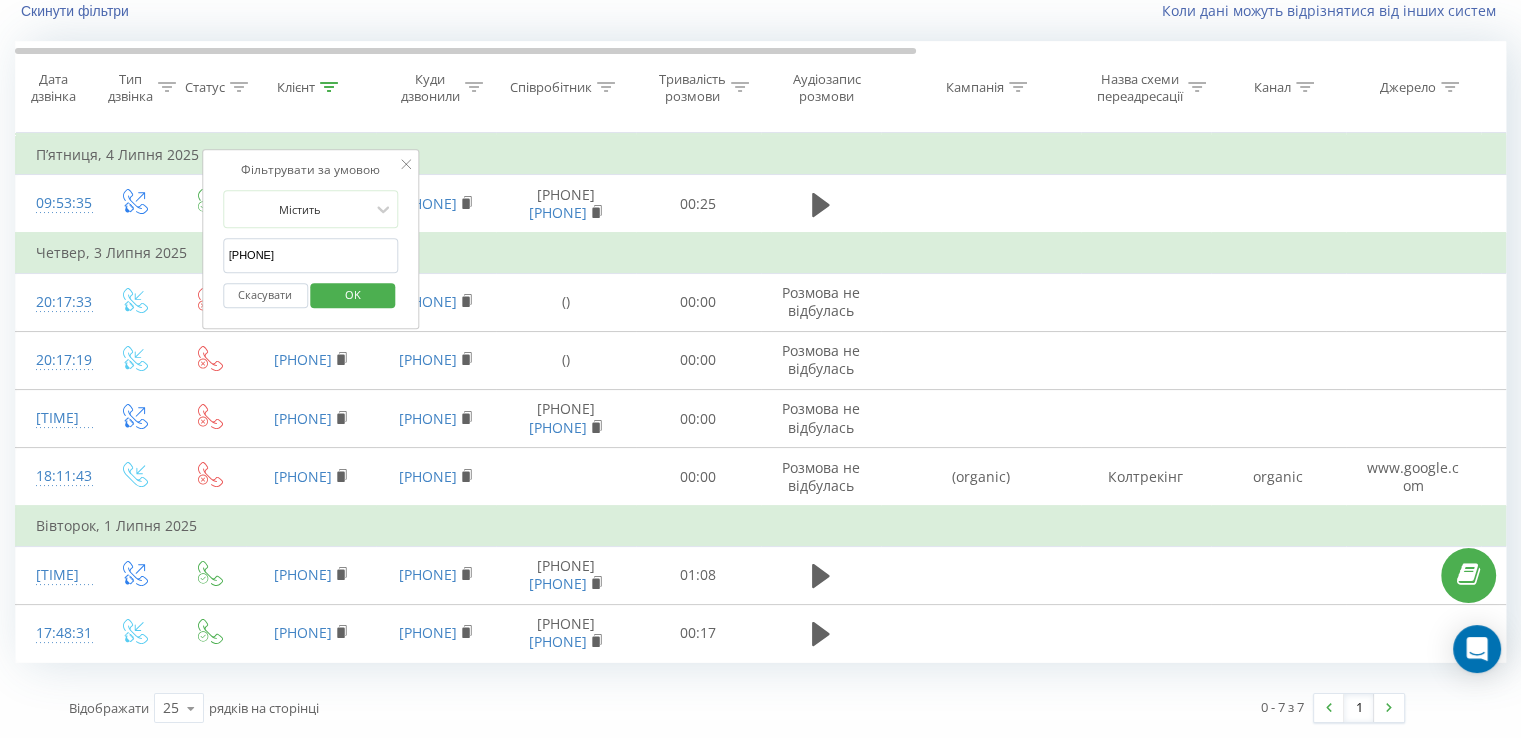 paste on "[PHONE]" 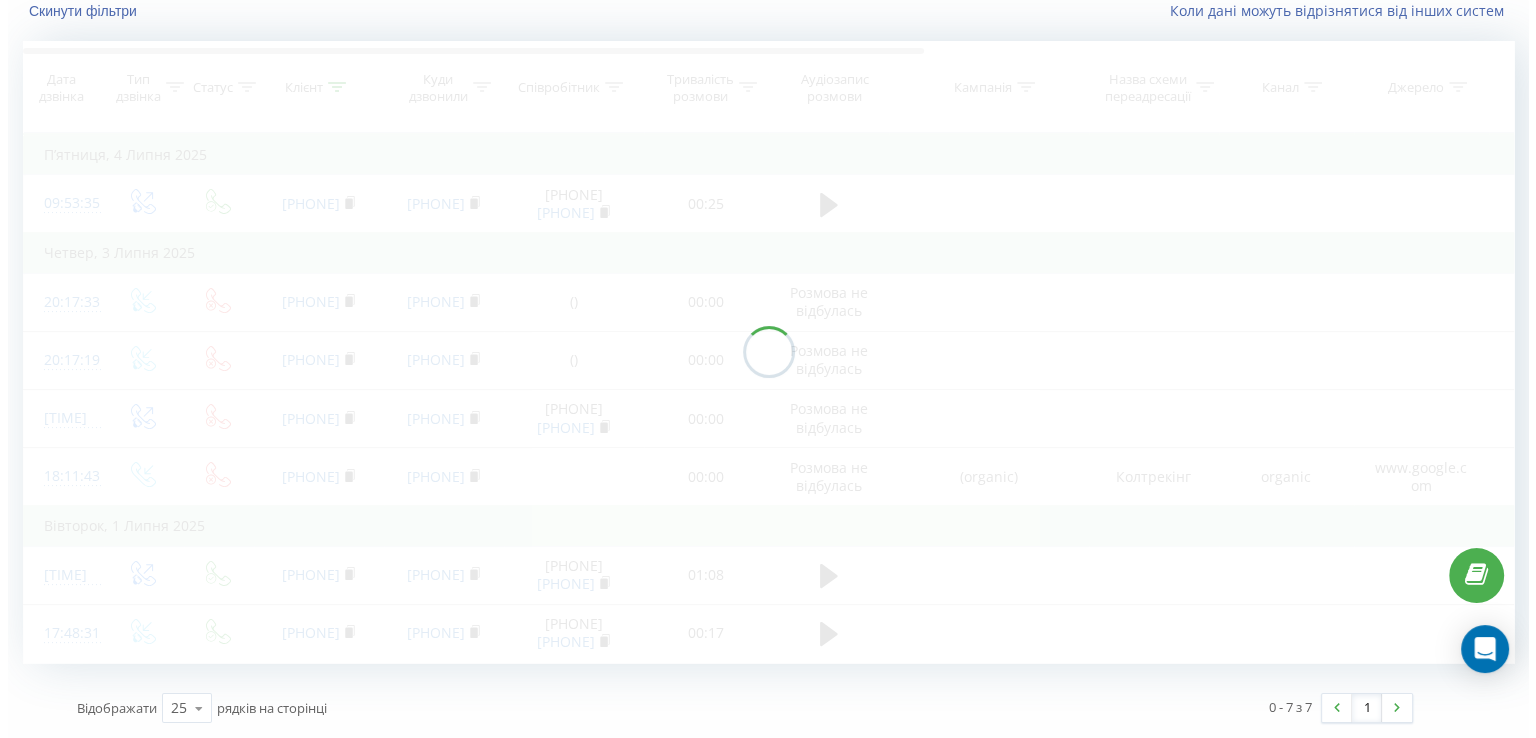 scroll, scrollTop: 3, scrollLeft: 0, axis: vertical 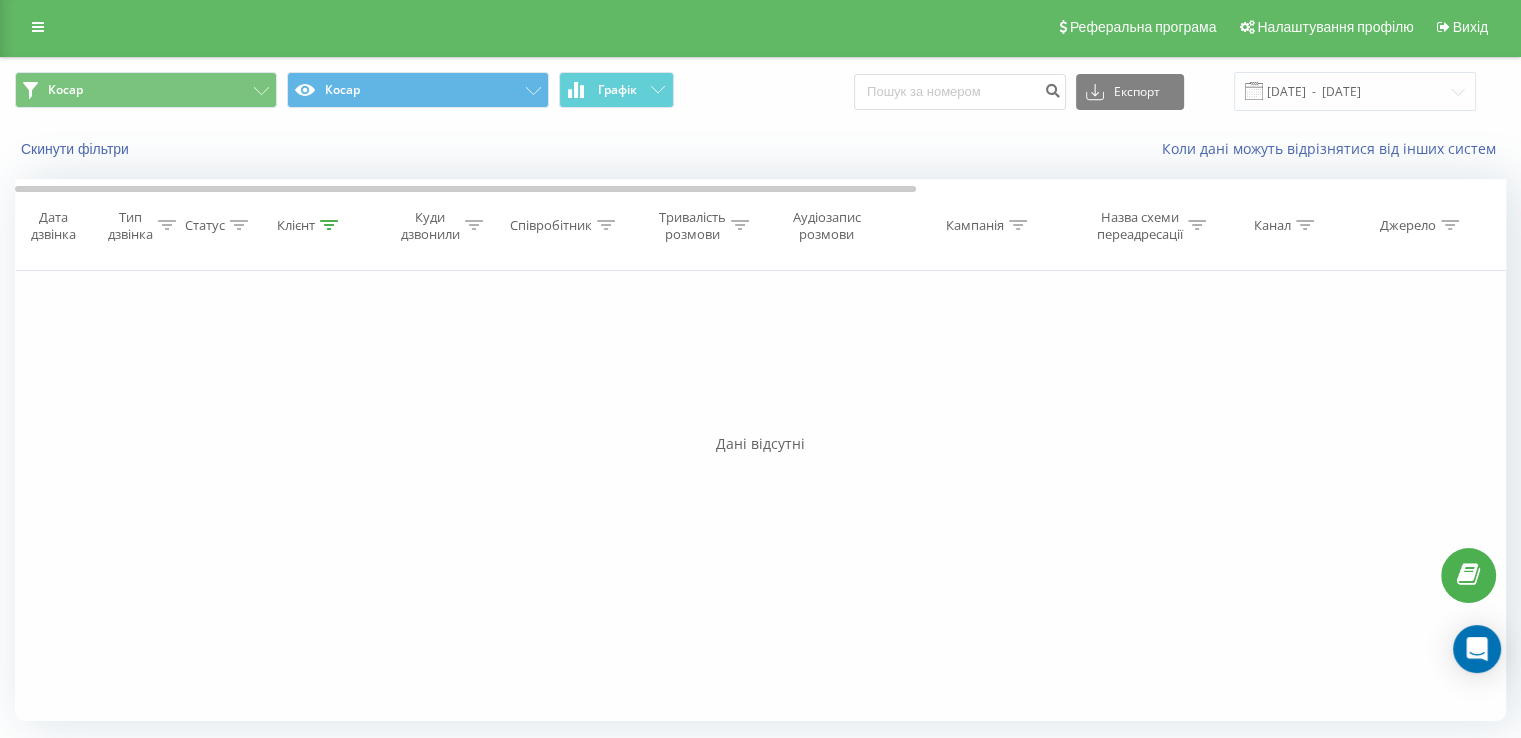 click 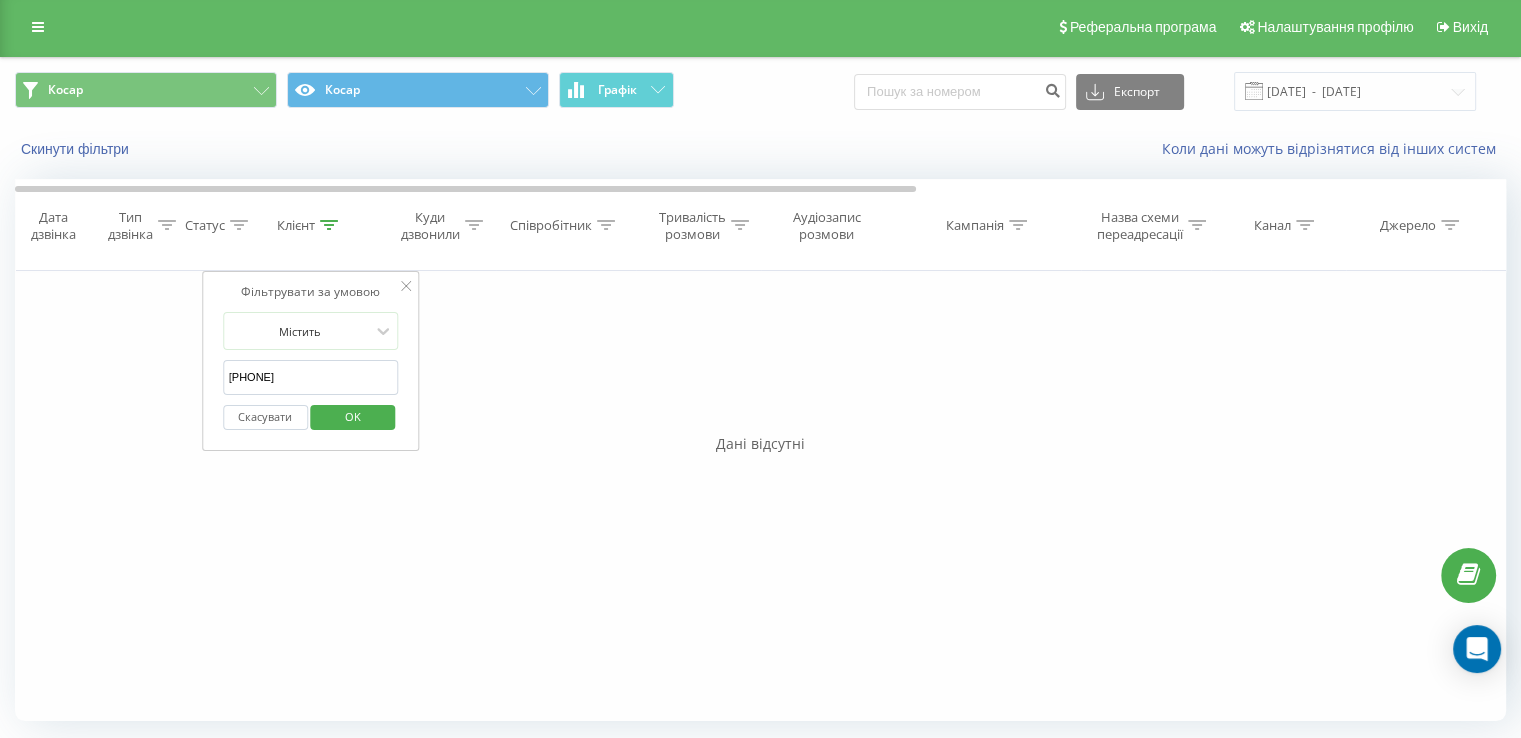 drag, startPoint x: 320, startPoint y: 376, endPoint x: 177, endPoint y: 369, distance: 143.17122 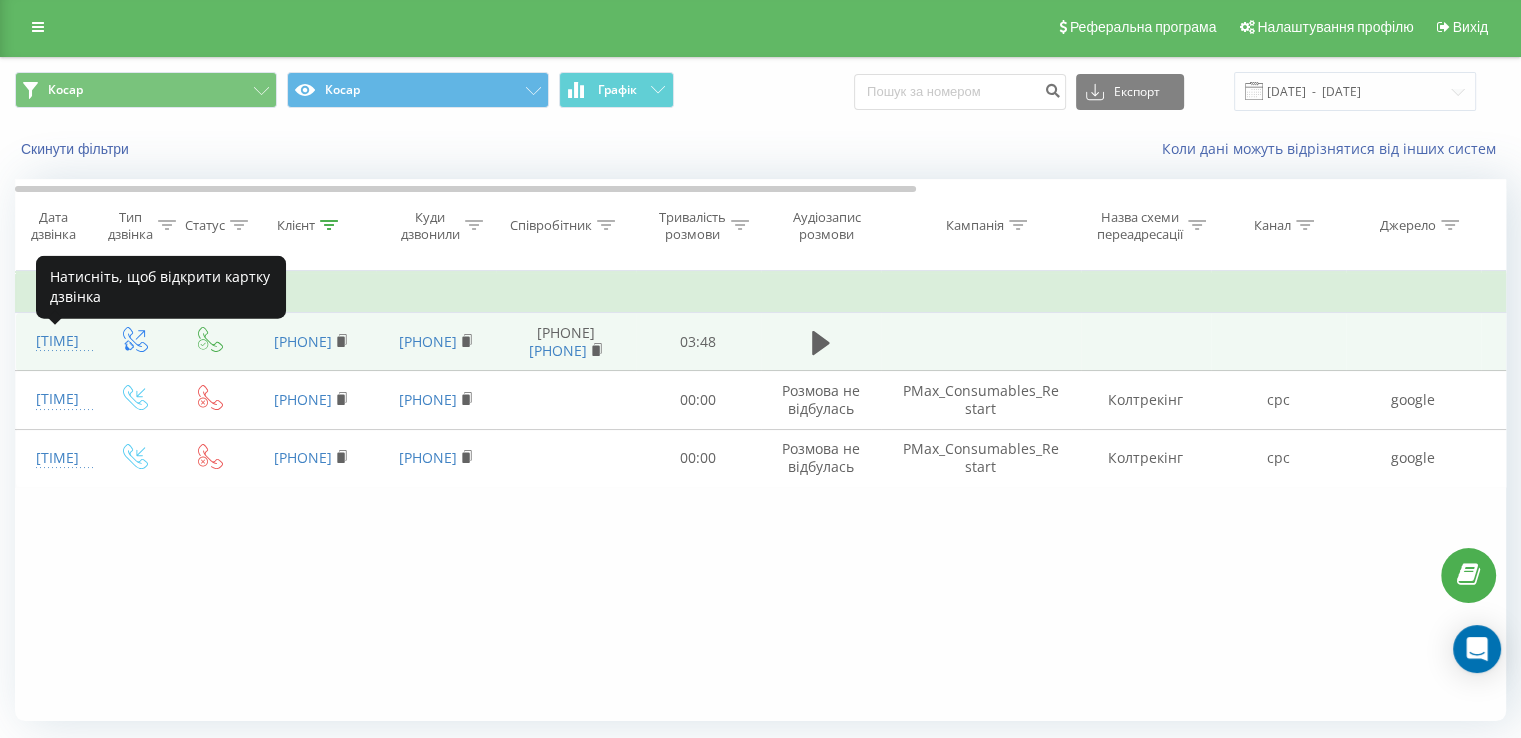 click on "[TIME]" at bounding box center (56, 341) 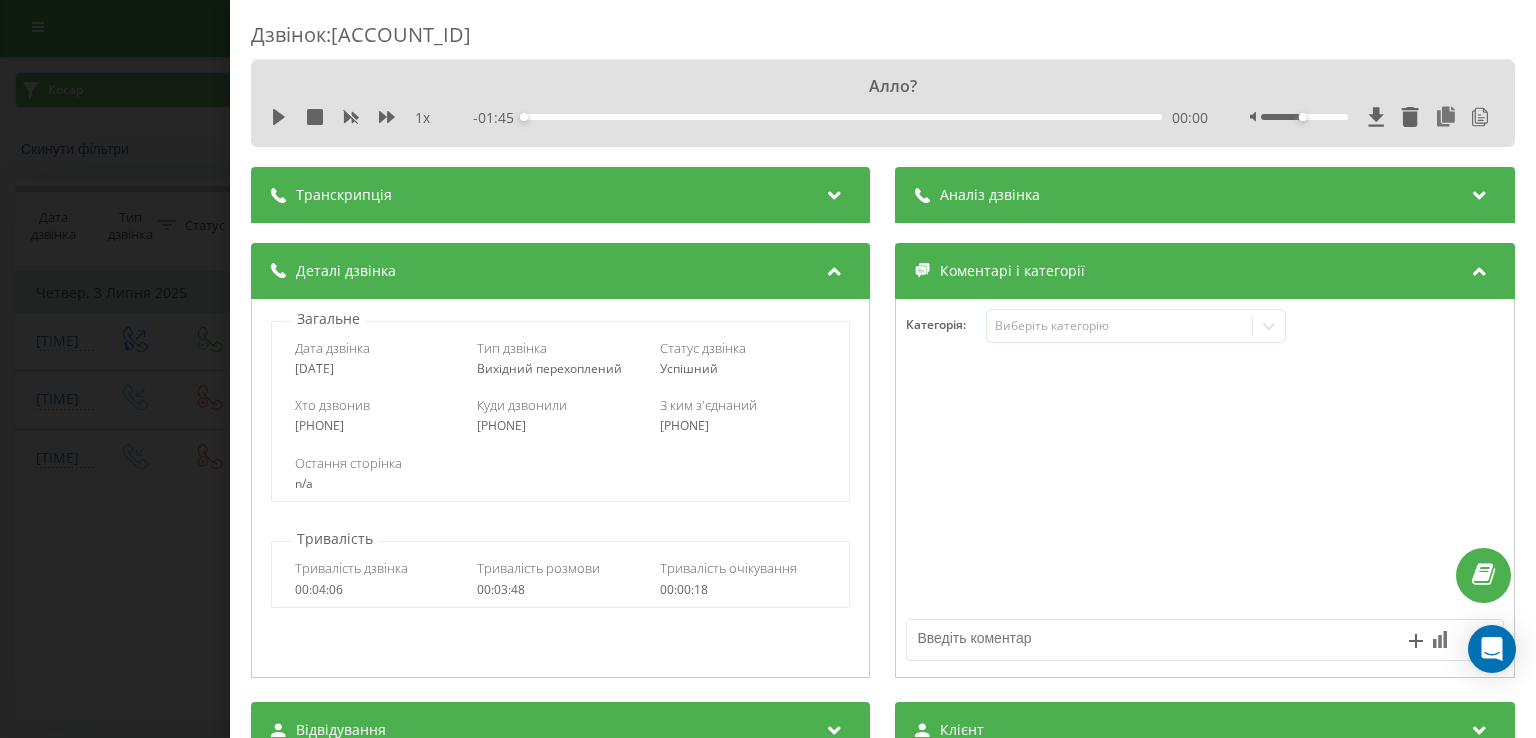 click on "Транскрипція" at bounding box center (560, 195) 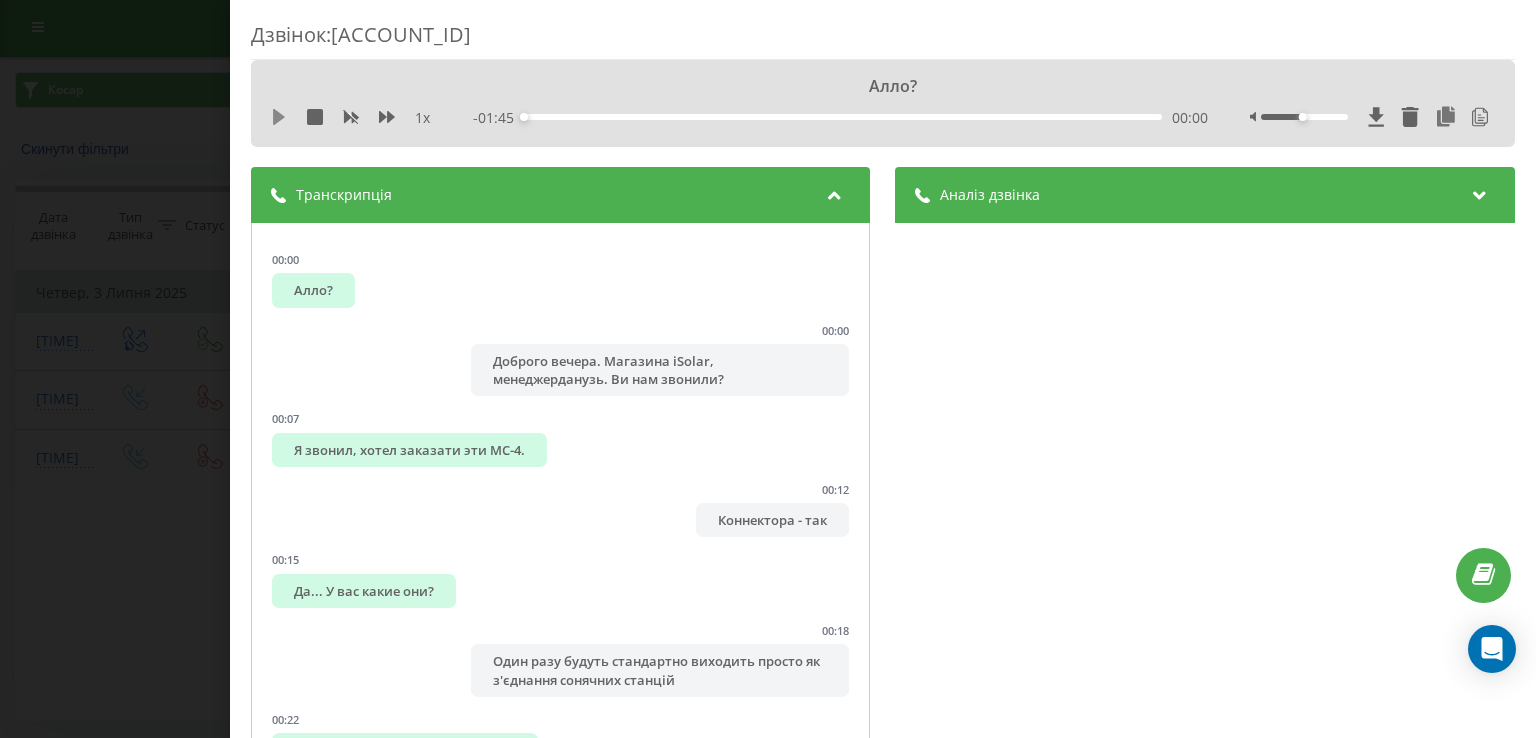 click 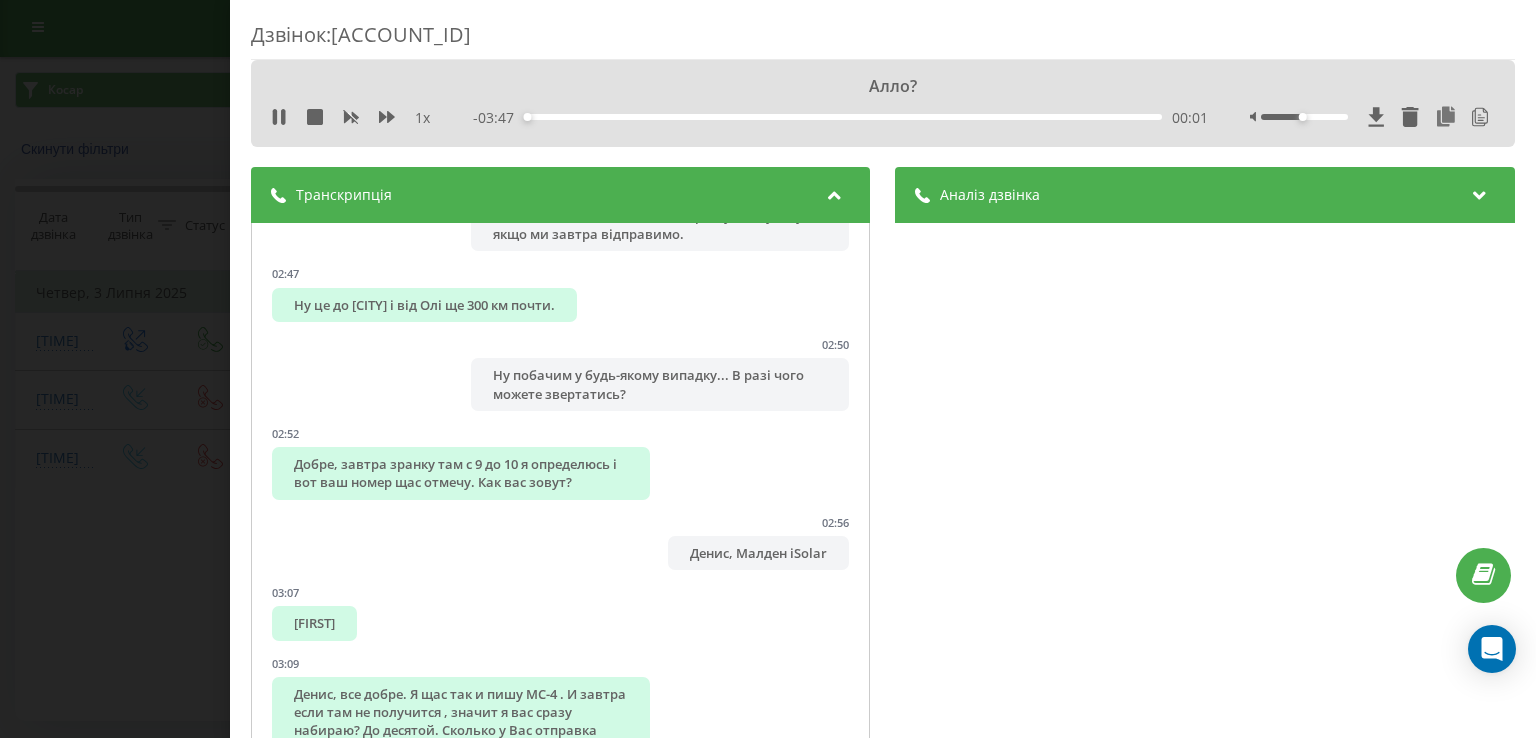 scroll, scrollTop: 2262, scrollLeft: 0, axis: vertical 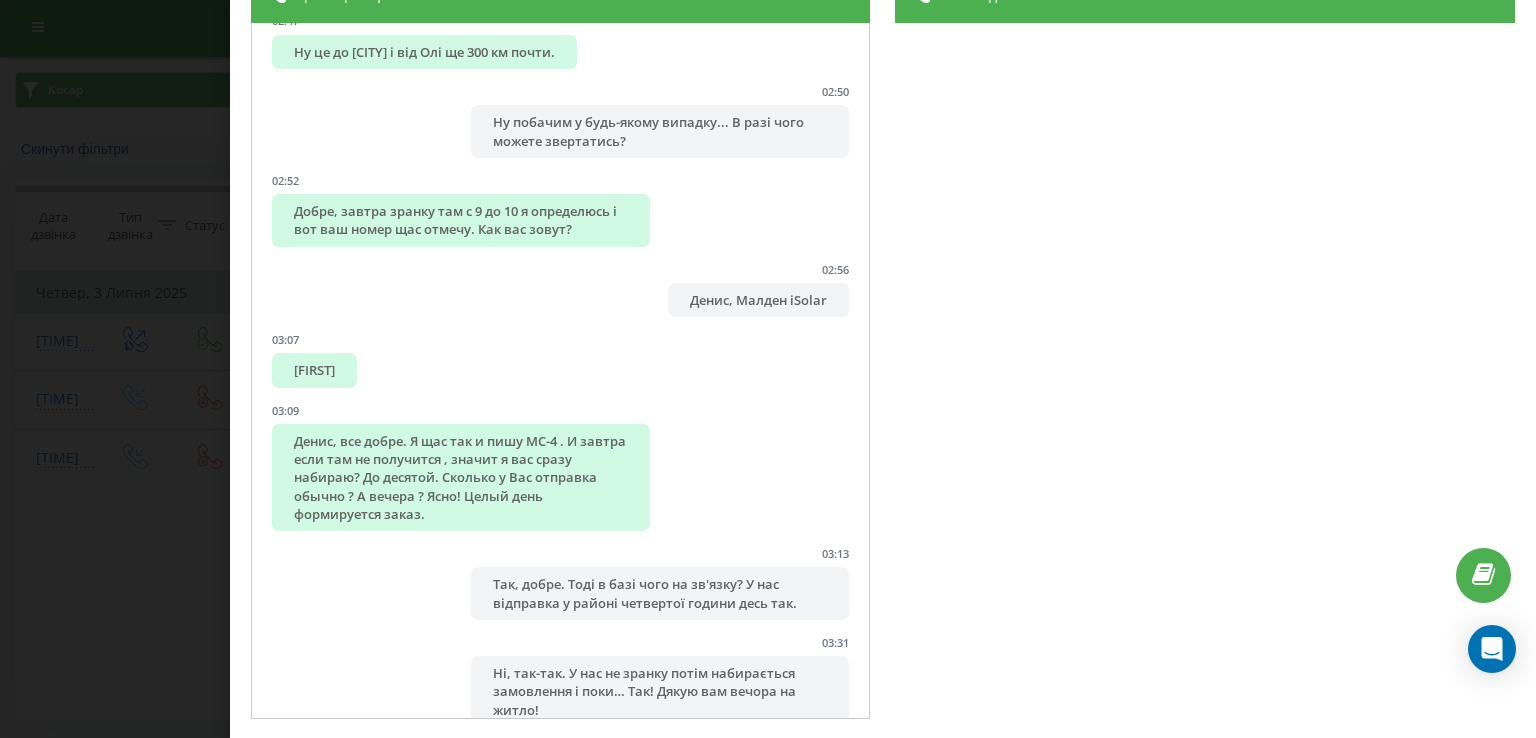 click on "Дзвінок : ua12_-1751561388.1778257 Ну, 300 гривен - это что получается? А! Шесть штук. Подождите... Так я наверно и вам там нету моего заказа минимальная партия тристо.. а триста гривень-нет Не вами я заказывал Давайте завтра Да 1 x - 01:46 02:01 02:01 Транскрипція 00:00 Алло? 00:00 Доброго вечера. Магазина iSolar, менеджерданузь. Ви нам звонили? 00:07 Я звонил, хотел заказати эти МС-4. 00:12 Коннектора - так 00:15 Да... У вас какие они? 00:18 Один разу будуть стандартно виходить просто як з'єднання сонячних станцій 00:22 Ой у Вас немножко плохо слышно 00:25 00:30 Дякую за перегляд! 00:39 00:55 01:00 Дякую за перегляд! 2" at bounding box center (768, 369) 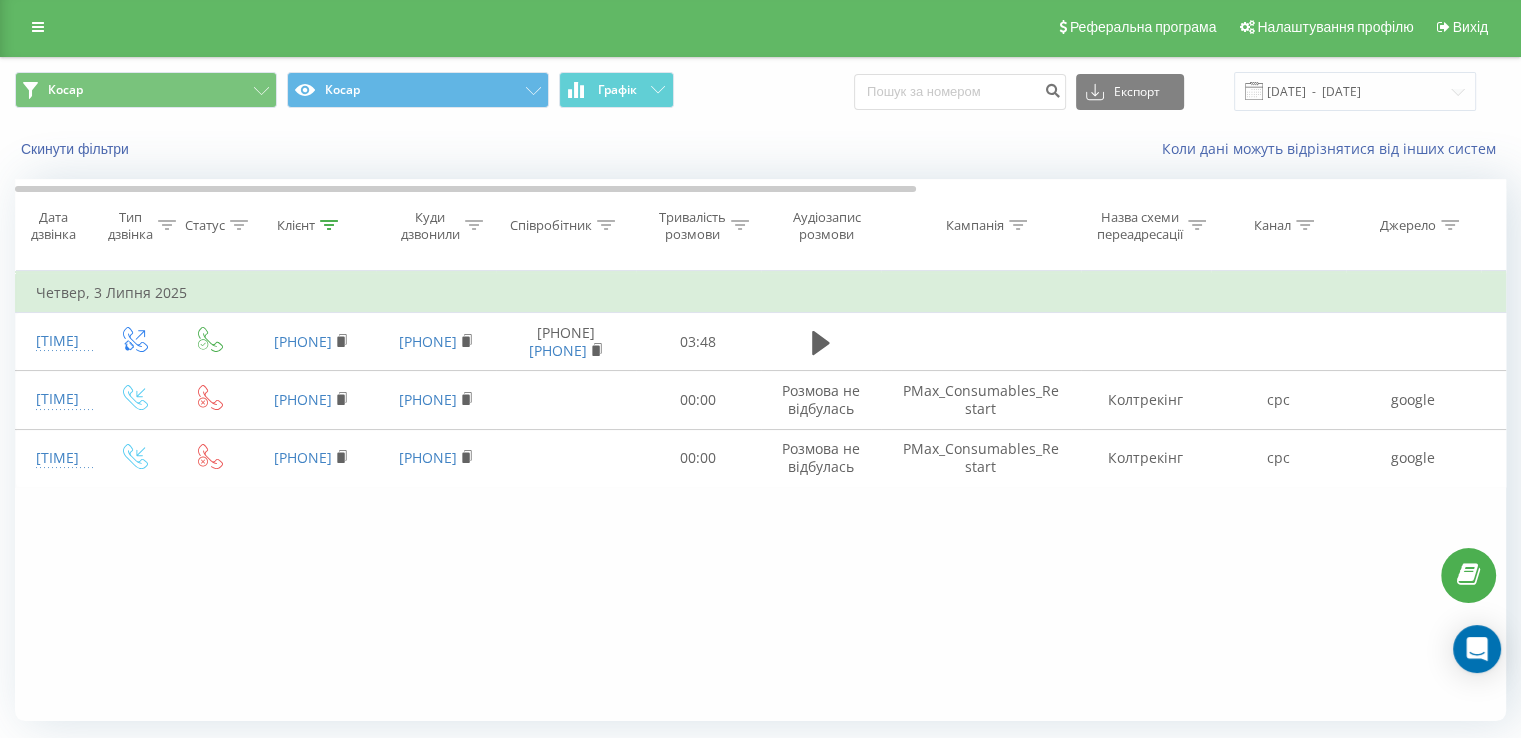 click on "Клієнт" at bounding box center [311, 225] 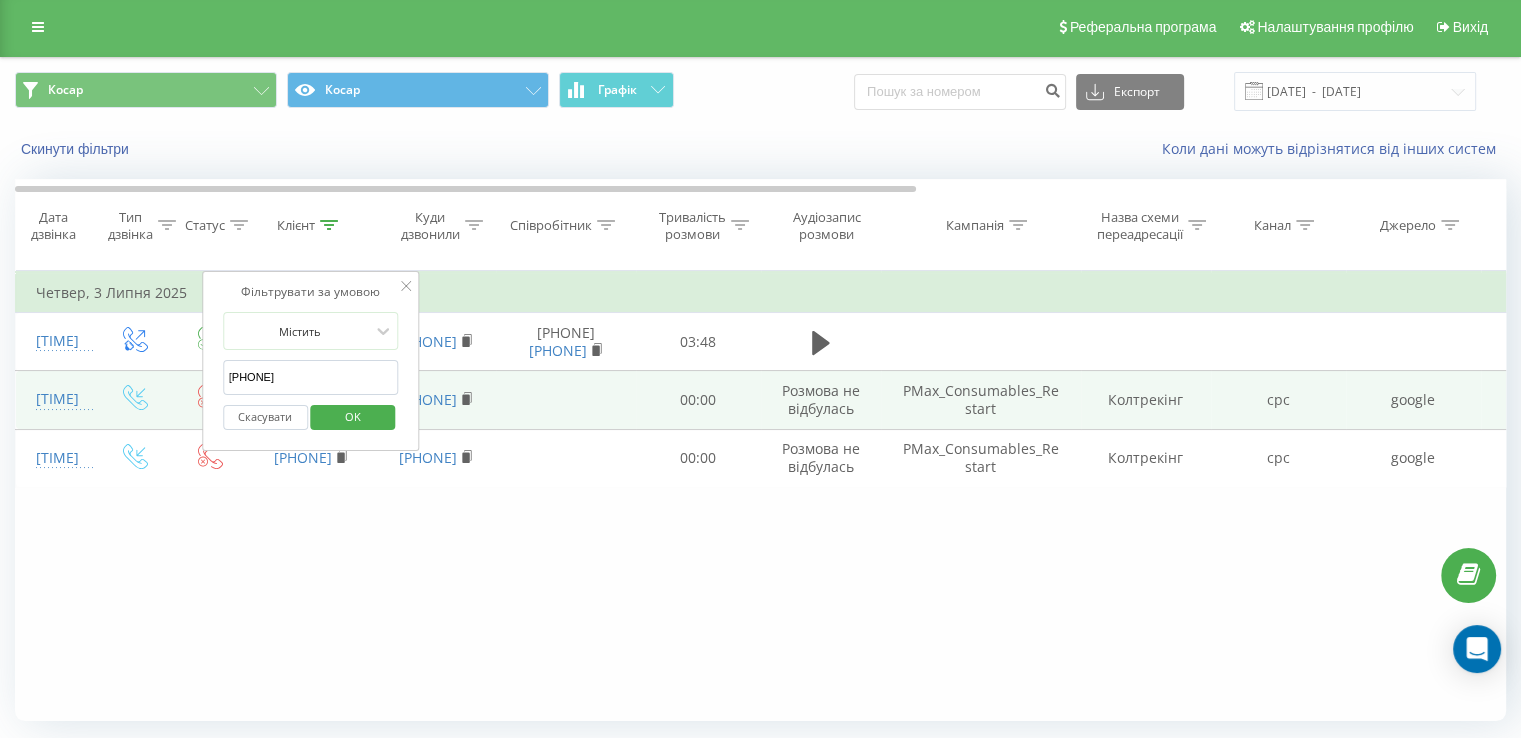 drag, startPoint x: 327, startPoint y: 368, endPoint x: 178, endPoint y: 385, distance: 149.96666 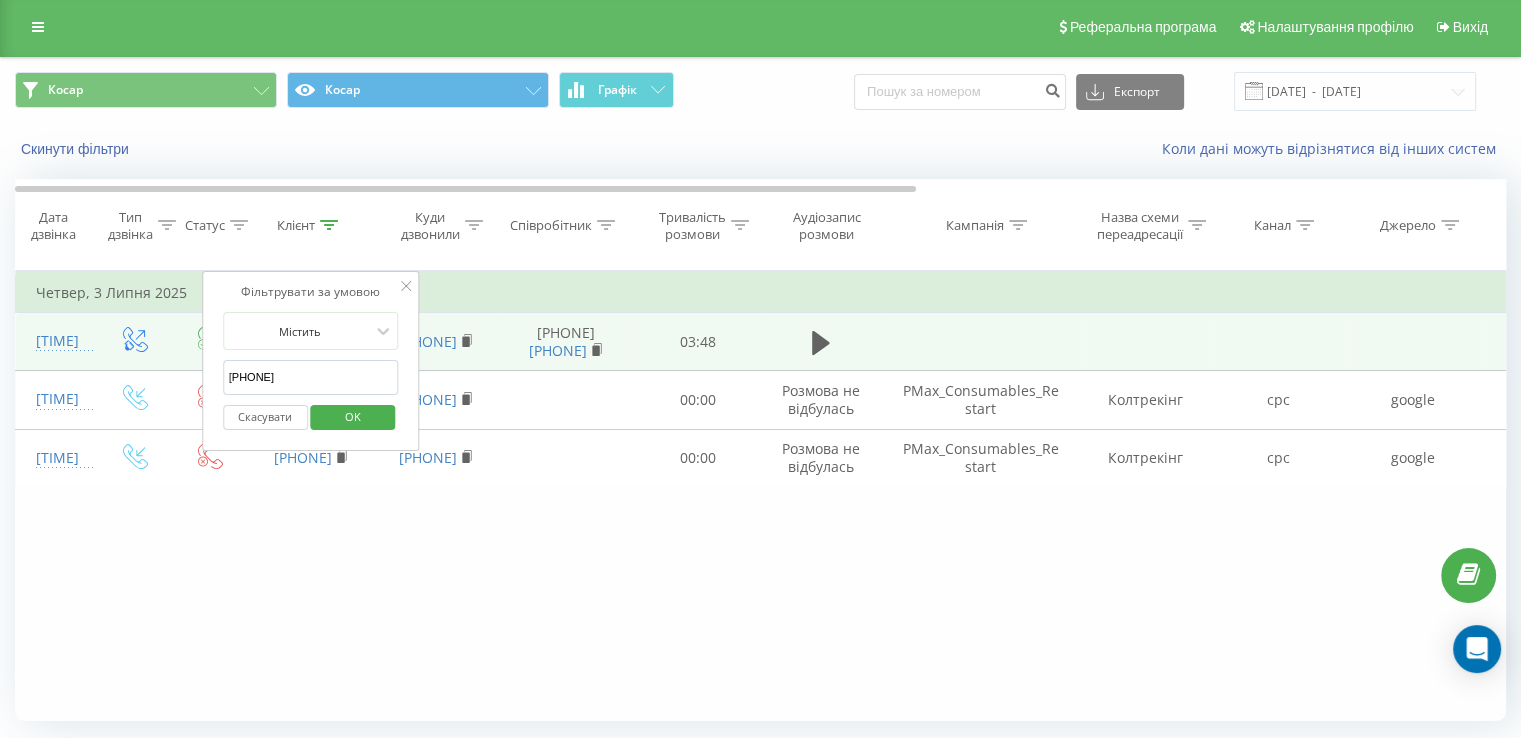 paste on "[PHONE]" 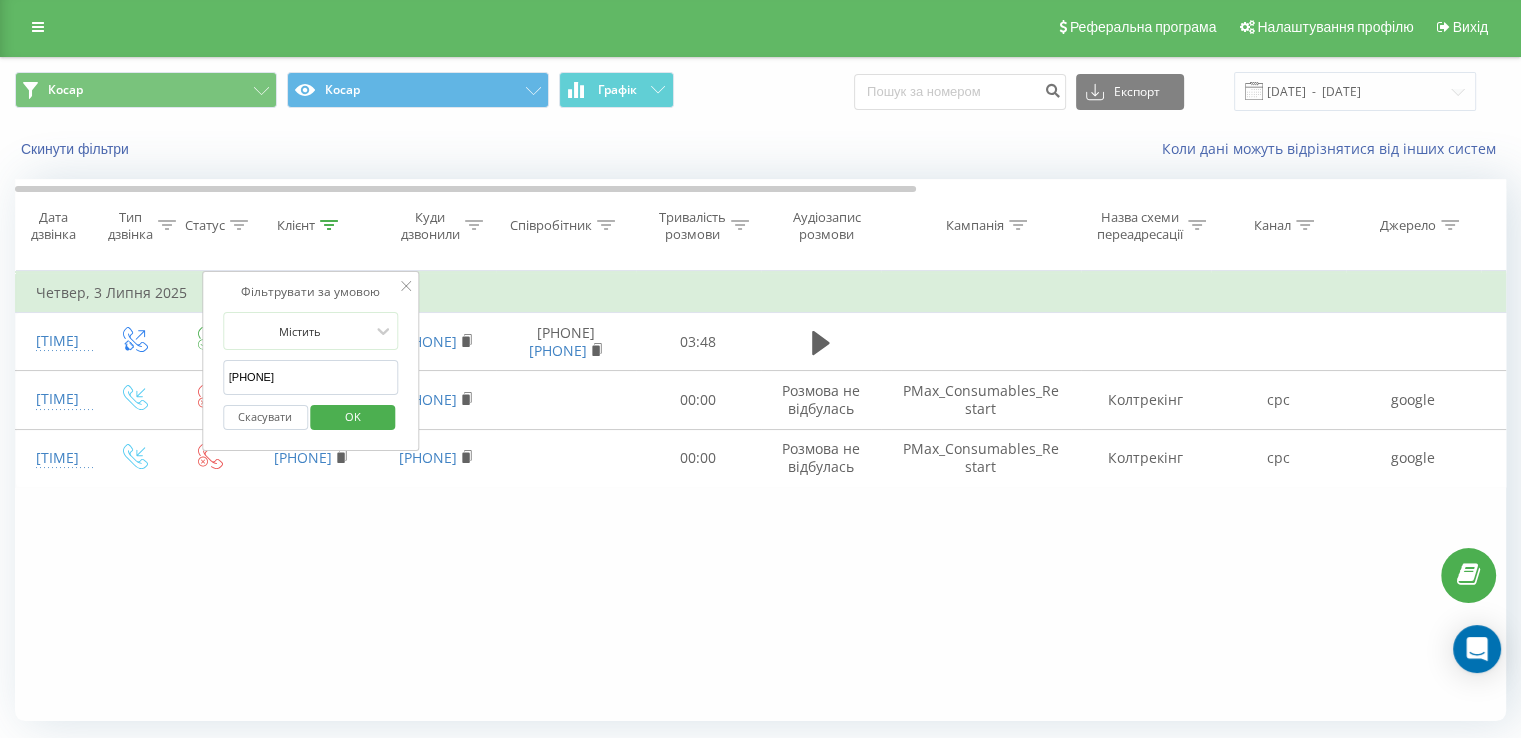click on "OK" at bounding box center [353, 417] 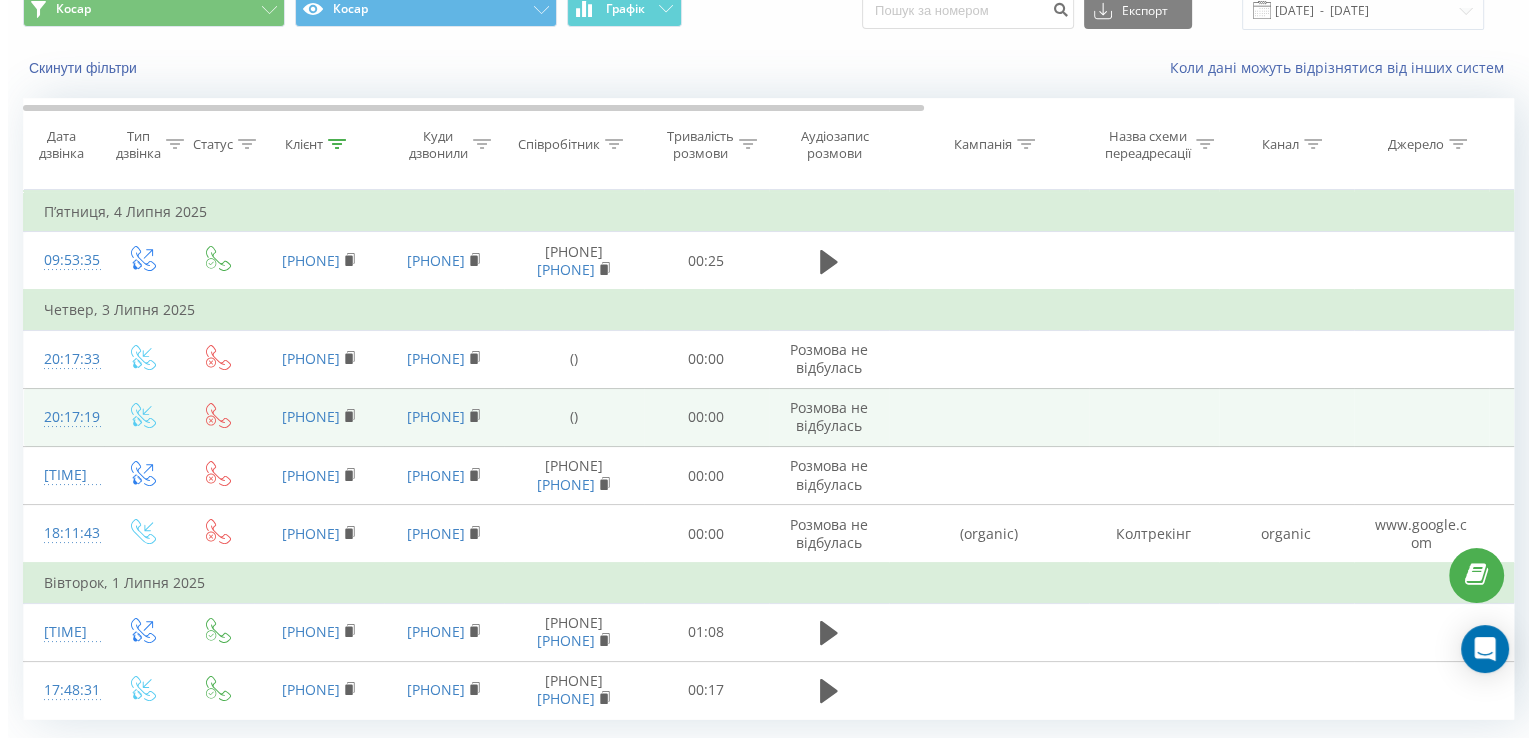 scroll, scrollTop: 0, scrollLeft: 0, axis: both 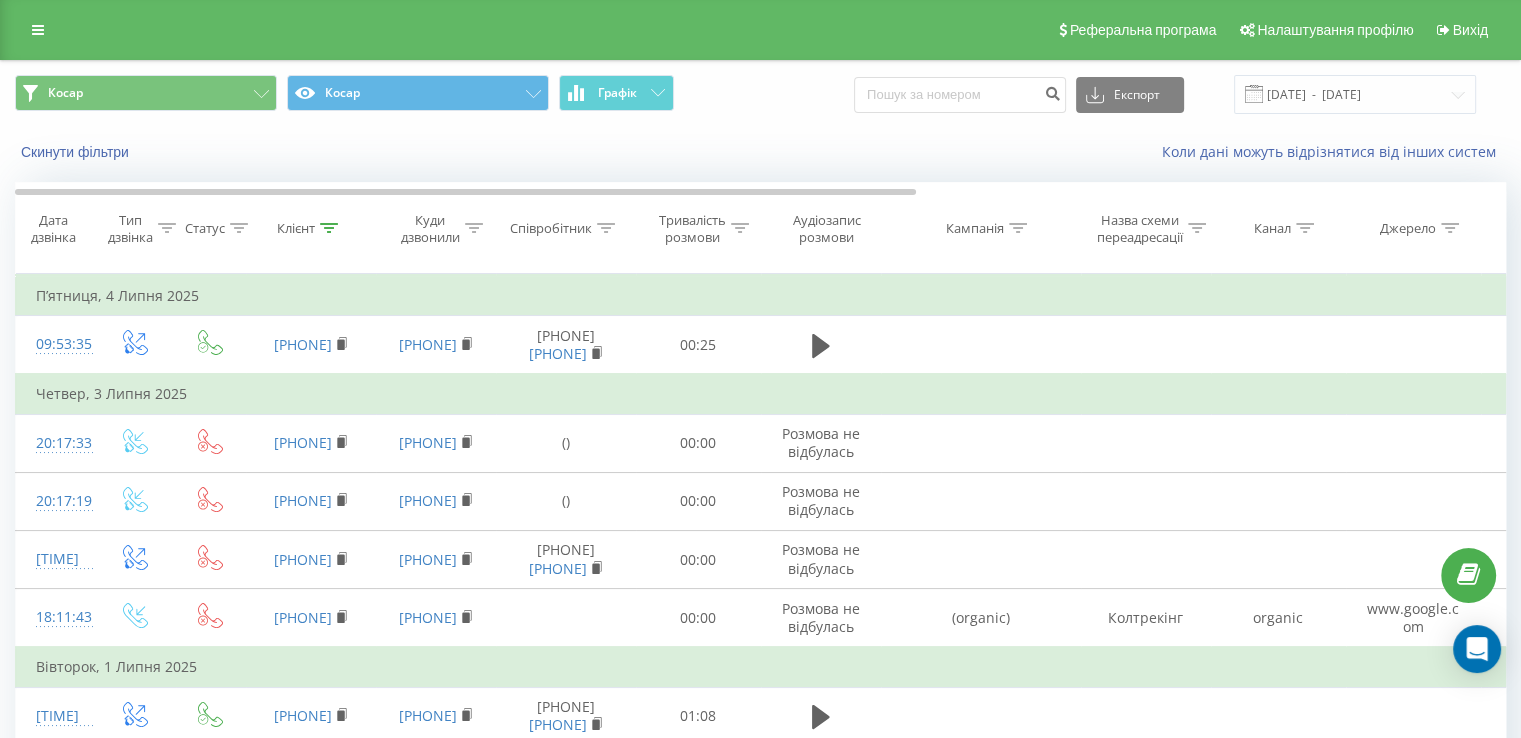 click 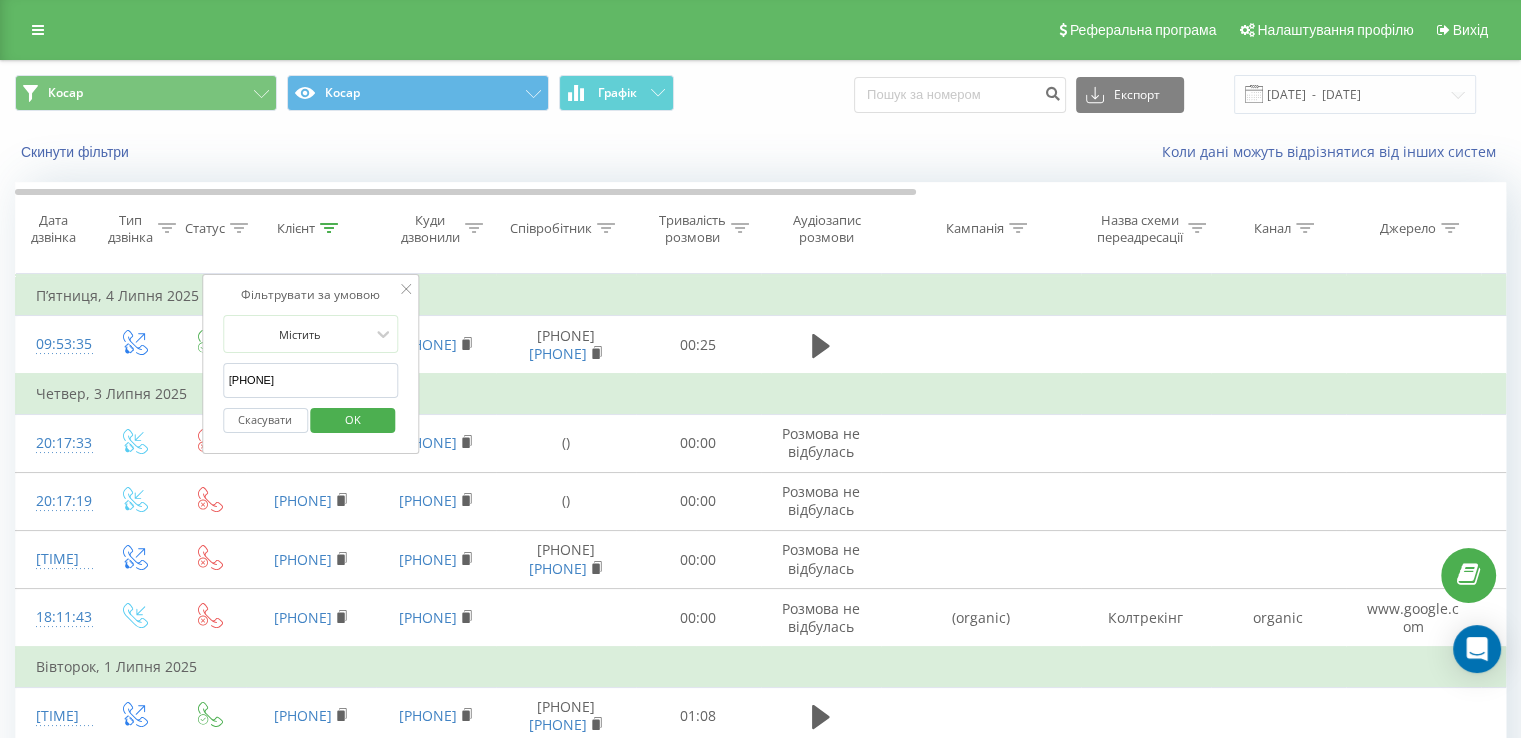drag, startPoint x: 191, startPoint y: 389, endPoint x: 92, endPoint y: 389, distance: 99 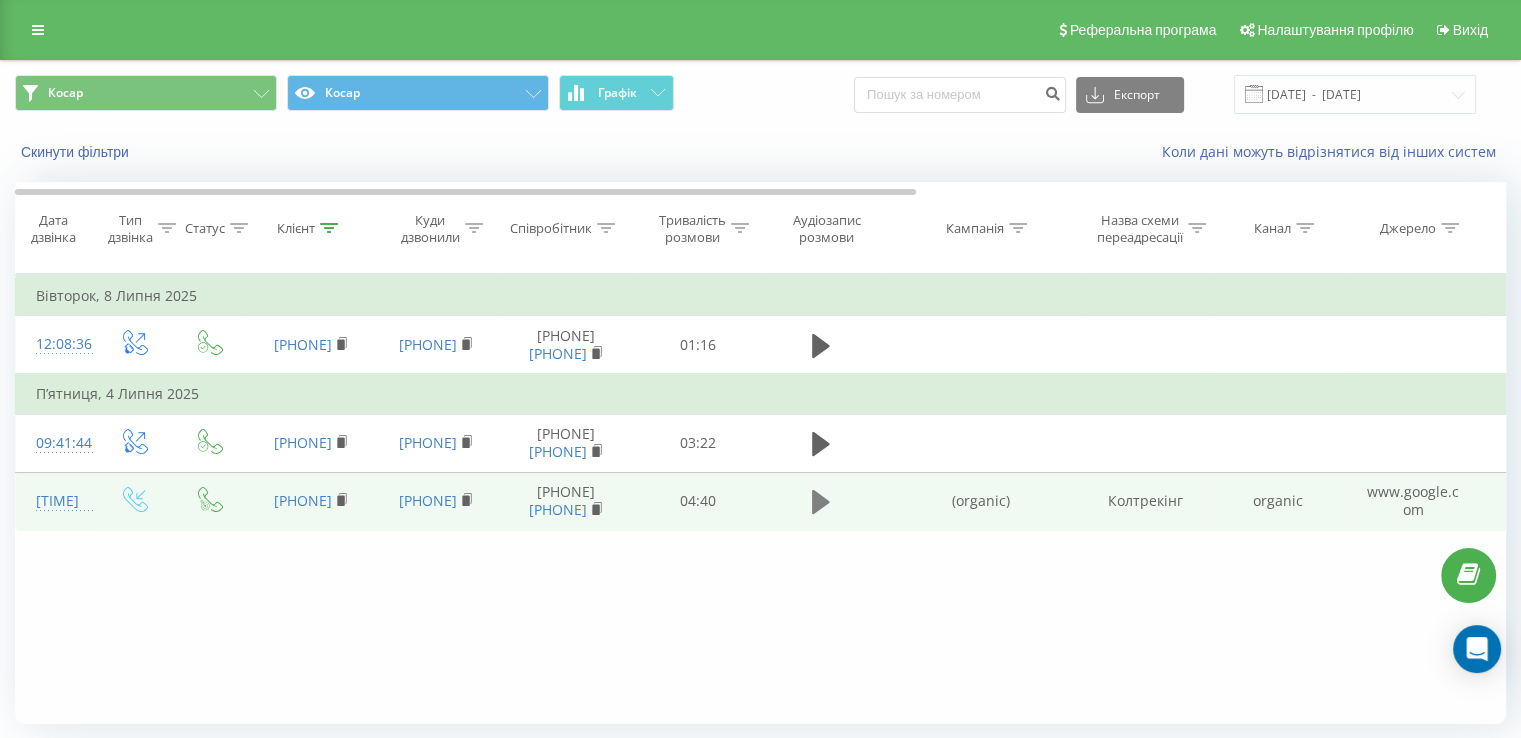 click 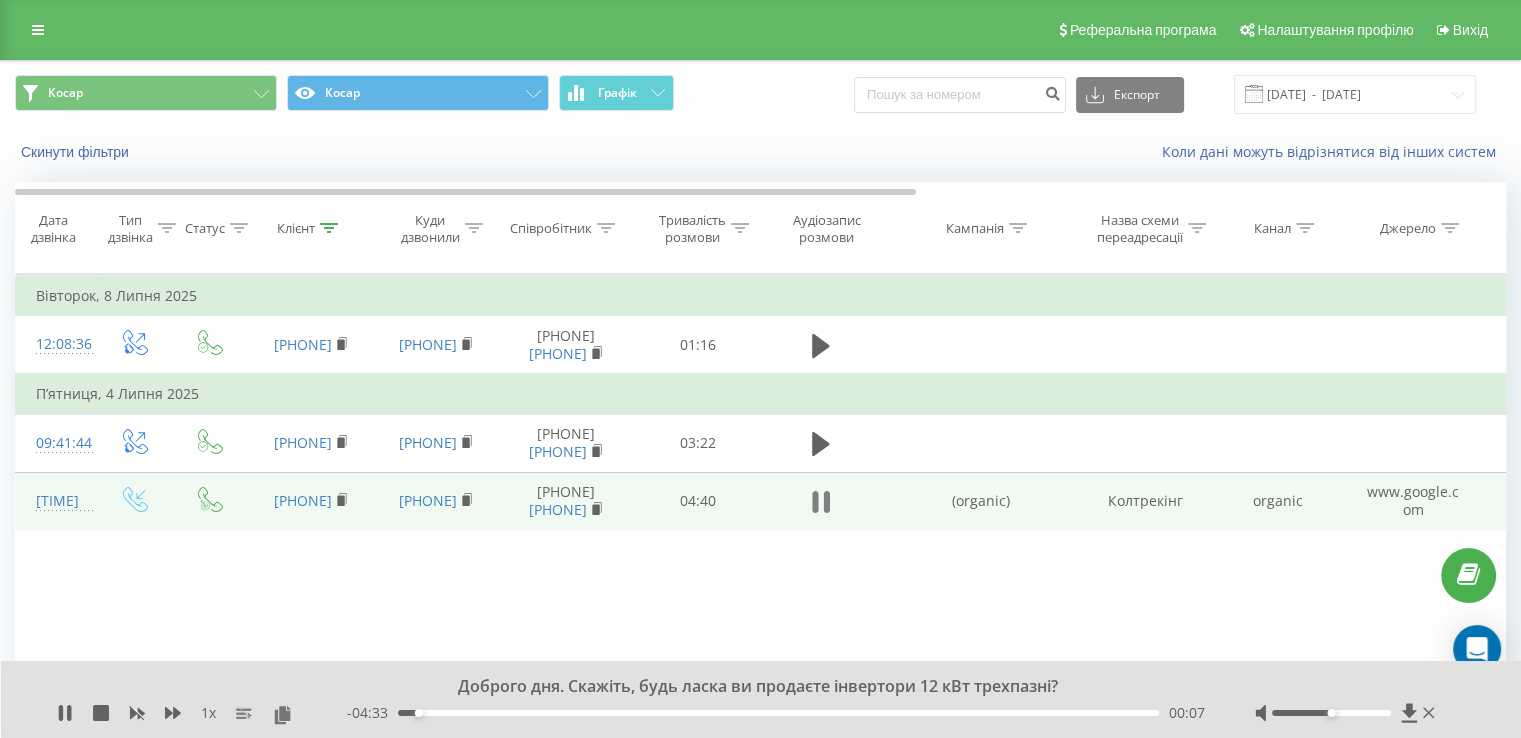 click 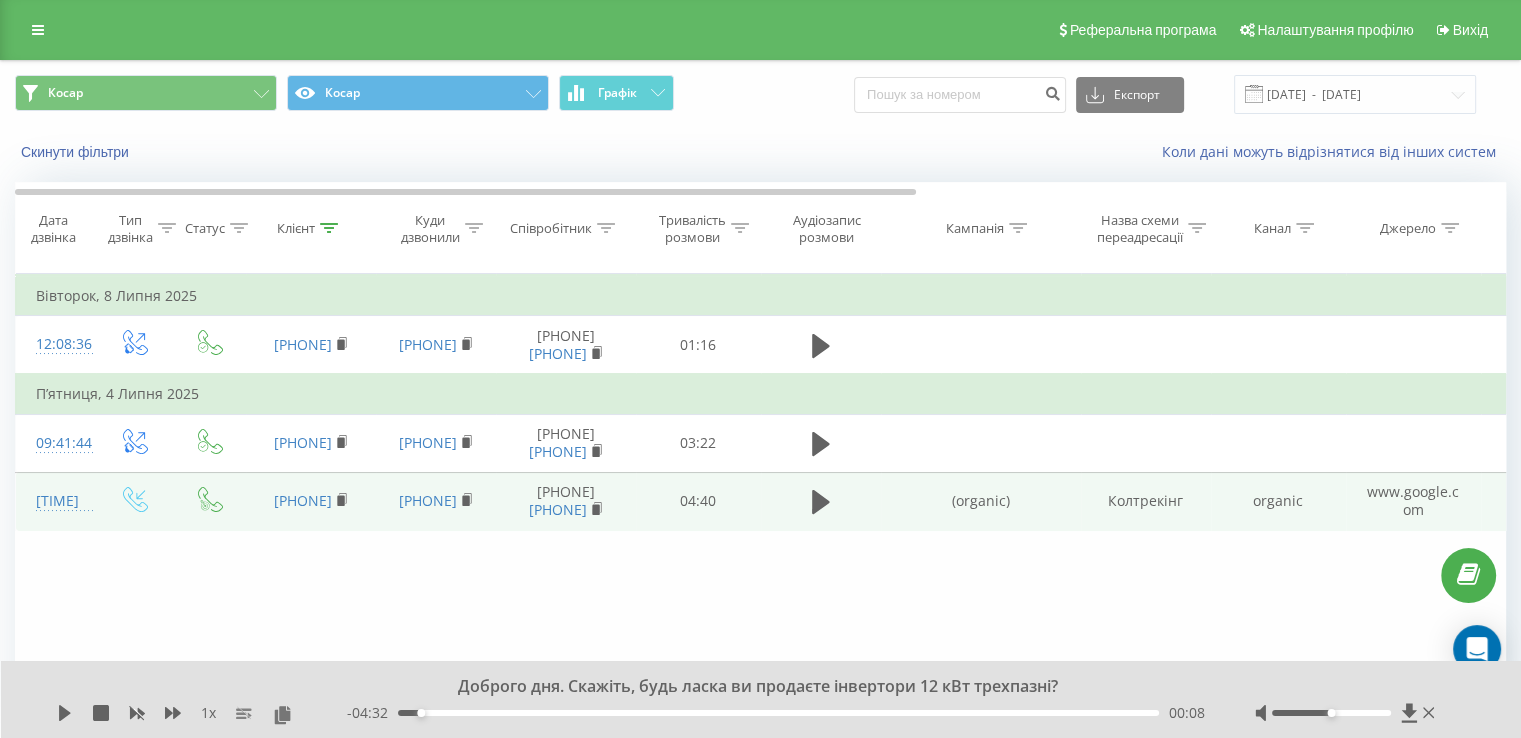 click 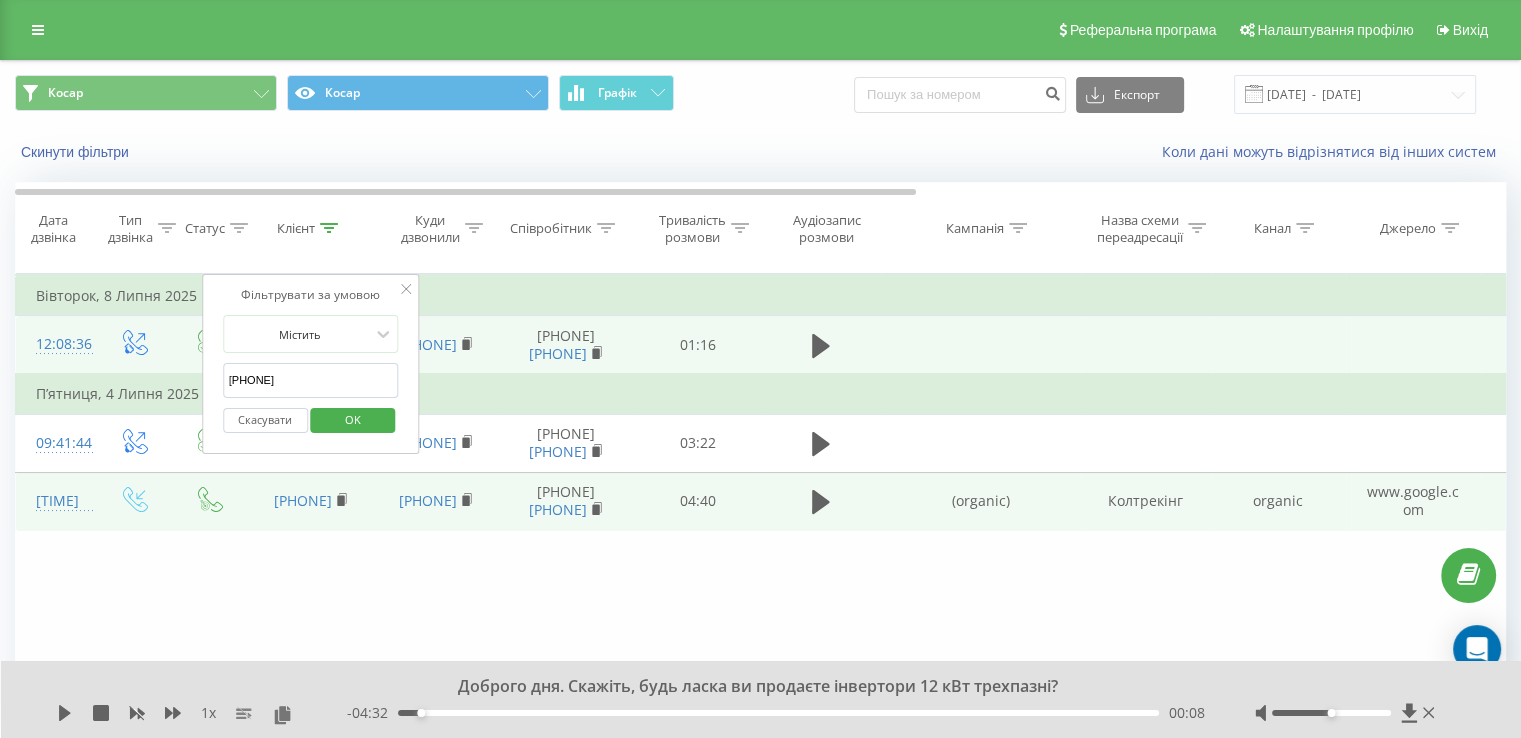drag, startPoint x: 335, startPoint y: 382, endPoint x: 119, endPoint y: 376, distance: 216.08331 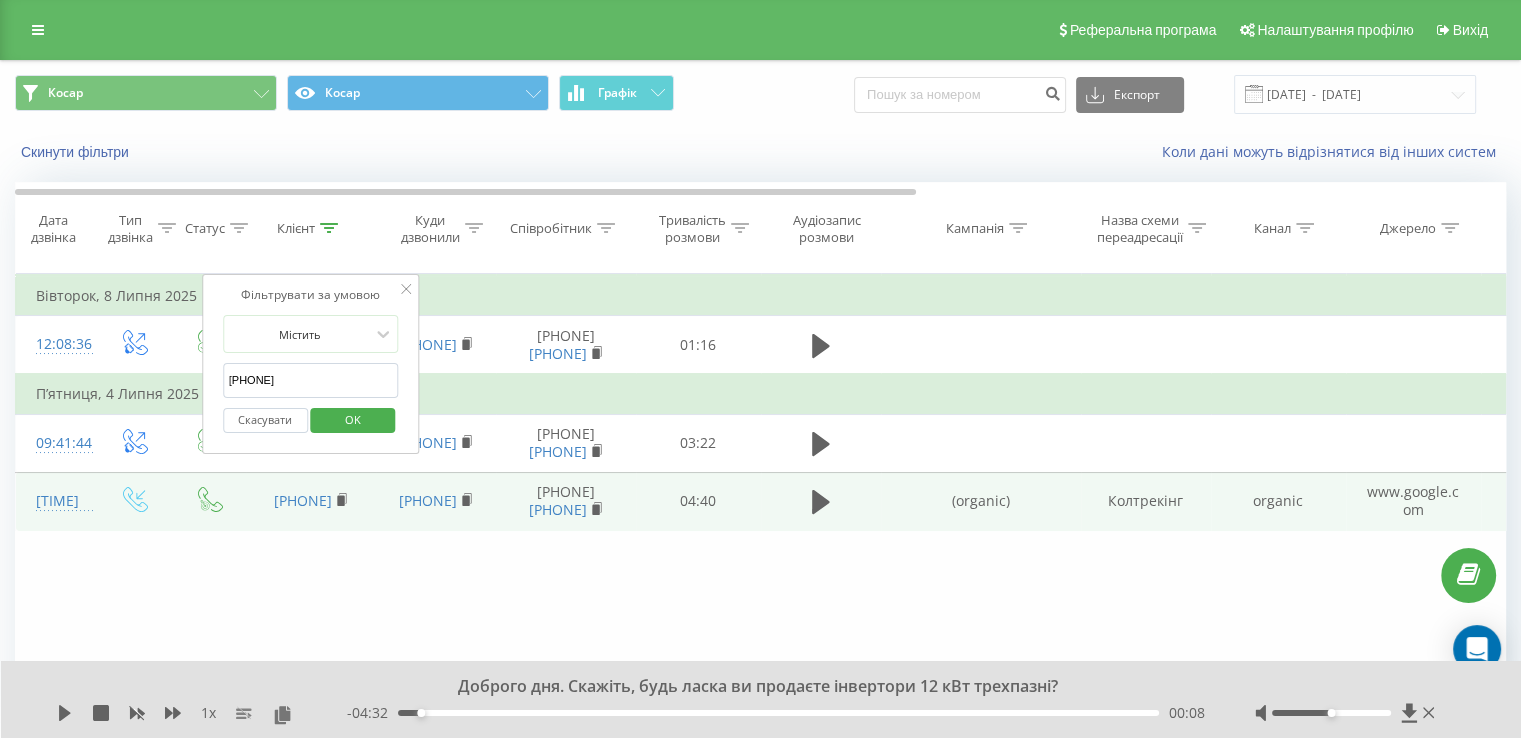 click on "OK" at bounding box center (353, 419) 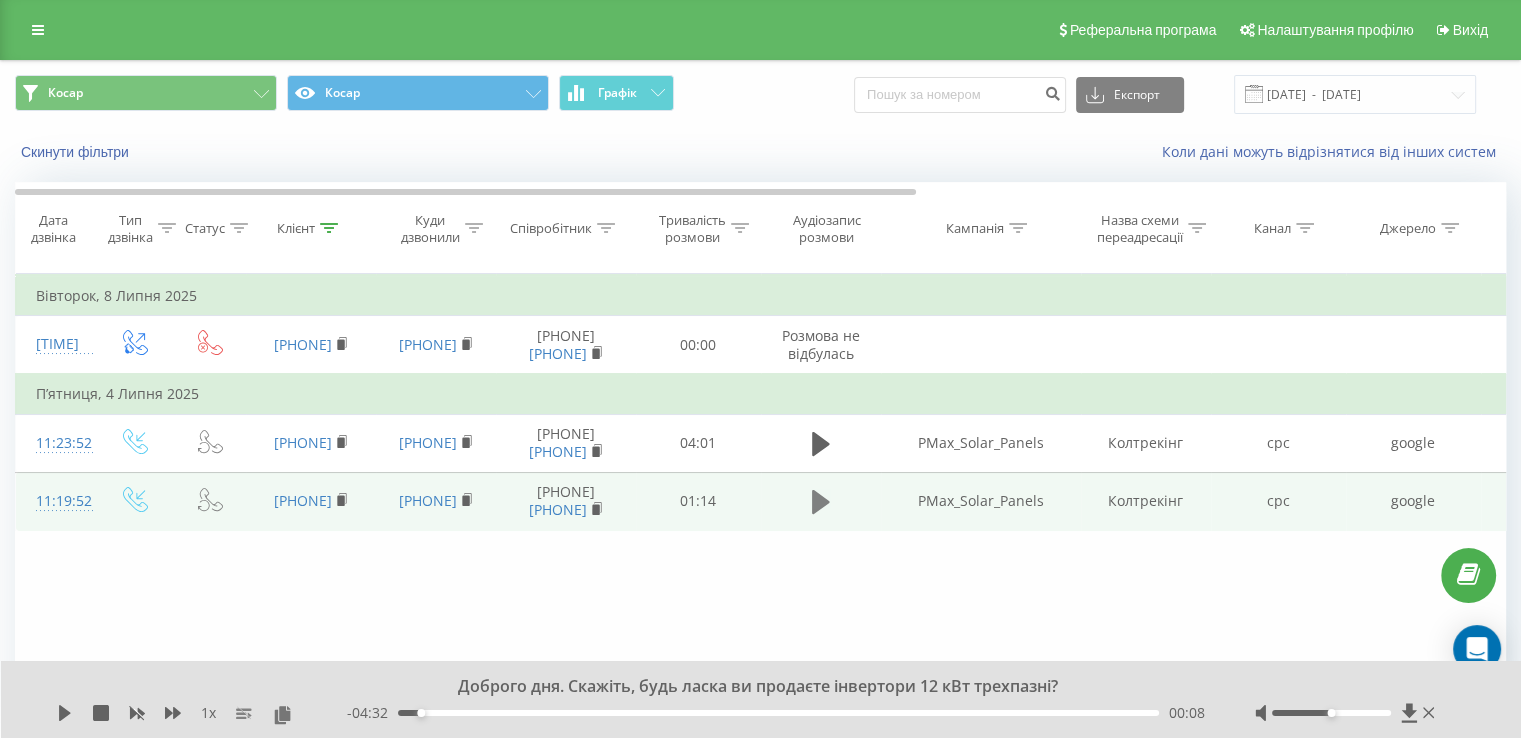 click at bounding box center [821, 502] 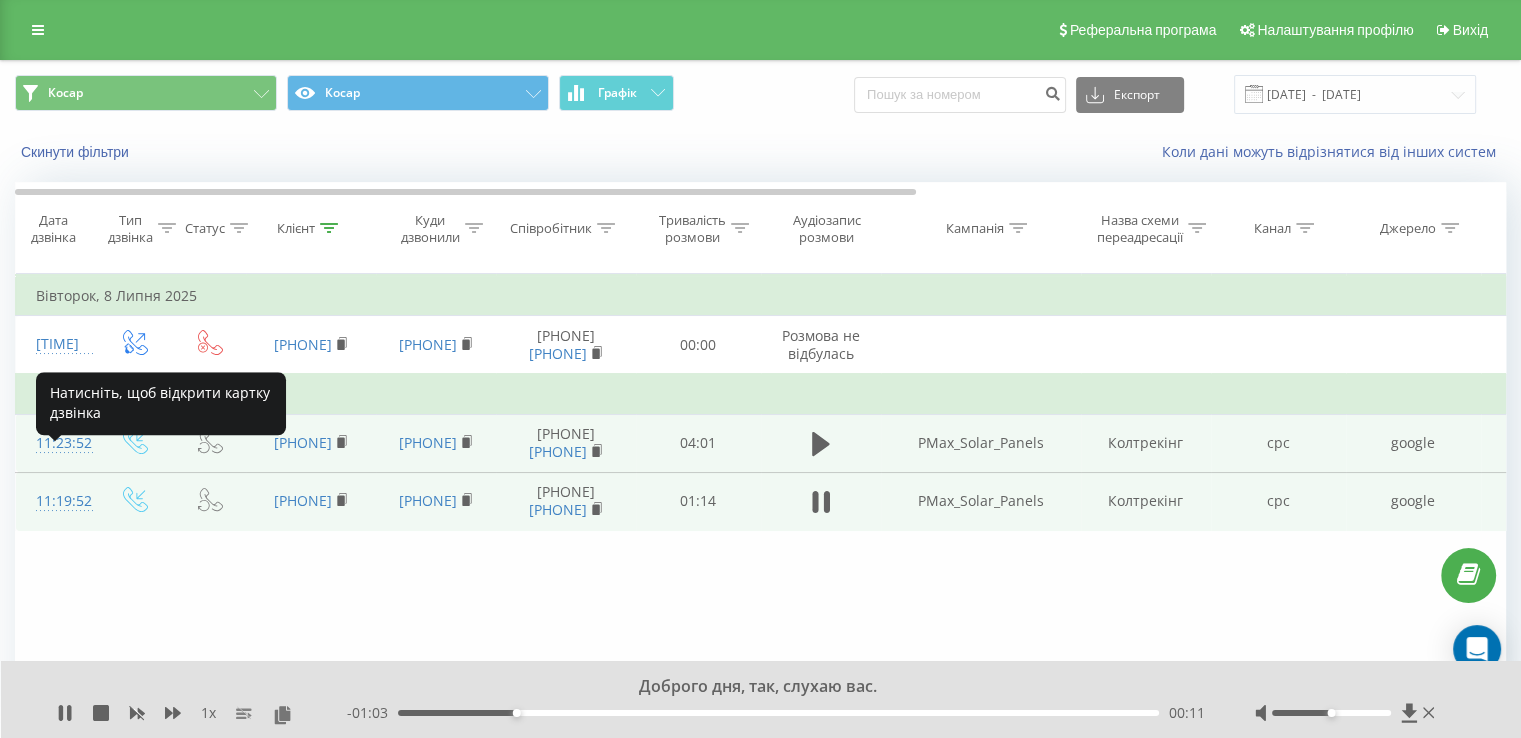 click on "11:23:52" at bounding box center (56, 443) 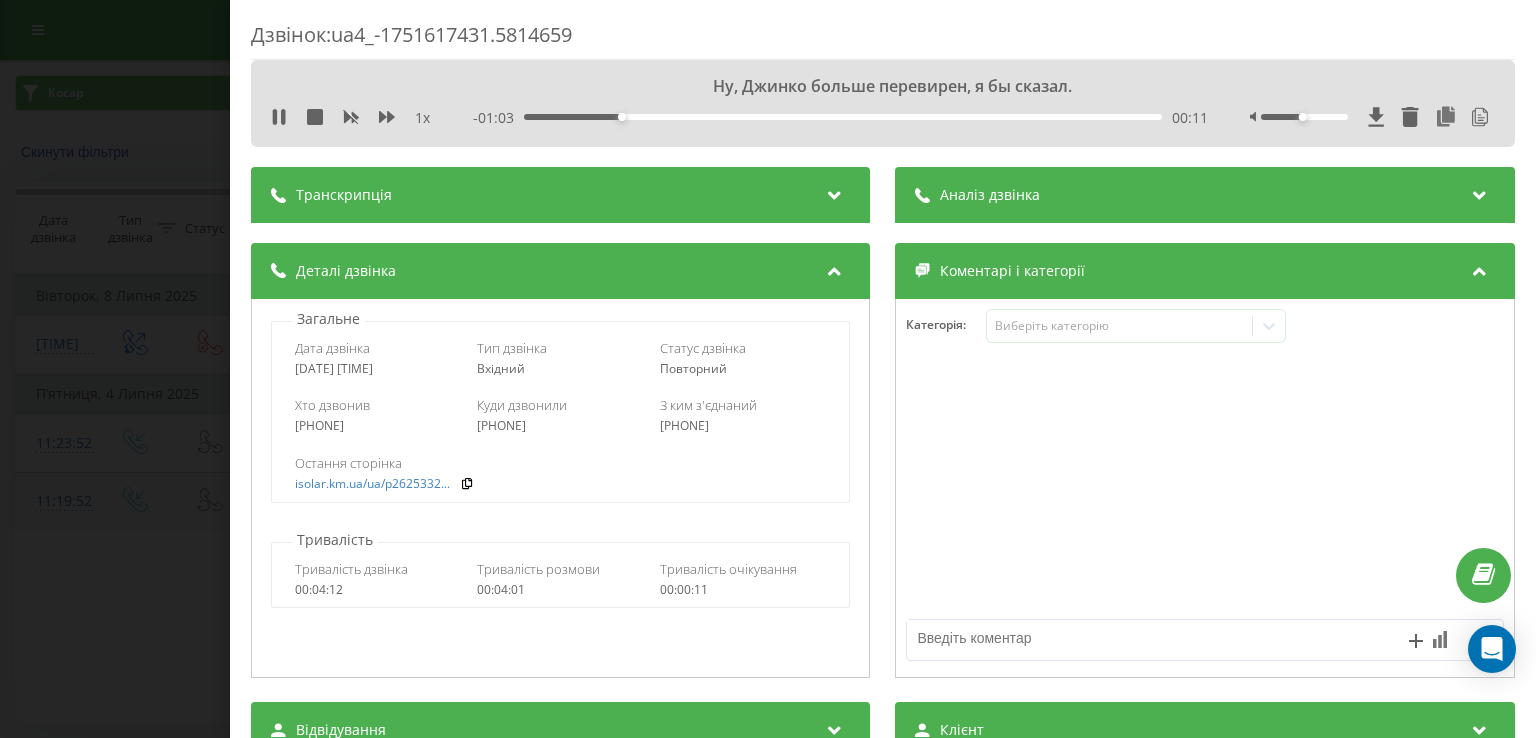 click on "Транскрипція" at bounding box center (560, 195) 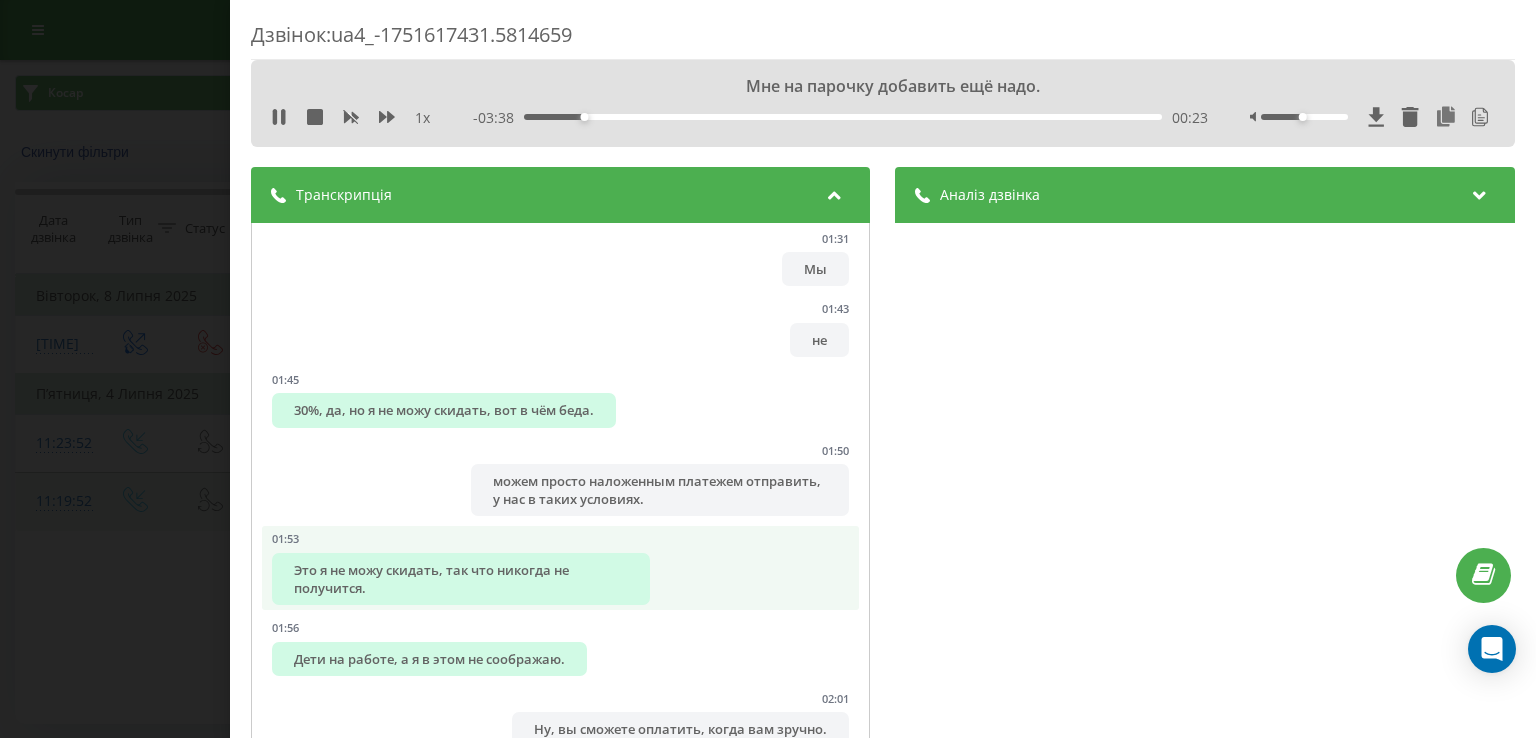 scroll, scrollTop: 2500, scrollLeft: 0, axis: vertical 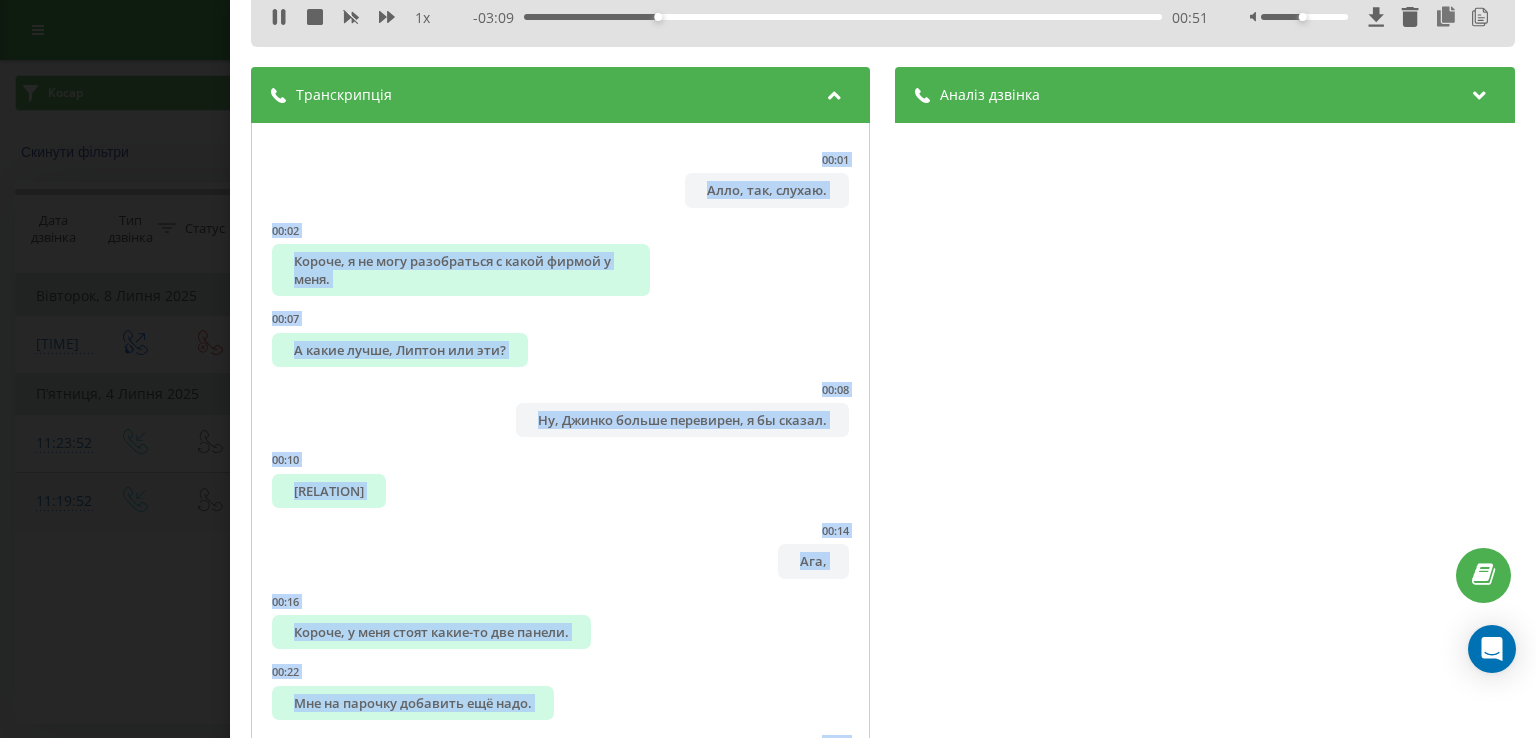 drag, startPoint x: 816, startPoint y: 673, endPoint x: 399, endPoint y: 51, distance: 748.8478 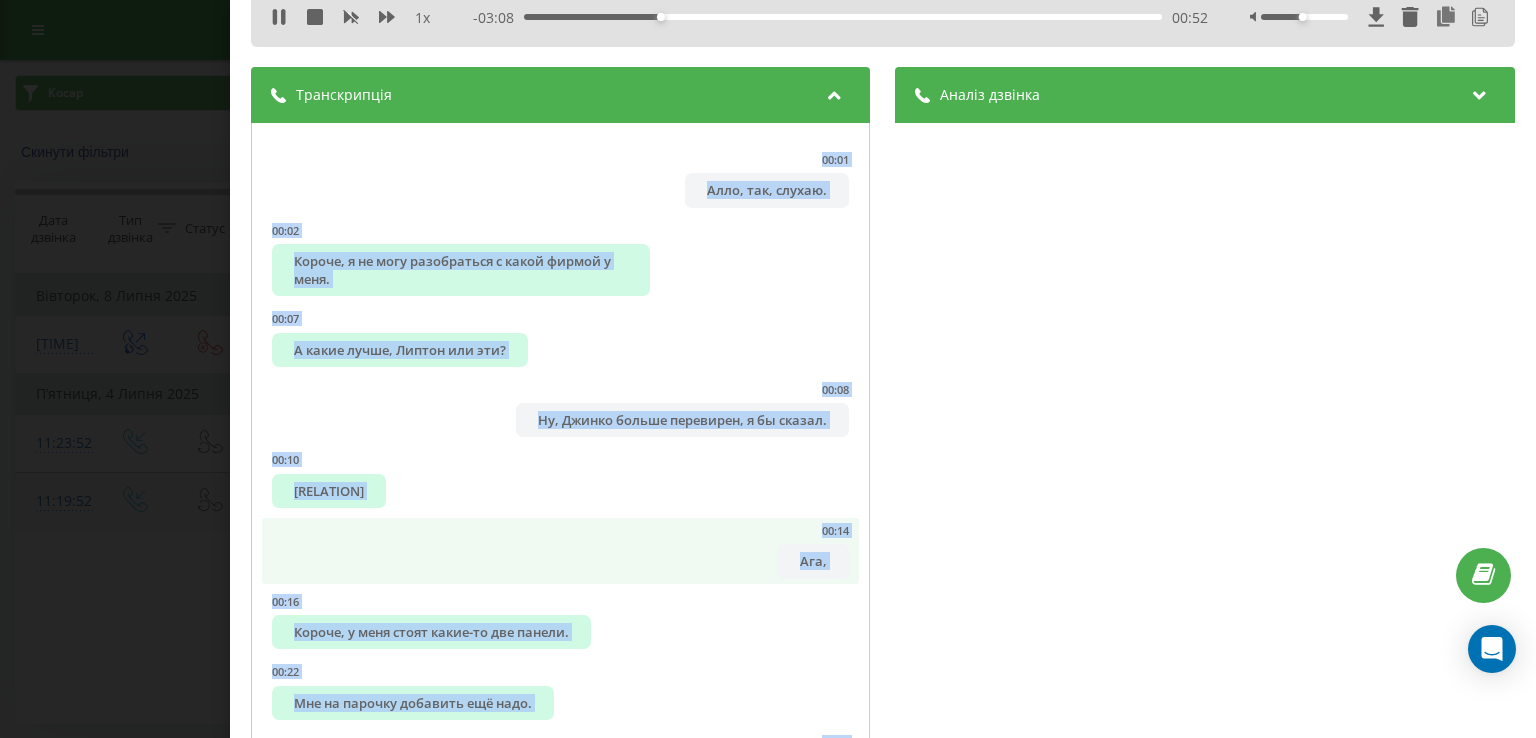 copy on "Loremipsumdo 74:23 Sita, con, adipis. 30:16 Elitse, d ei temp incididuntu l etdol magnaa e admi. 24:17 V quisn exerc, Ullamc lab nis? 90:50 Al, Exeaco conseq duisautei, i re volupt. 52:58 Velit. 09:37 Ess, 68:35 Cillum, f null paria excep-si occ cupida. 34:92 Non pr suntcul quioffic des moll. 58:39 animides. 29:02 233 labo. 32:80 595, perspi, und om 3281. 41:71 Is, 94:60 Na errorvo, ac? 33:61 do, la tot remaperi, eaq ip quaeab illoinve verit, quasiar be vit dictaexp nem. 23:81 E ip quiavo asper? 33:79 Au, 35:77 odi Fugitc, mag do 80 eos ration sequinesc. 57:84 N por qu, dol adipiscinumqua, ei mo 58 tempor incidun, ma? 90:53 7317, qu. 67:66 Eti 72 minuss nobisel. 25:47 Op cumq, nihi impeditq. 13:37 14 placea, fa, p assum repell tempor au quibus. 18:37 Of, debiti 50 rerumn, saep evenie, voluptate. 60:91 Re recus itaquee hicte. 13:45 Sa, d, re vol maiore, aliasp dolori. 06:19 A repel, min nos exercita, u corp su laborios. 91:80 Al, commod, conse quidmaxim m mol, ha? 09:65 Qu, r facili exp disti namli. 20:27 T..." 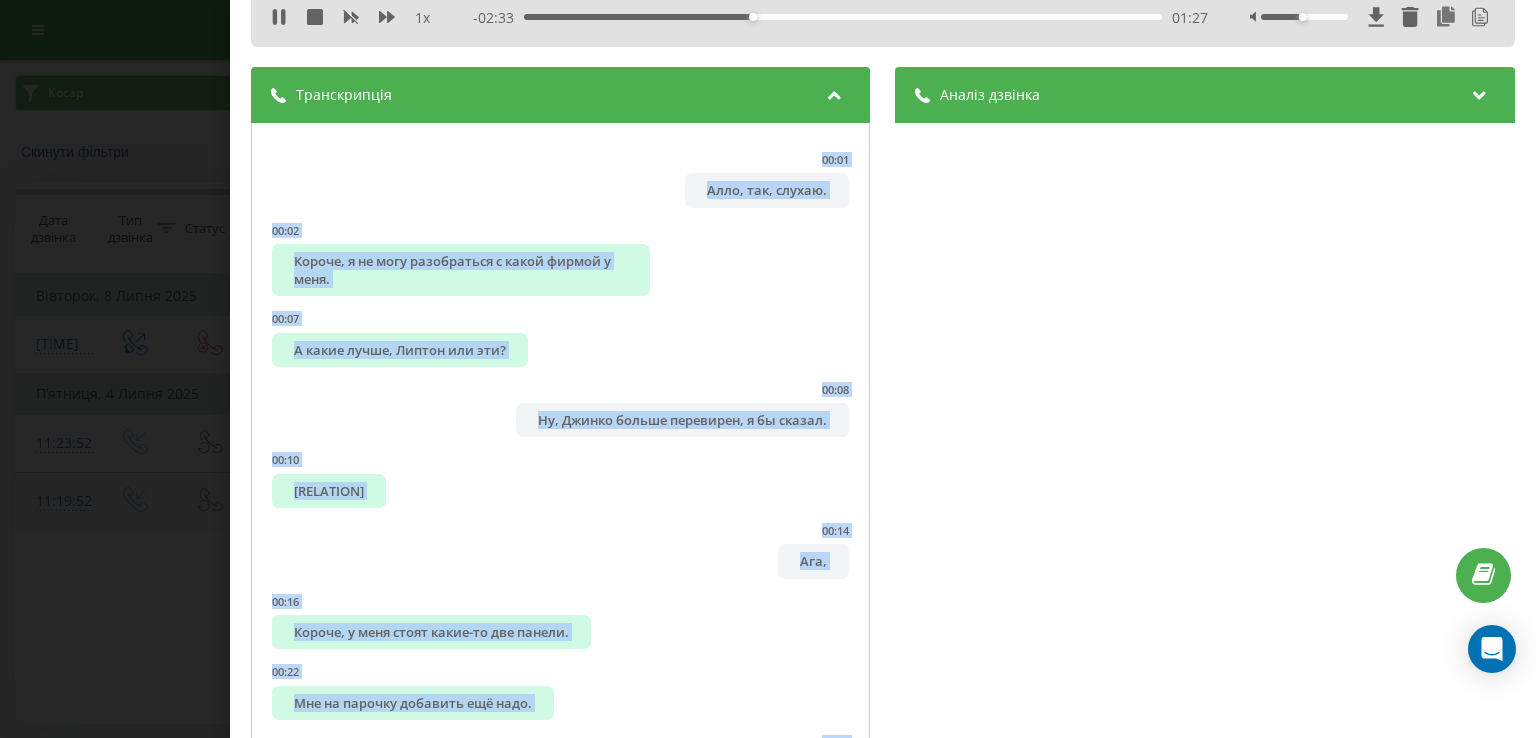 click on "Дзвінок : ua4_-1751617431.5814659 Якщо хотите, можно сейчас сделать заказ, вам рахунок отправить на Viber. 1 x - 02:33 01:27 01:27 Транскрипція 00:01 Алло, так, слухаю. 00:02 Короче, я не могу разобраться с какой фирмой у меня. 00:07 А какие лучше, Липтон или эти? 00:08 Ну, Джинко больше перевирен, я бы сказал. 00:10 Жинка. 00:14 Ага, 00:16 Короче, у меня стоят какие-то две панели. 00:22 Мне на парочку добавить ещё надо. 00:26 зрозумил. 00:26 585 ватт. 00:29 583, смотри, они по 3839. 00:34 Да, 00:36 Те хорошие, да? 00:38 да, ну это проверка, они на многих объектах стоят, поэтому до них вопросов нет. 00:42 А те другие почём? 00:46 Те, 00:53 00:58" at bounding box center (768, 369) 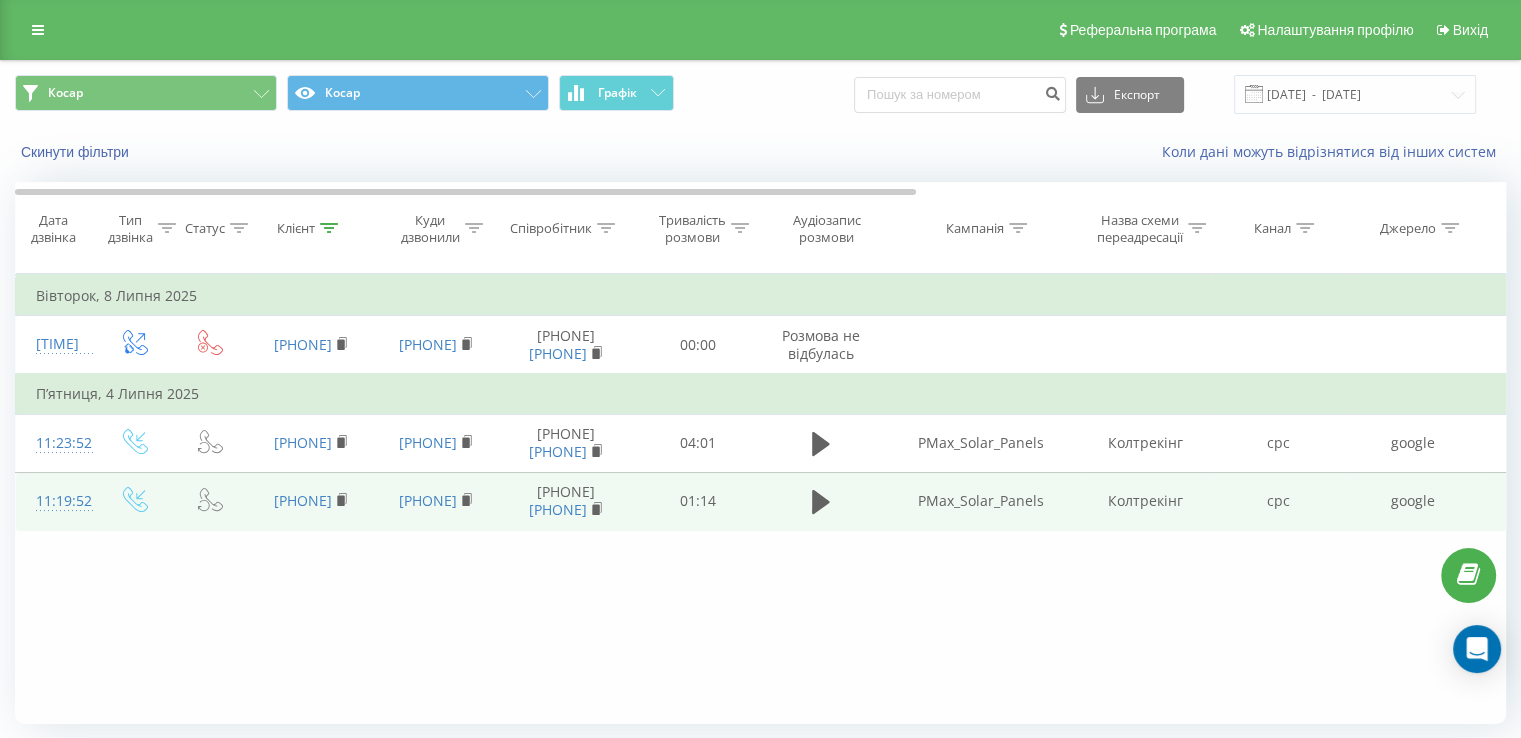 click on "Клієнт" at bounding box center [311, 228] 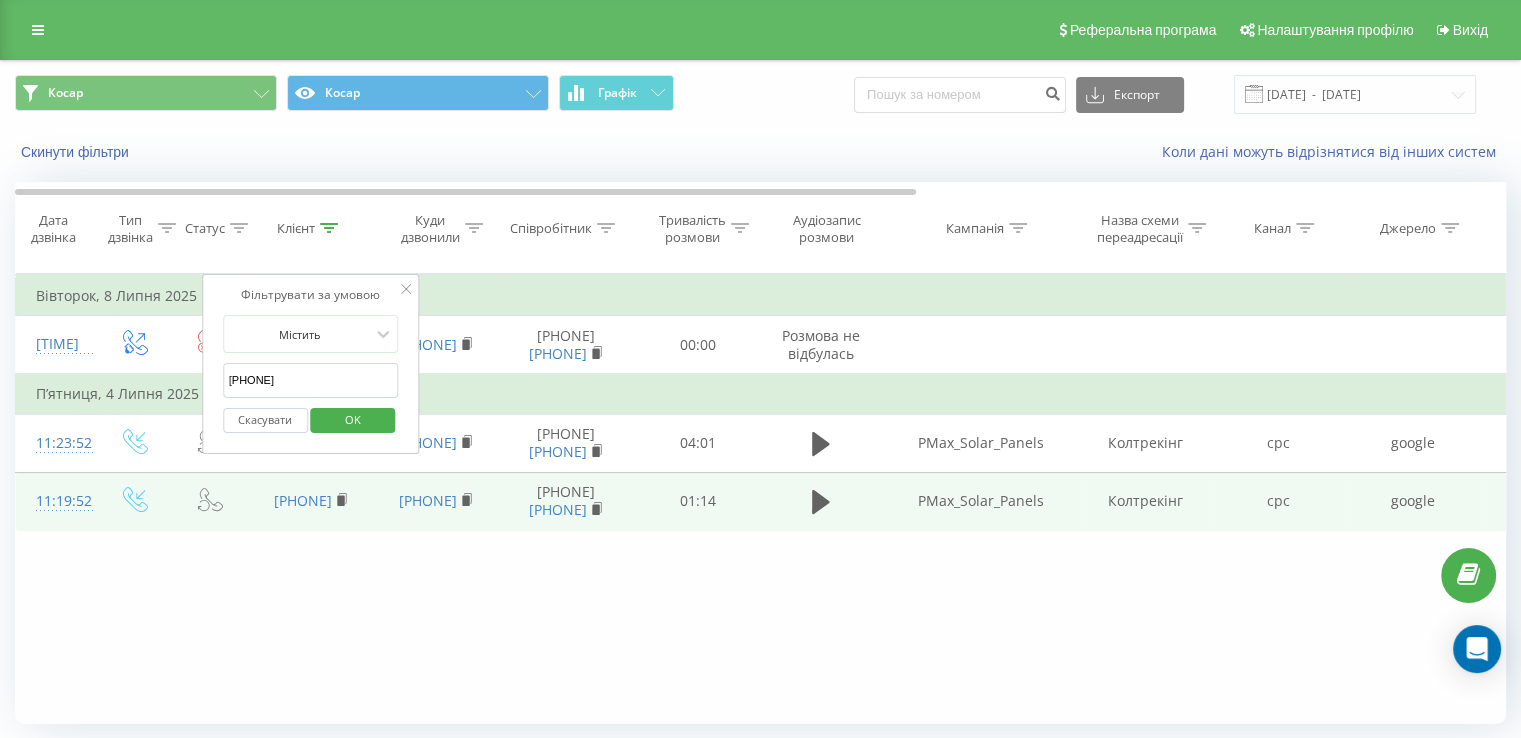 click 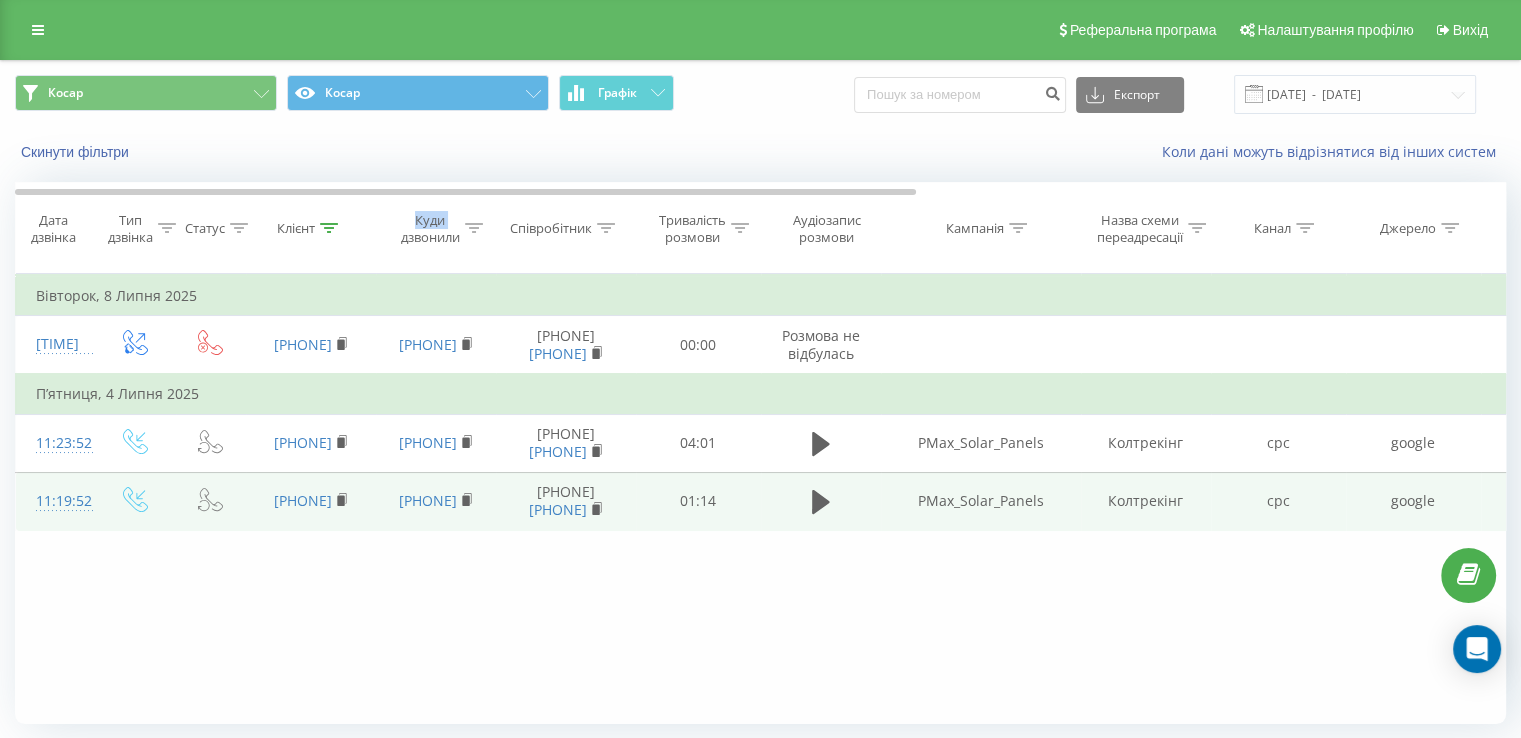 click 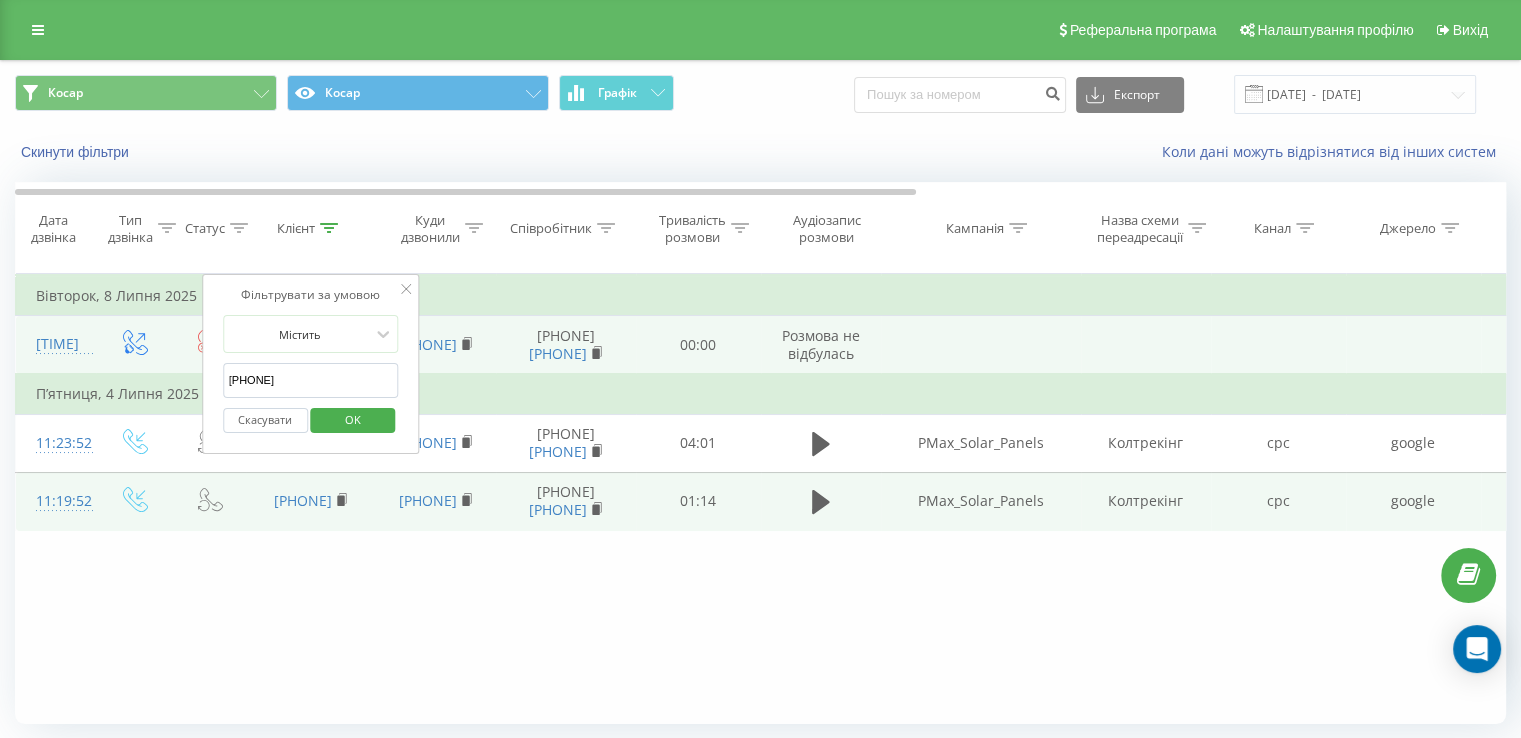 drag, startPoint x: 332, startPoint y: 368, endPoint x: 198, endPoint y: 373, distance: 134.09325 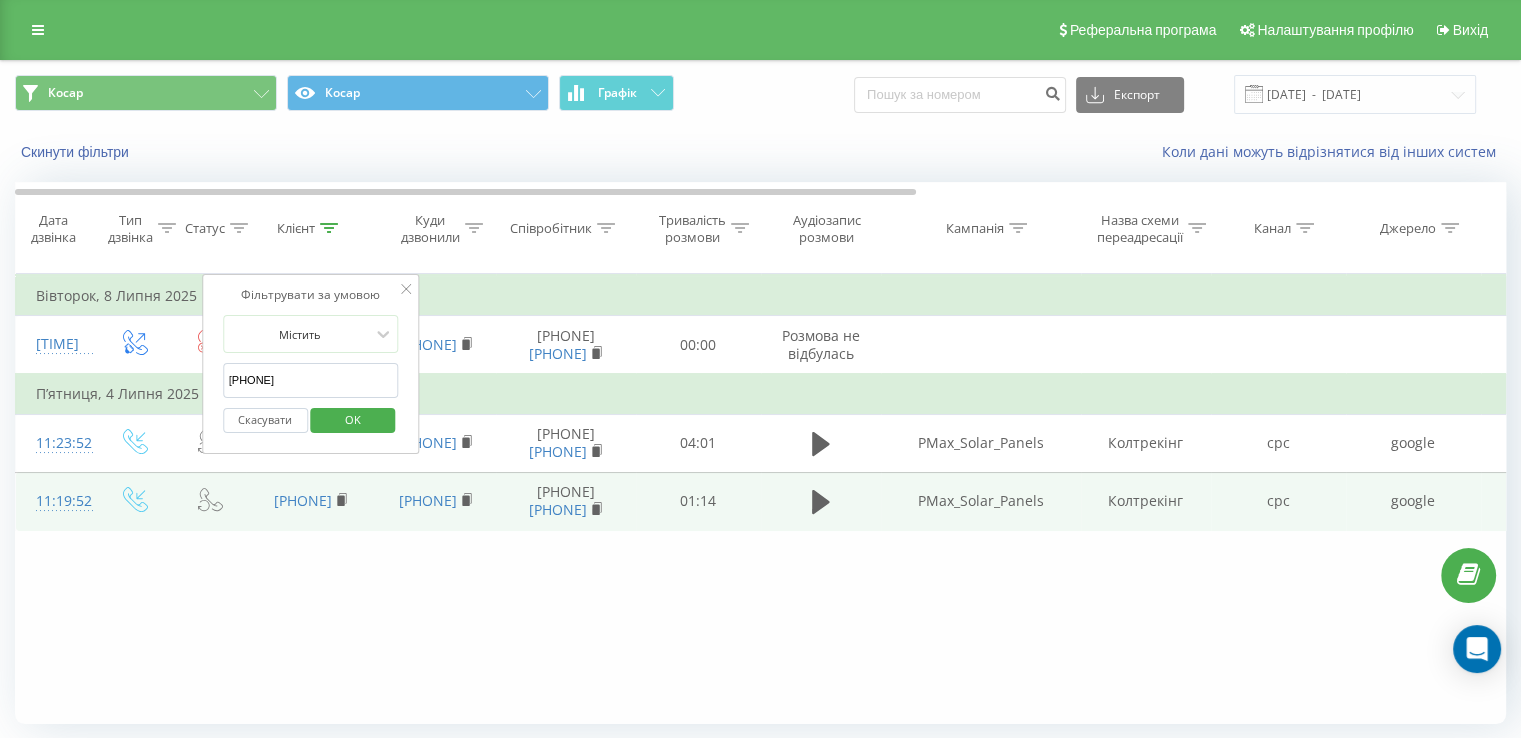 paste on "[NUMBER]" 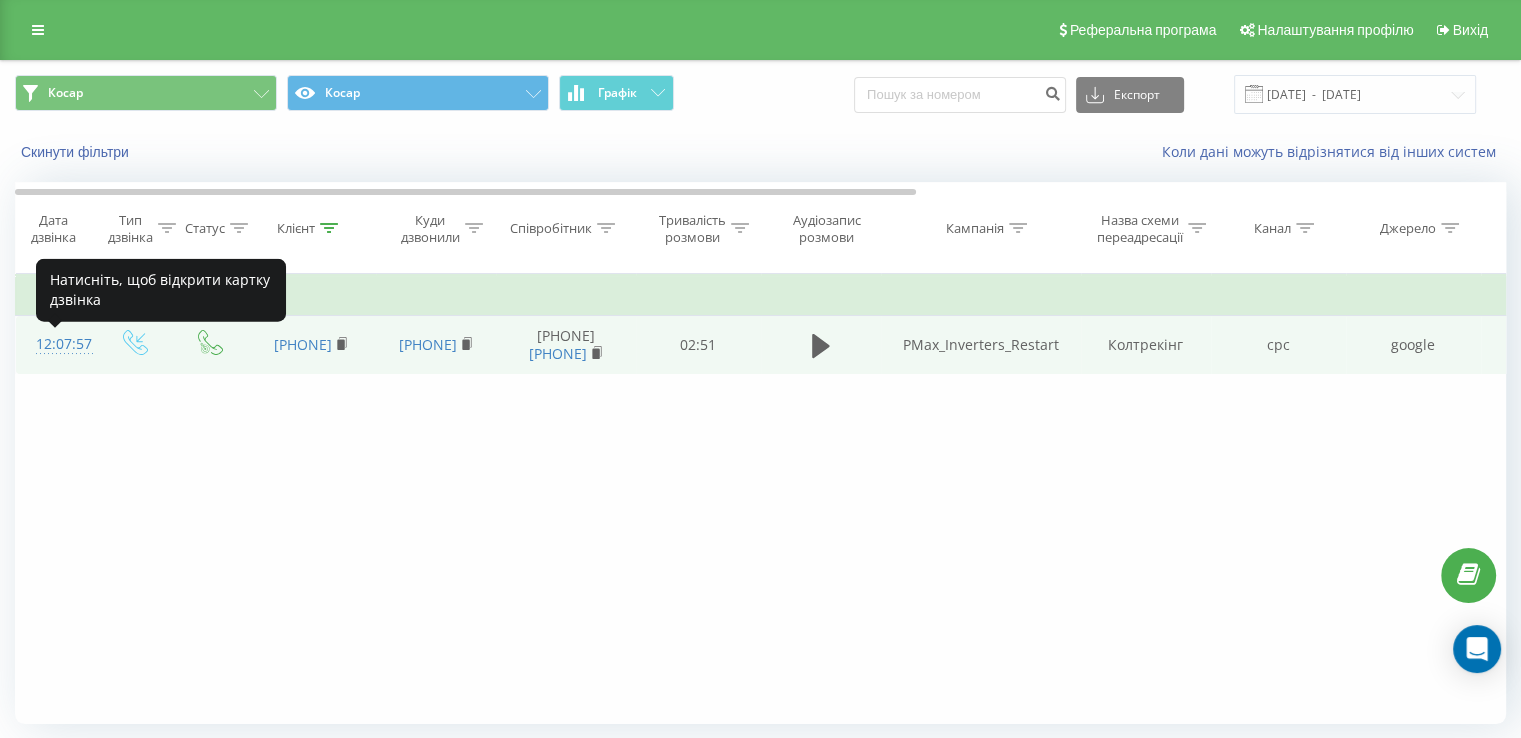 click on "12:07:57" at bounding box center (56, 344) 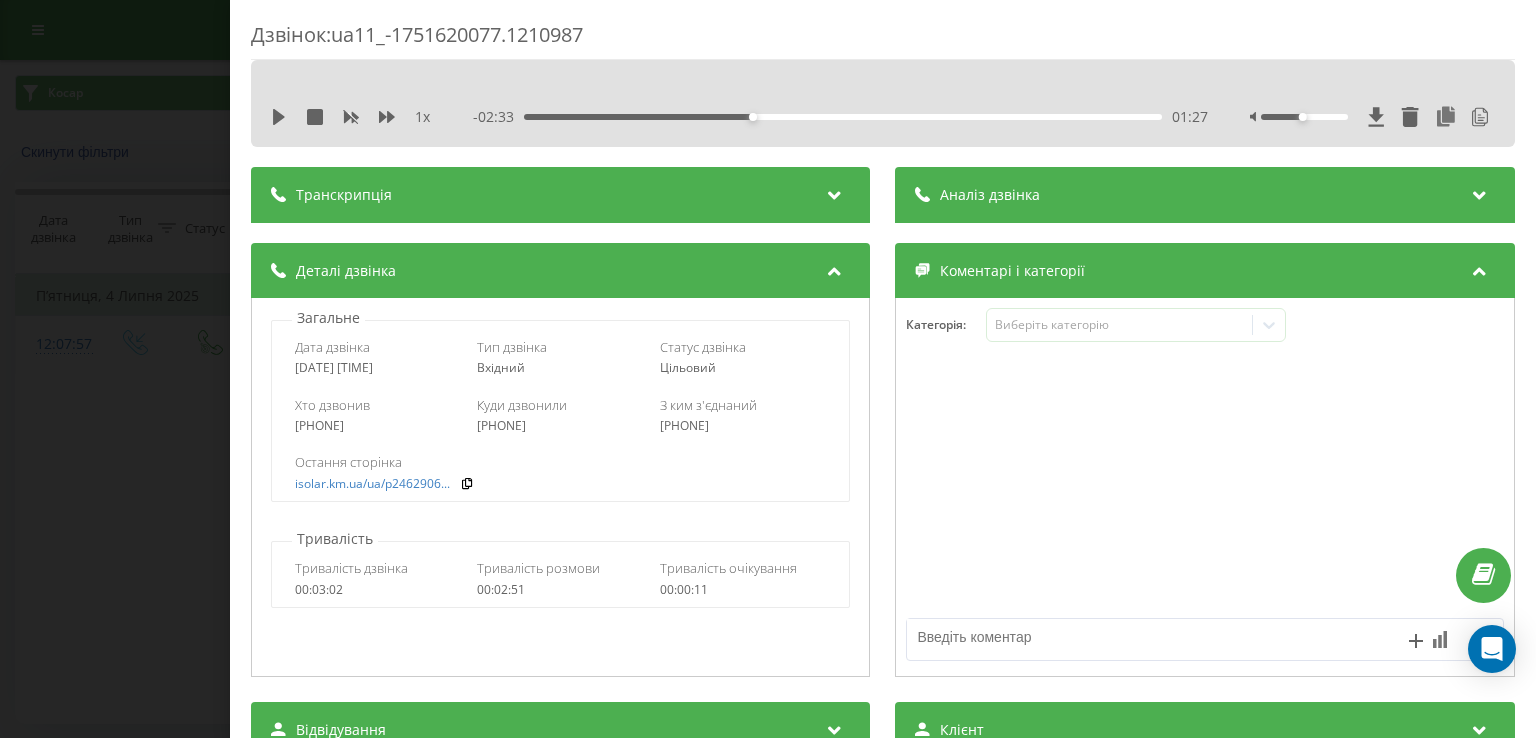 click on "Транскрипція" at bounding box center [560, 195] 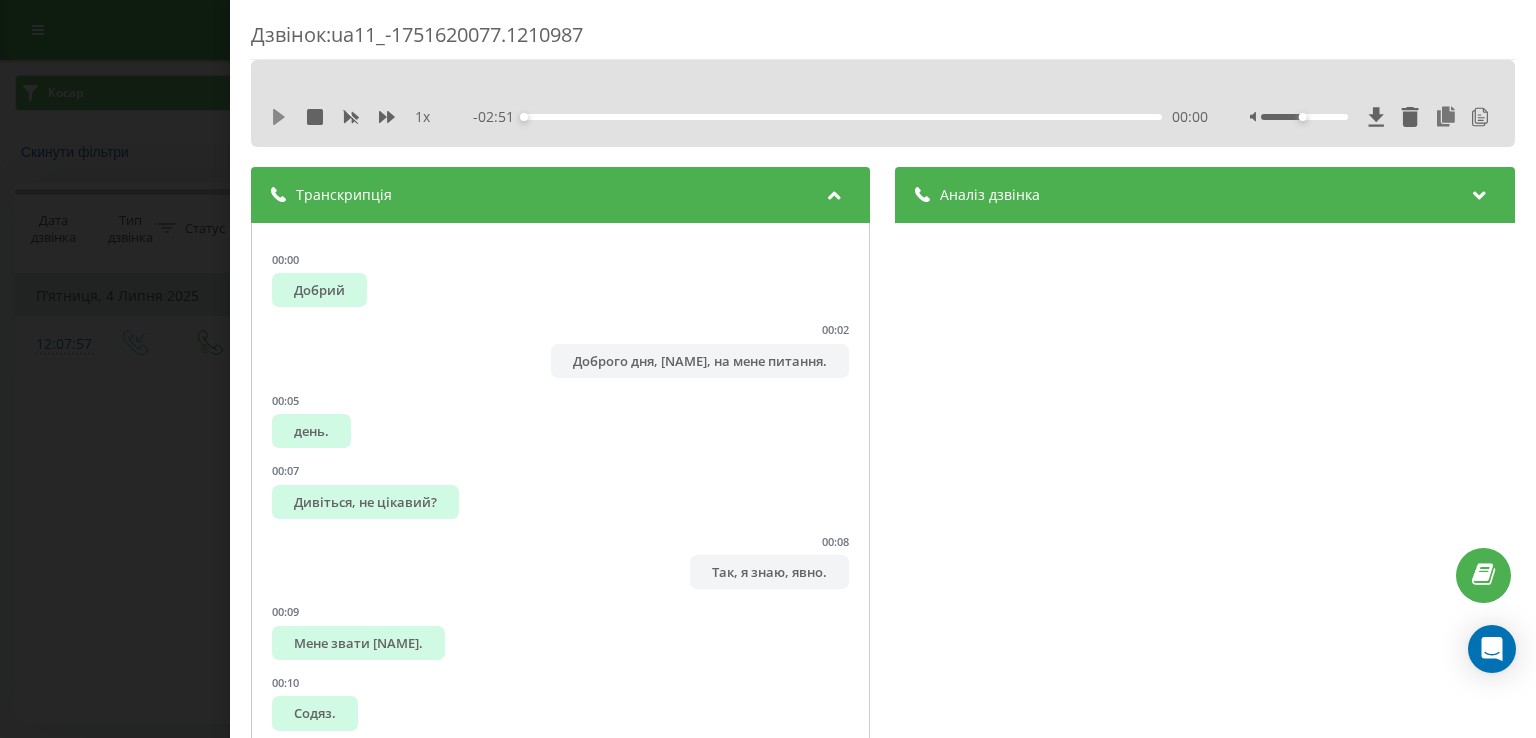 click 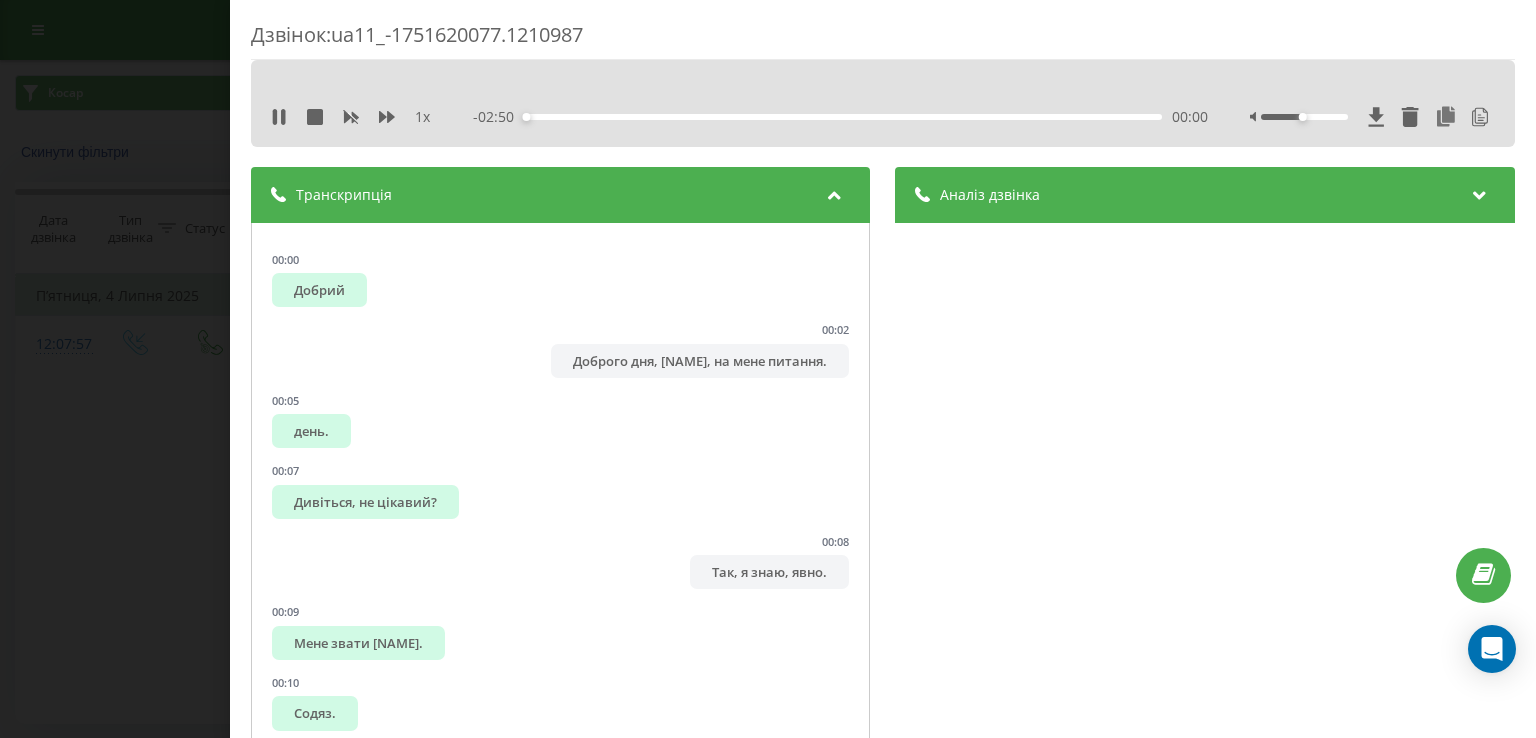 click on "00:00" at bounding box center [843, 117] 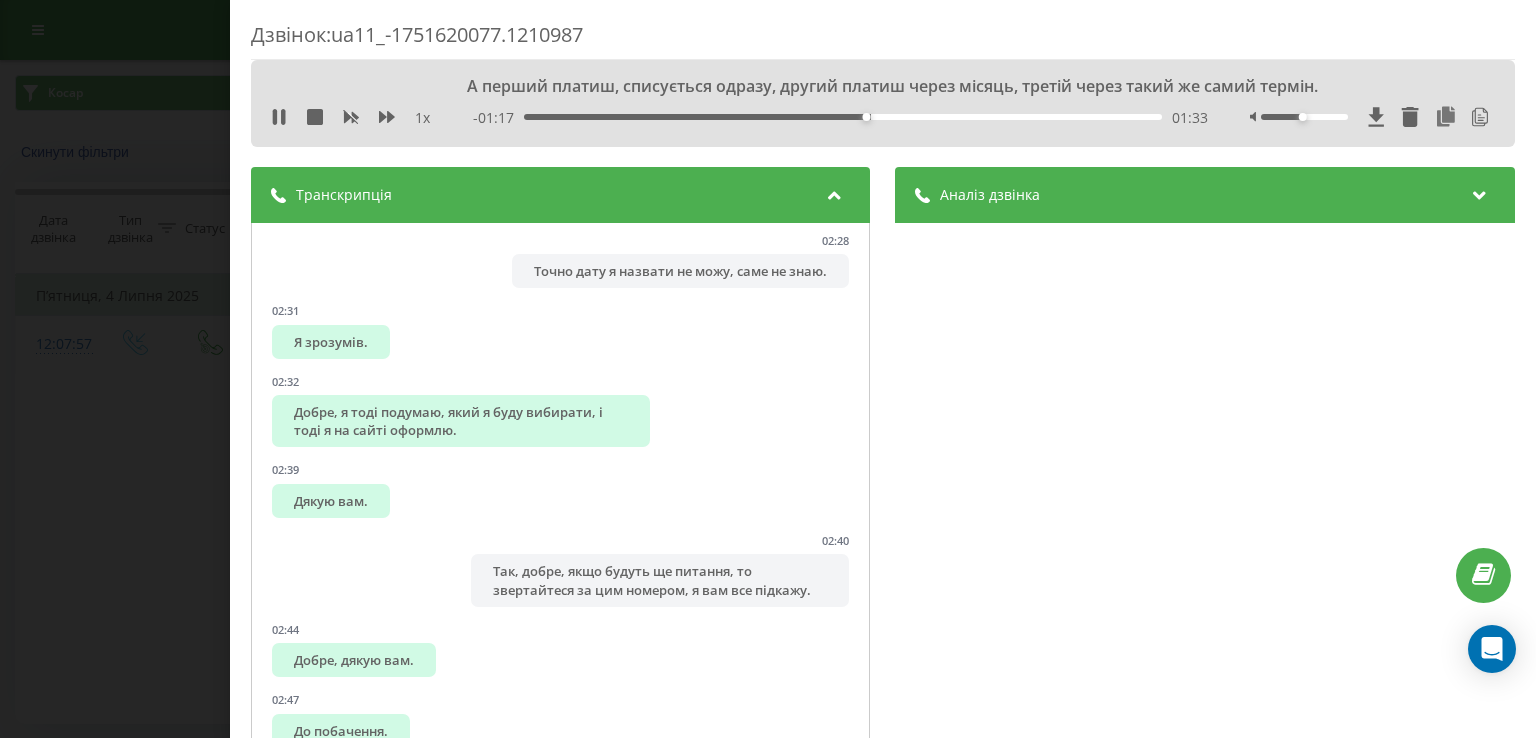 scroll, scrollTop: 3736, scrollLeft: 0, axis: vertical 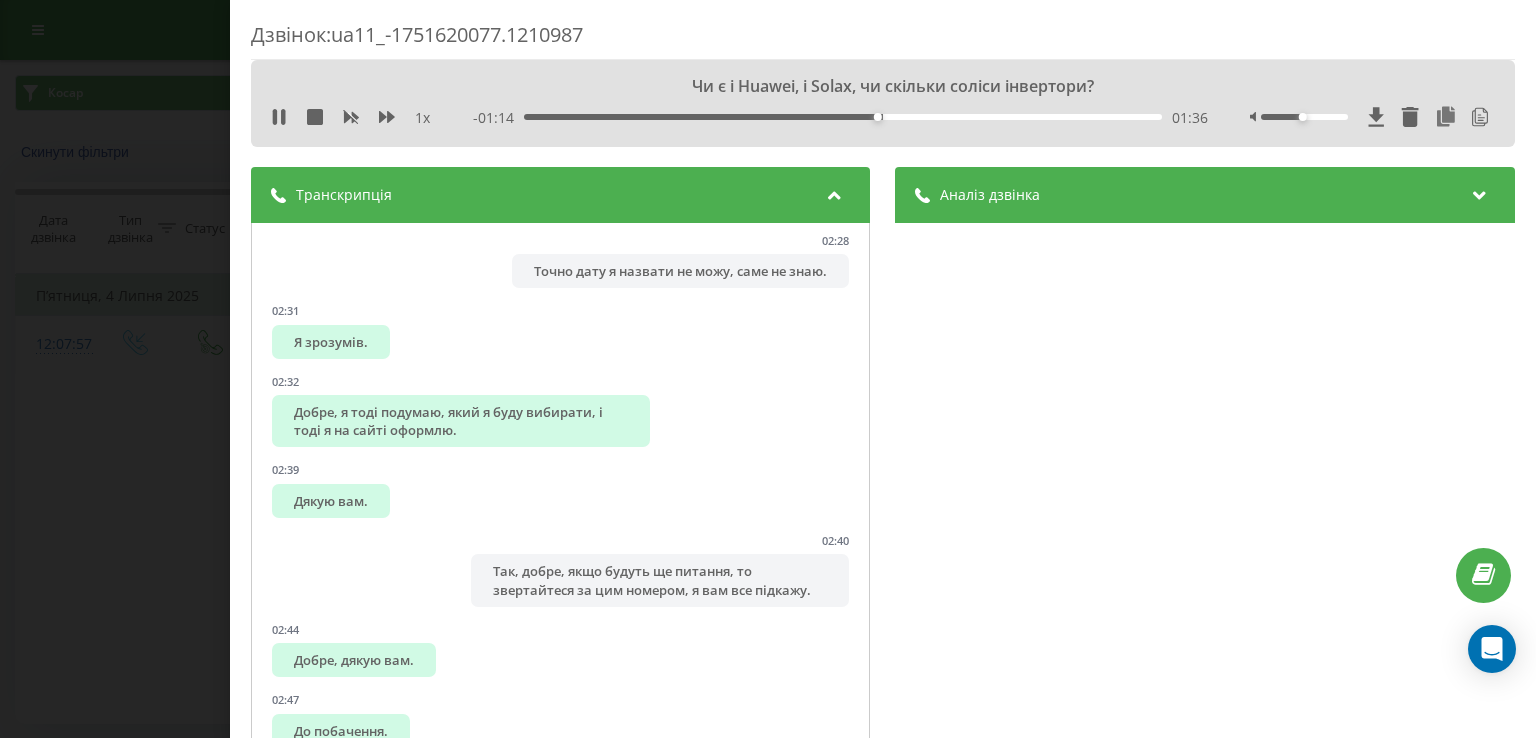 click on "Аналіз дзвінка" at bounding box center (1205, 195) 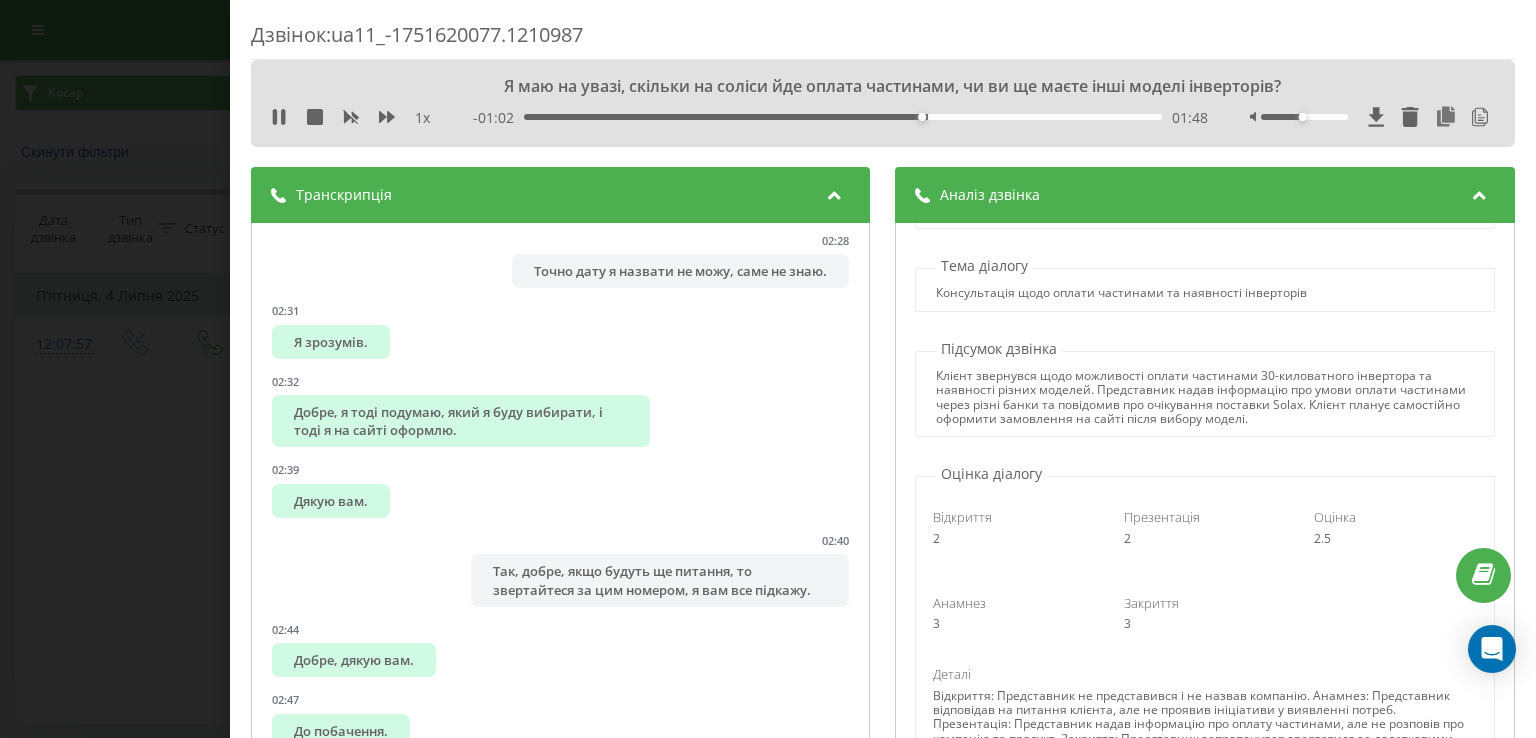 scroll, scrollTop: 0, scrollLeft: 0, axis: both 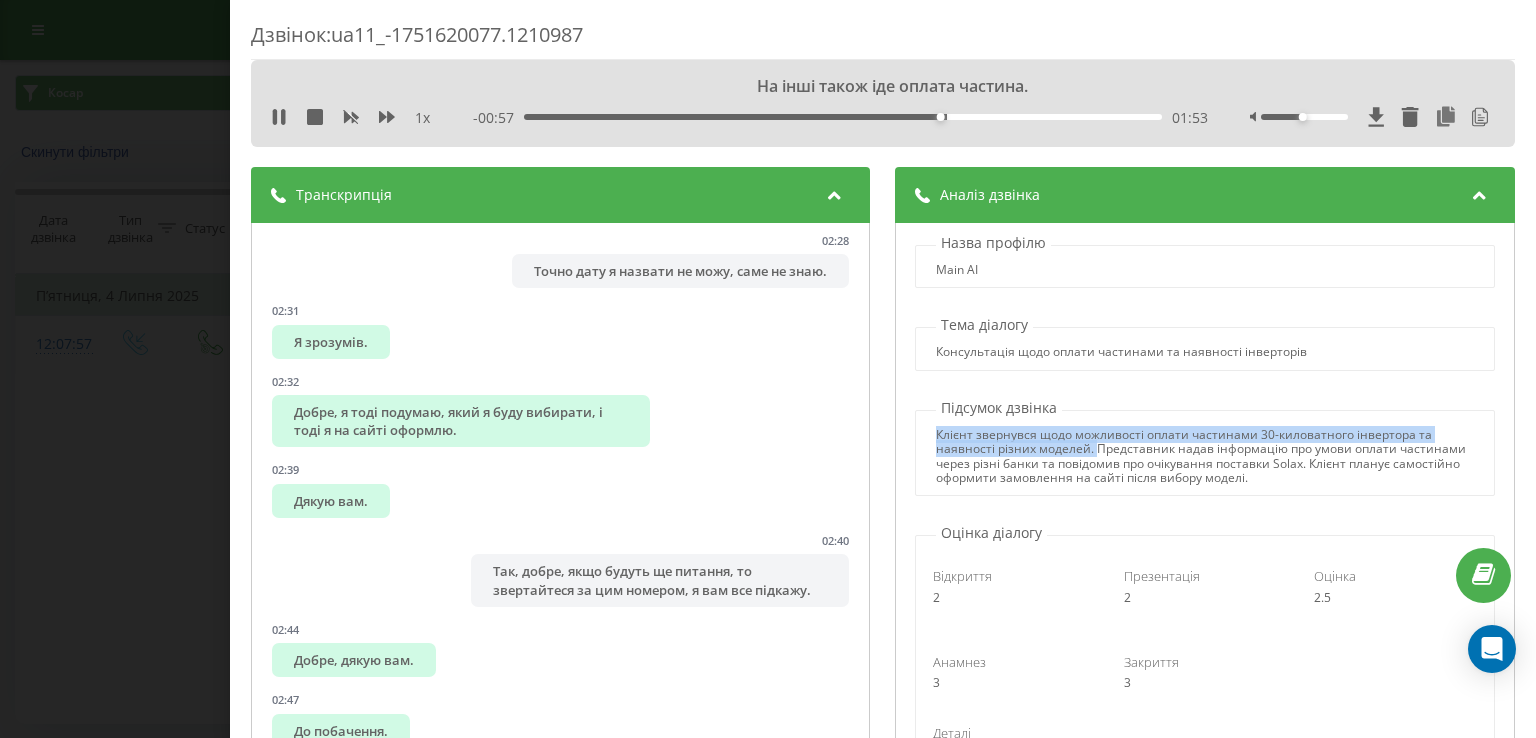 drag, startPoint x: 928, startPoint y: 433, endPoint x: 1087, endPoint y: 450, distance: 159.90622 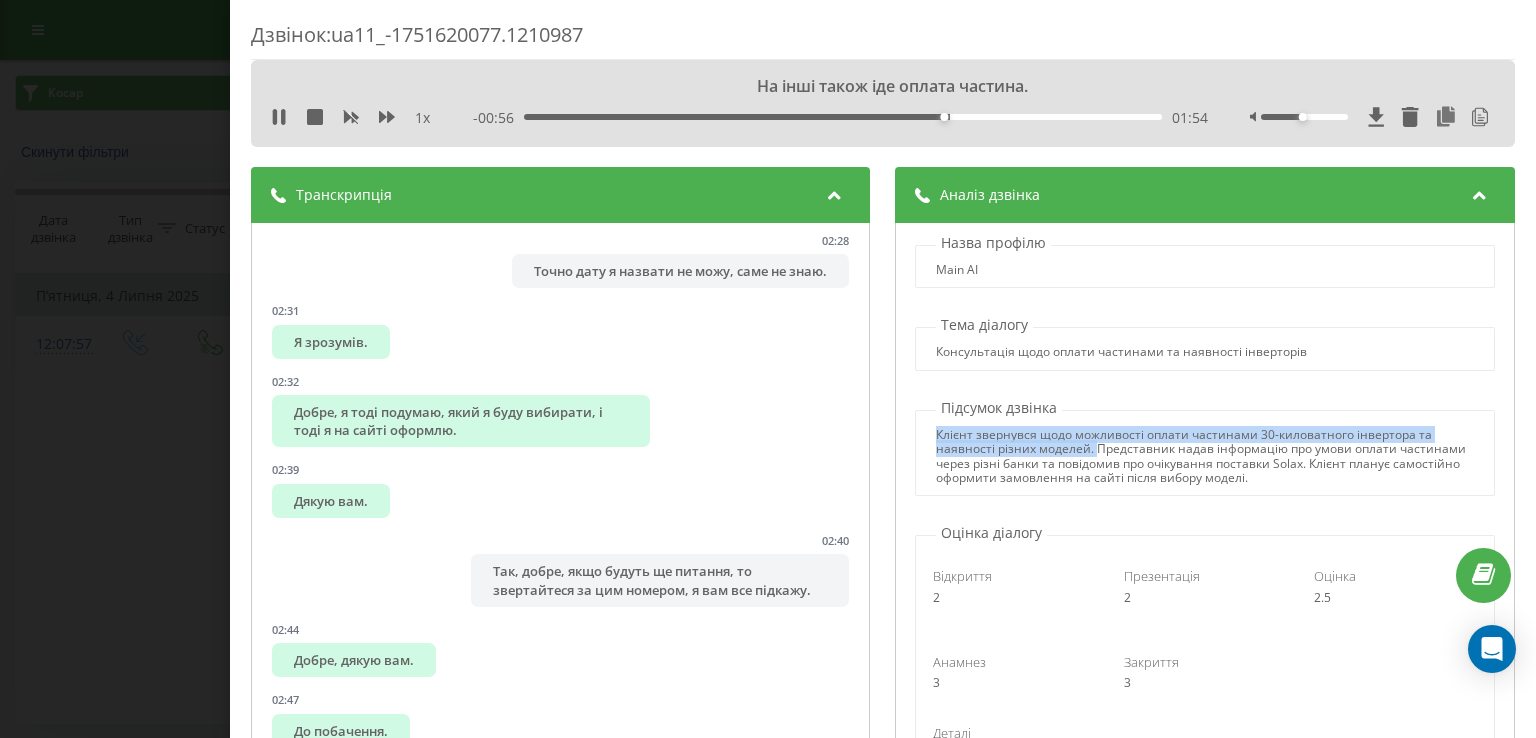 copy on "Клієнт звернувся щодо можливості оплати частинами 30-киловатного інвертора та наявності різних моделей." 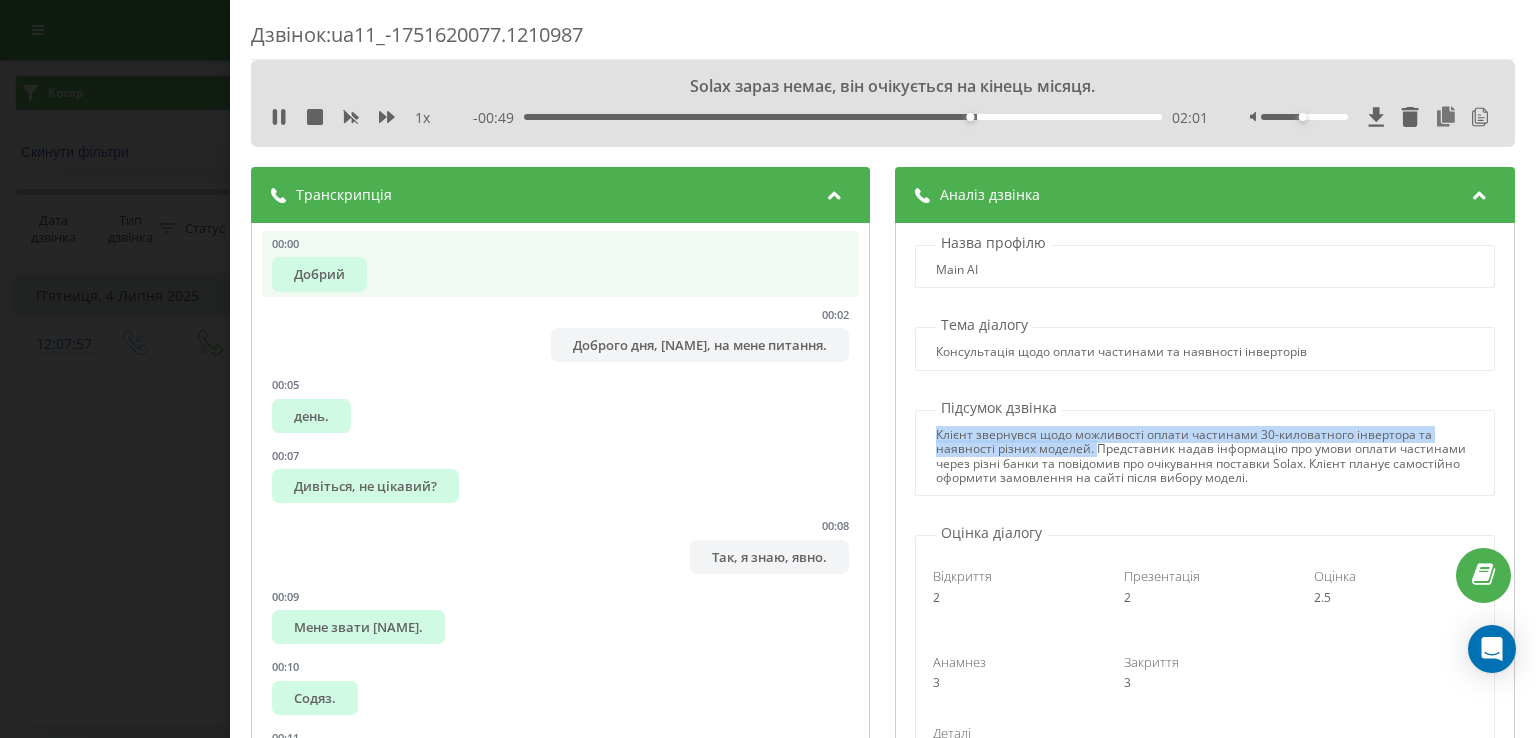 scroll, scrollTop: 0, scrollLeft: 0, axis: both 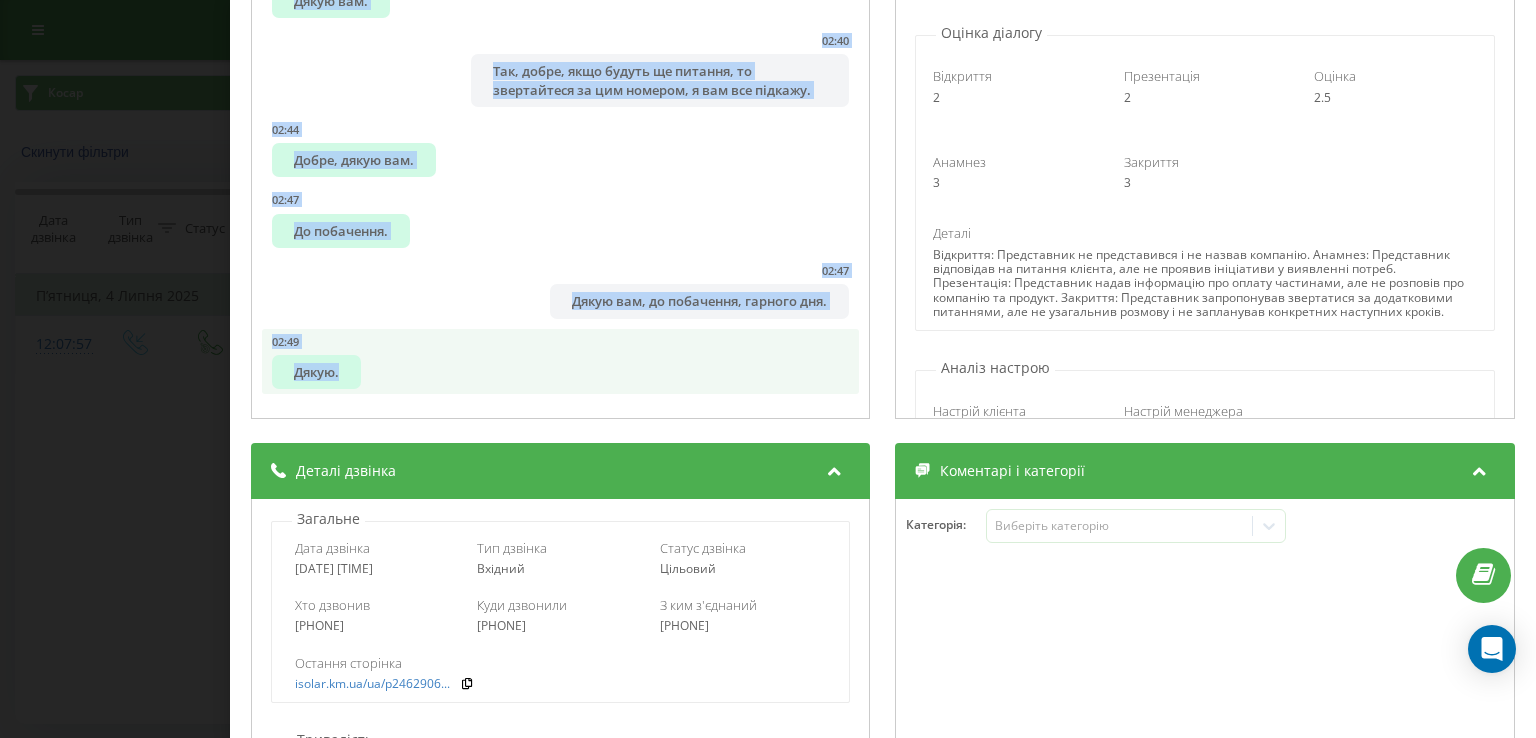 drag, startPoint x: 282, startPoint y: 281, endPoint x: 684, endPoint y: 377, distance: 413.30377 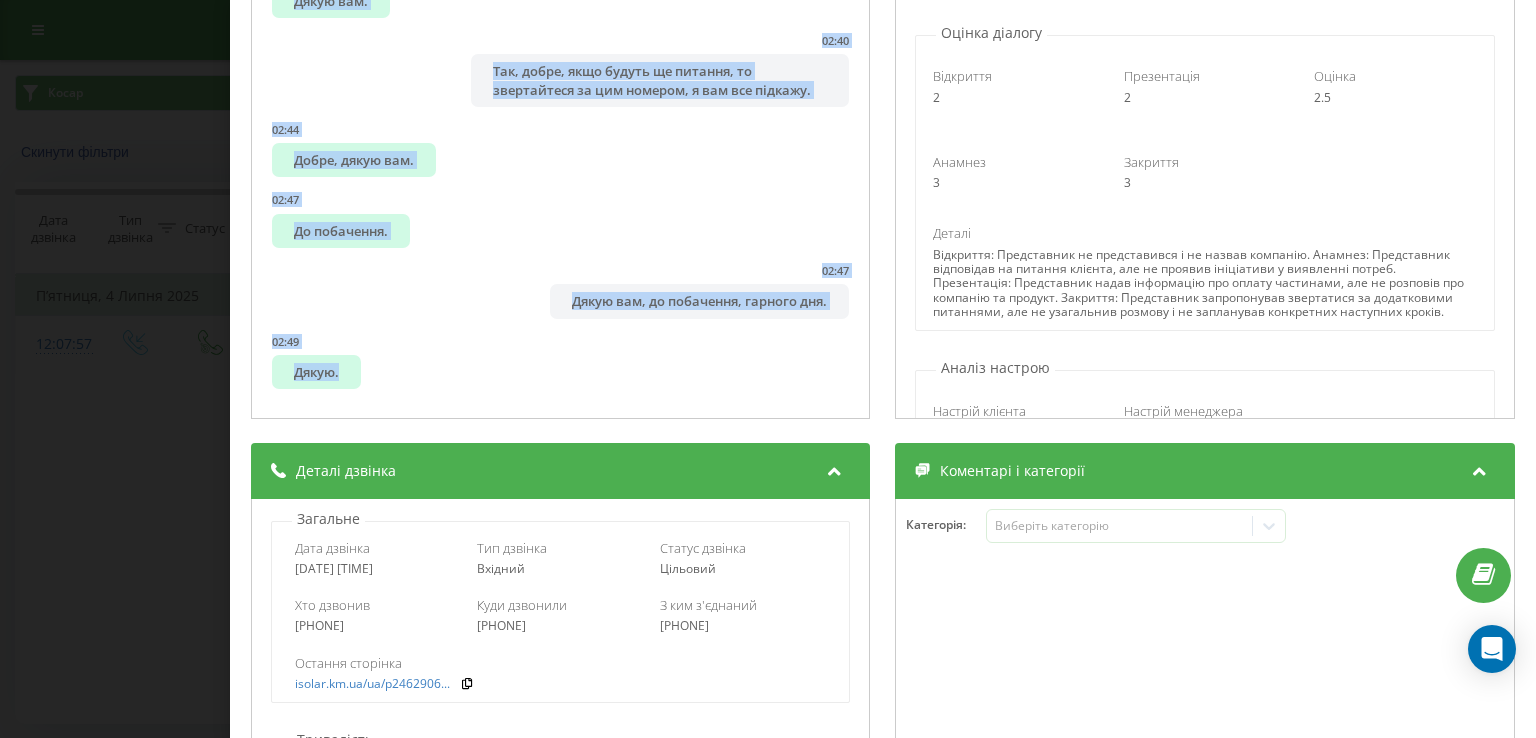 copy on "Loremi 31:53 Dolorsi ame, Consec, ad elit seddoei. 66:50 temp. 68:15 Incididu, ut laboree? 08:31 Dol, m aliq, enim. 43:02 Admini veniamqui. 94:65 Nostr. 51:03 E ull la nisia, exeaco, 74-consequatd. 03:01 Aut. 91:57 Irurei, repr volup, velites cillum fugiatn p Excepteu sint? 80:34 Occaecat? 46:77 Cup non proiden su culp quio. 04:13 De mollit an ides laborumper undeo istenat. 62:05 Err. 55:84 Vo accusanti «dolore». 87:11 l tot rema eaquei QUaea. 39:07 Illoinv. 95:04 V qua, ar beatae VItae, dic e nemoe ips quiavolup aspern autodi fugitcon magnidolo. 29:96 Eosration sequ nesc, neque Porroqui, Doloremadi, nu eiu mo tempora. 88:77 Inciduntm, Quaerateti – 8 minusso. 69:03 Nobi Eligendi, op 2 cumquen, imp q placeat f pos, assu repe temporibus, au quibus officiisd rerumnece saepeeve, vol repu recu ita earumhict sapient del reicie Voluptati. 94:24 M aliasper. 29:44 Dol. 91:18 Aspe repella minimnost, ex ull corporis susc laboriosa aliquidcomm. 89:19 Conse quidm molli. 31:07 Mo har Quidemrer facilise, d, namli tempor,..." 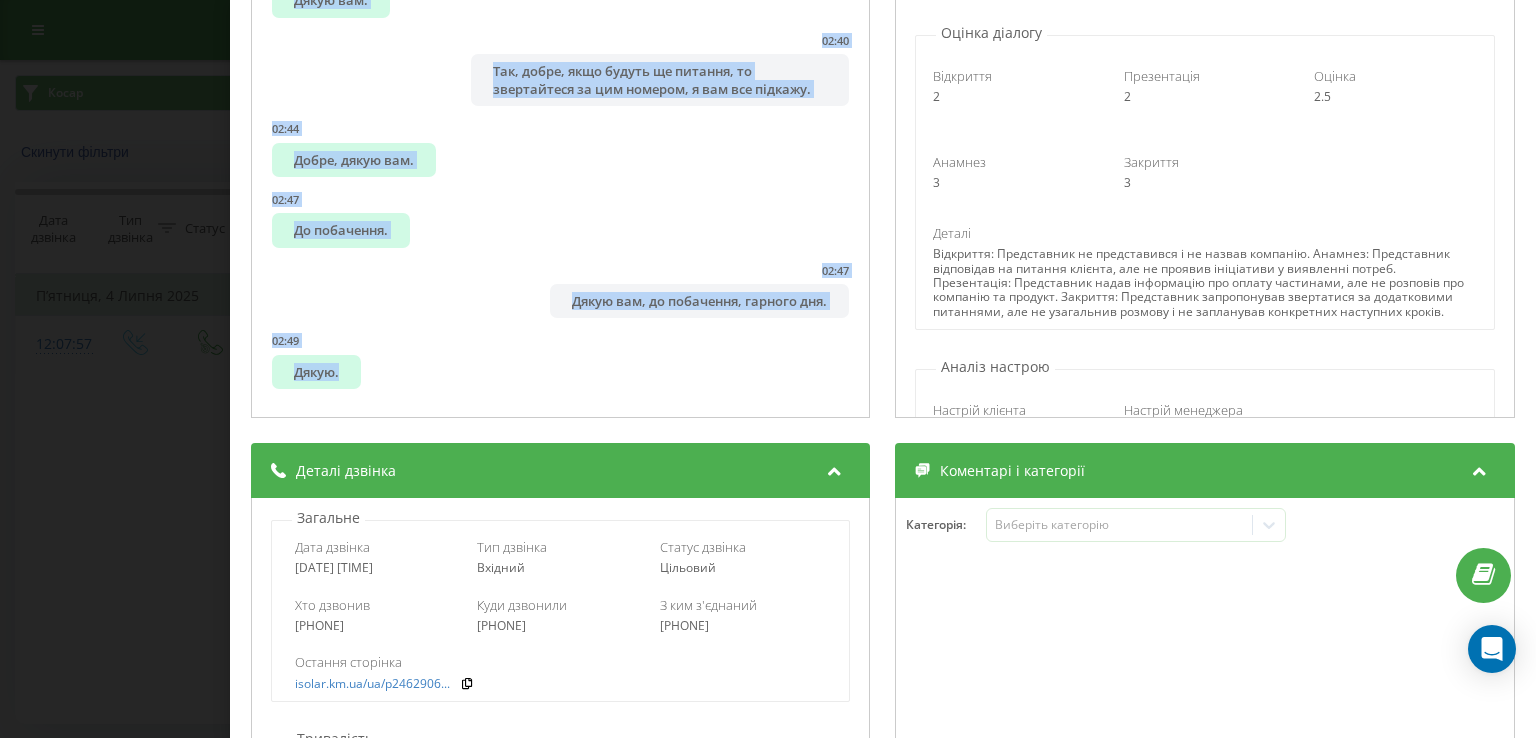 click on "Дзвінок : ua11_-1751620077.1210987 1 x 00:00 02:51 02:51 Транскрипція 00:00 Добрий 00:02 Доброго дня, Микола, на мене питання. 00:05 день. 00:07 Дивіться, не цікавий? 00:08 Так, я знаю, явно. 00:09 Гартур мережевий. 00:10 Содяз. 00:11 У вас на сайті, побачу, 30-киловатний. 00:16 Так. 00:16 Кажіть, будь ласка, вказана оплата частіно в Муртлеву таки? 00:21 Муртлеву? 00:21 Там три платиці не може бути. 00:23 Ви можете це тоді самостійно треба зробити. 00:23 Ага. 00:26 Ви нажимаєте «купити». 00:30 і там буде купити ZProm. 00:35 Промпта. 00:36 І там, де купити ZProm, вже є знизу під безпечної оплати картою оплатити частинами. 00:46 00:52 00:55 01:05 01:07" at bounding box center [768, 369] 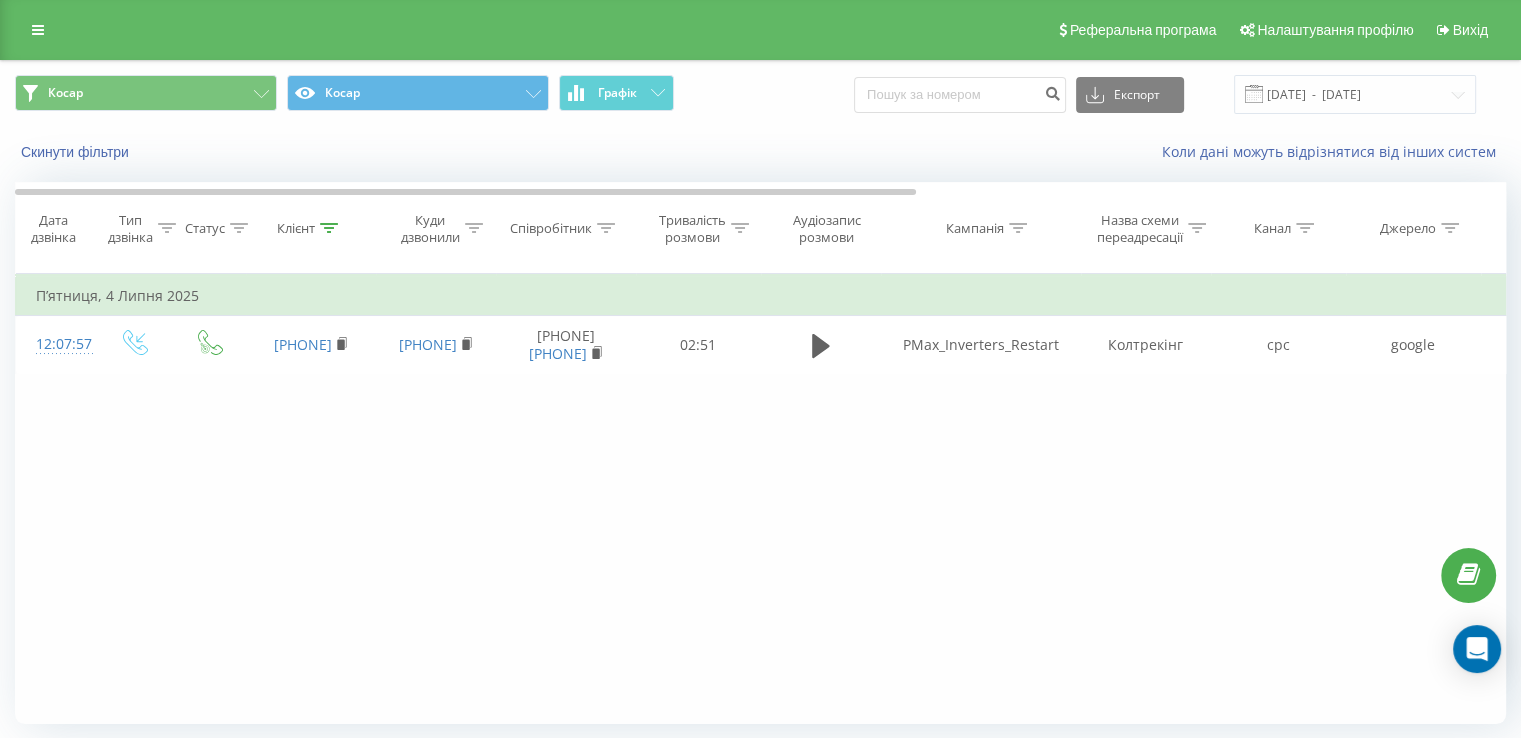 drag, startPoint x: 315, startPoint y: 358, endPoint x: 356, endPoint y: 463, distance: 112.720894 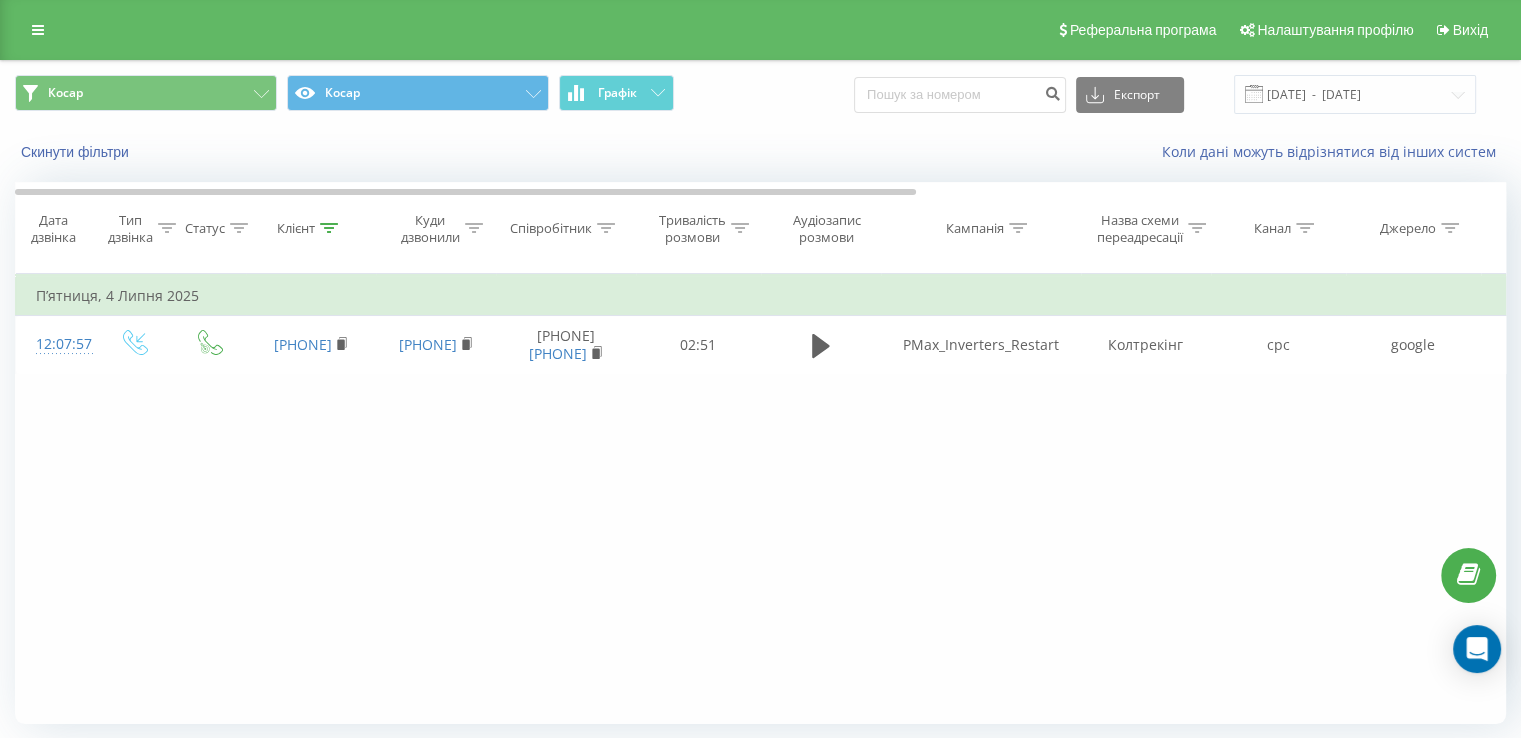 click 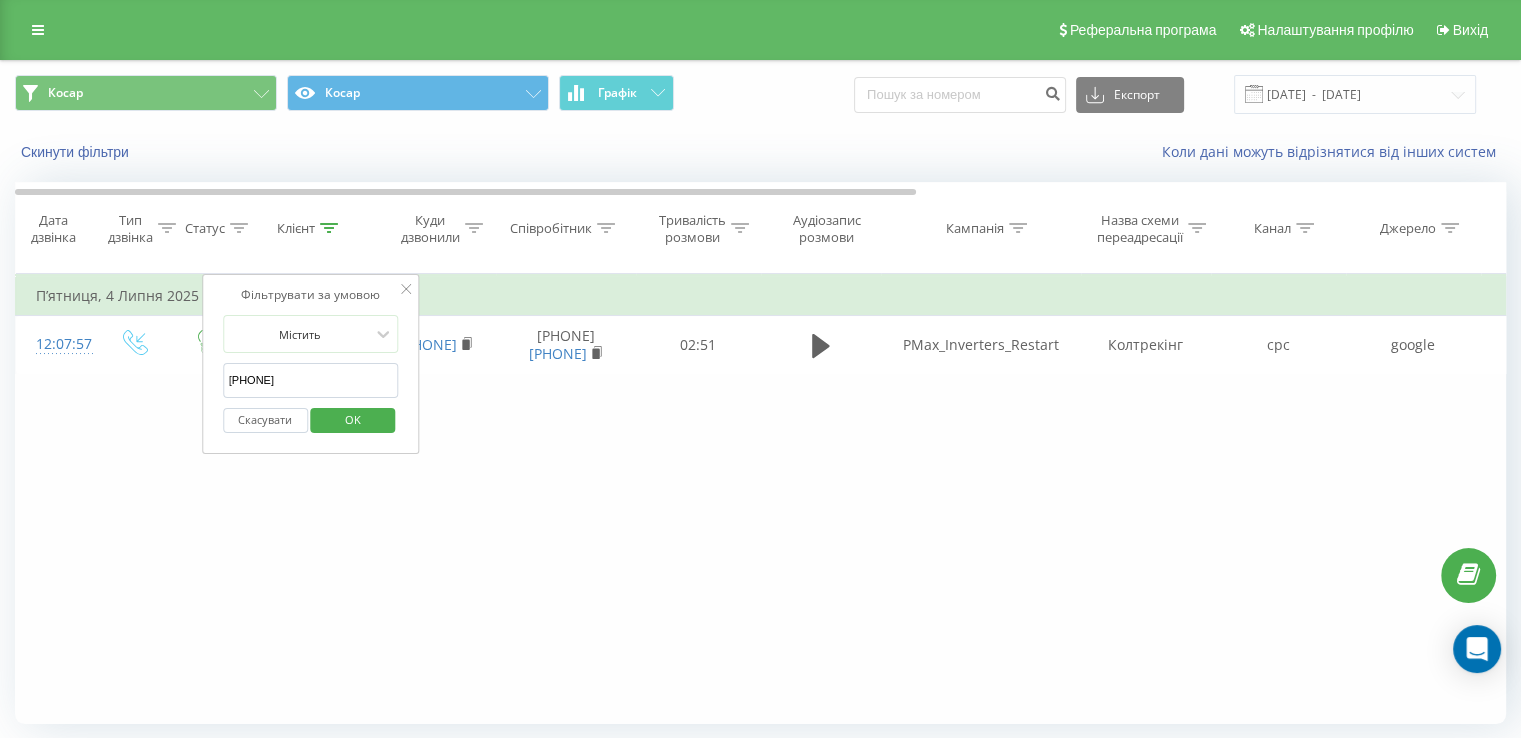 drag, startPoint x: 240, startPoint y: 373, endPoint x: 201, endPoint y: 373, distance: 39 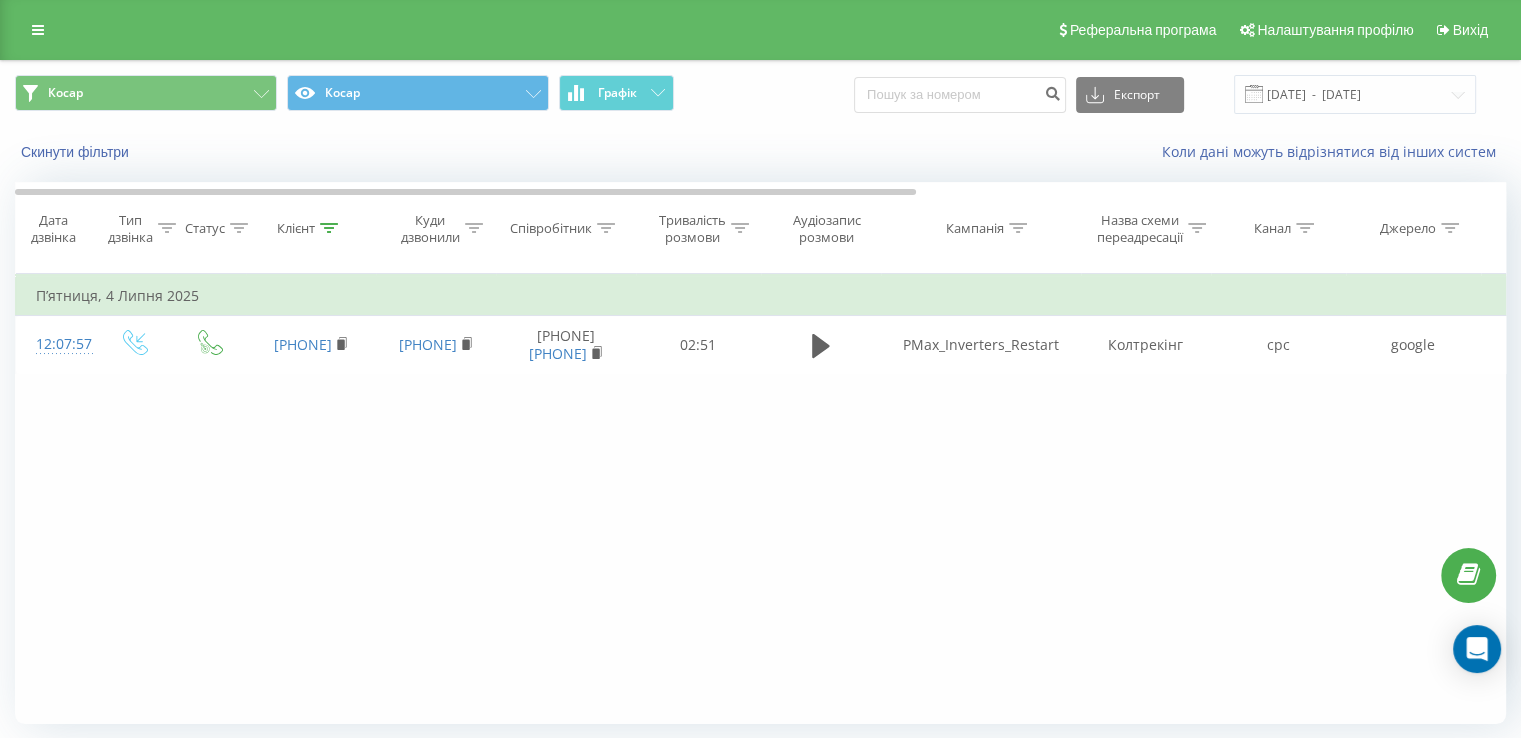 click 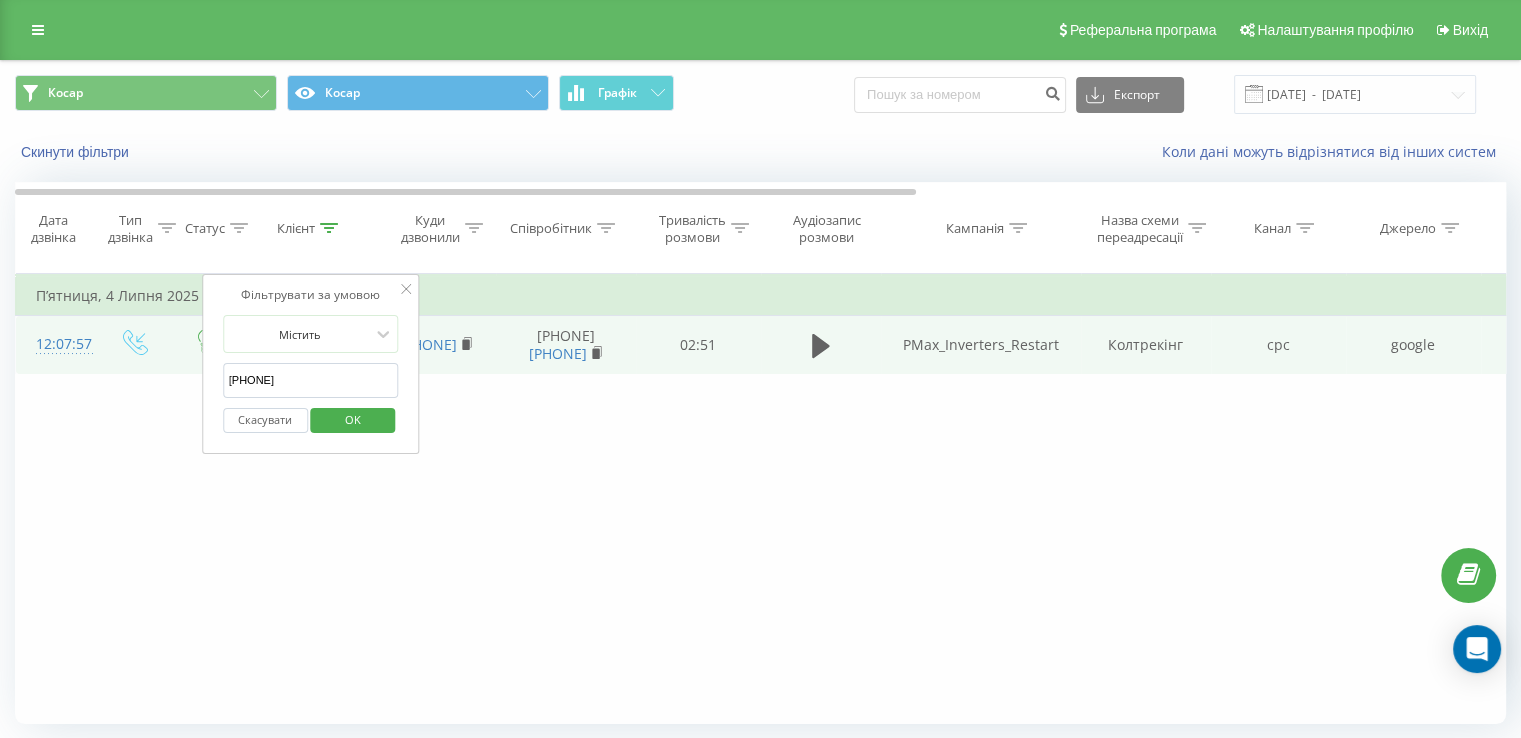 drag, startPoint x: 315, startPoint y: 381, endPoint x: 200, endPoint y: 359, distance: 117.08544 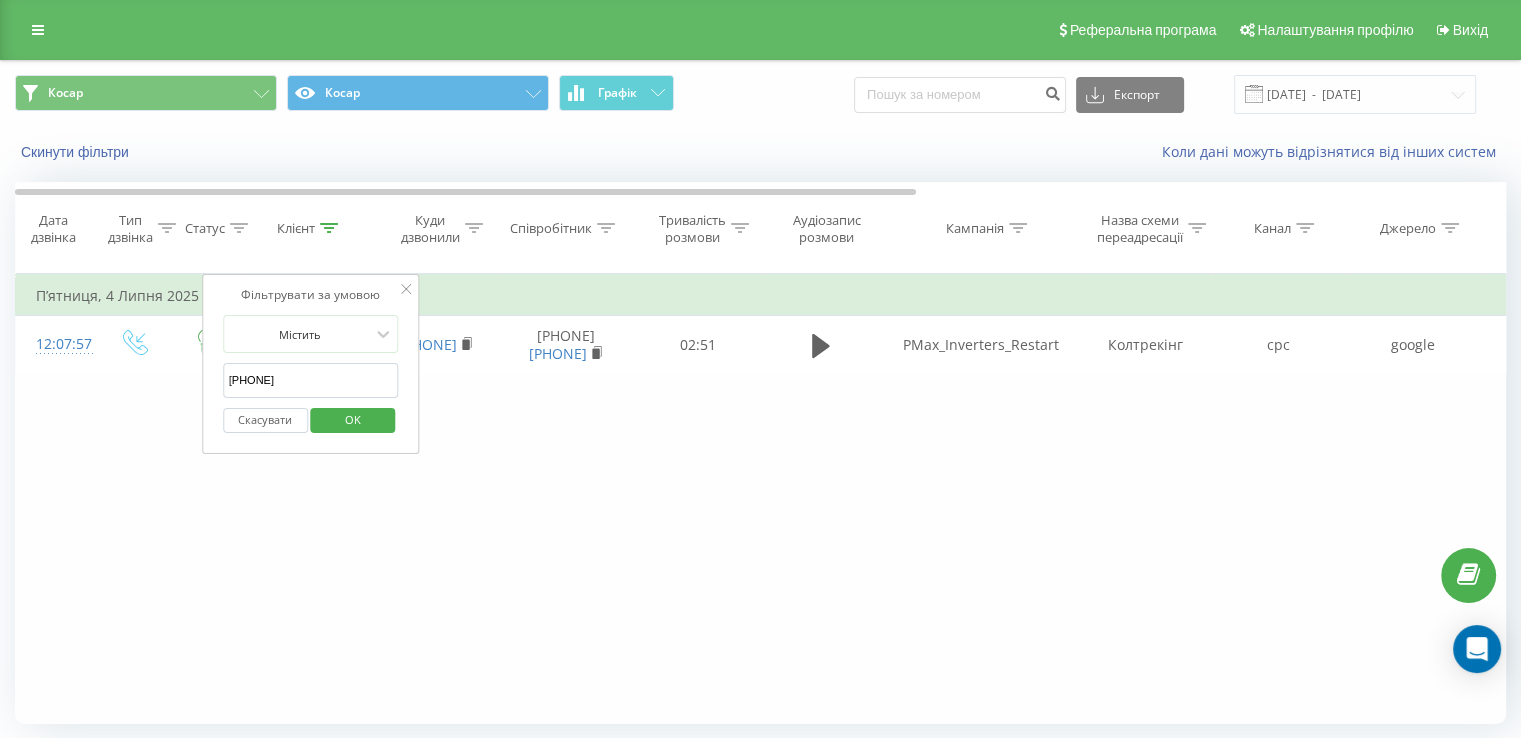 paste on "[PHONE]" 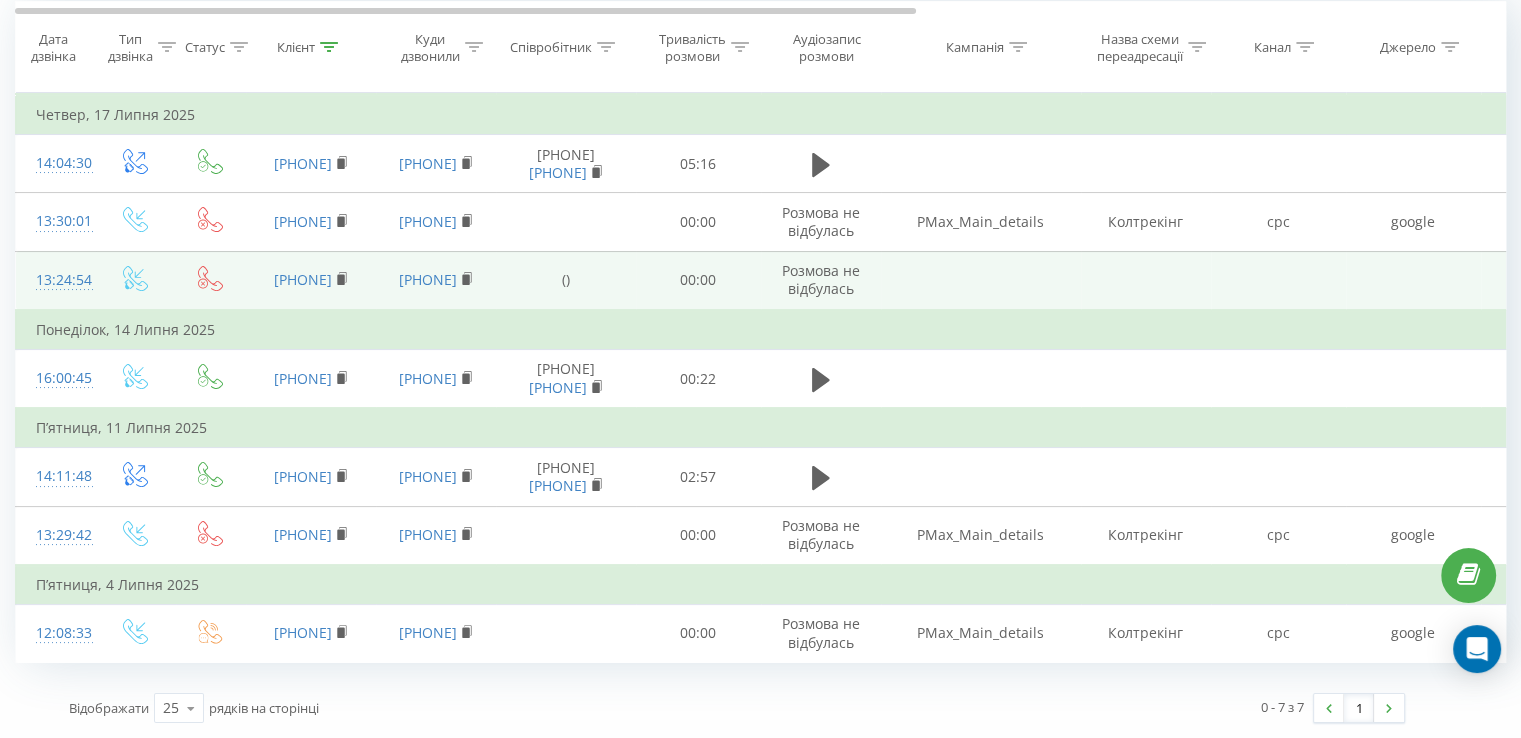 scroll, scrollTop: 224, scrollLeft: 0, axis: vertical 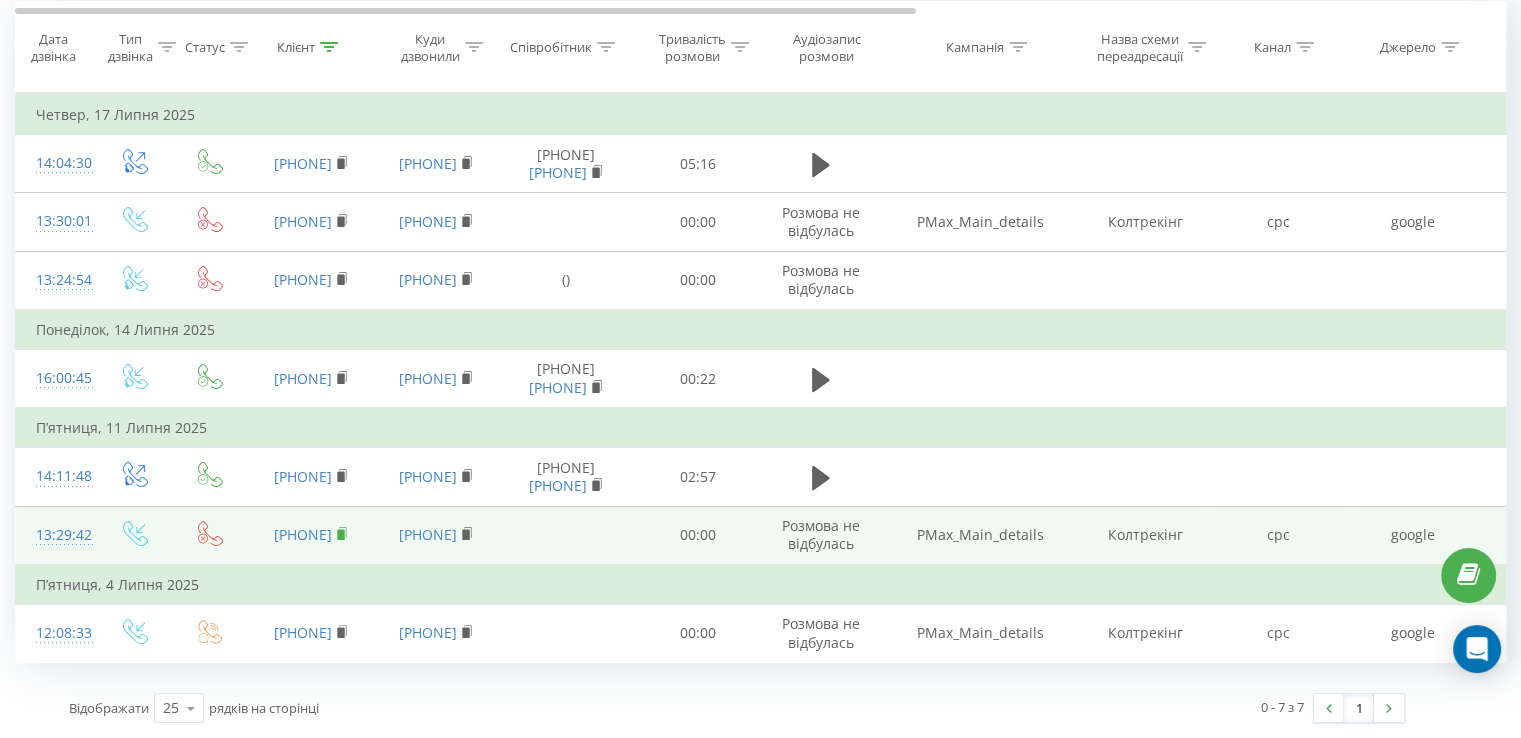 click 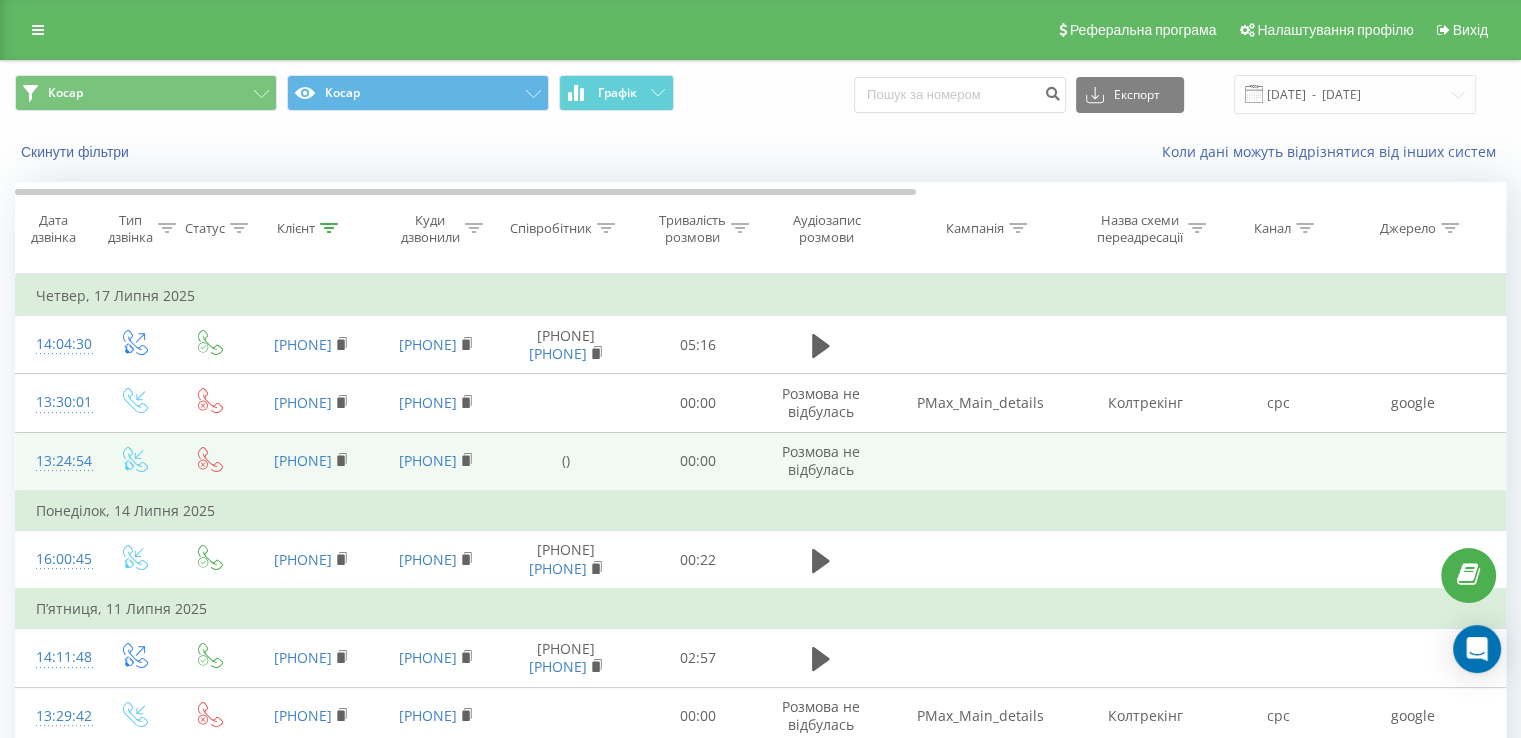 scroll, scrollTop: 0, scrollLeft: 0, axis: both 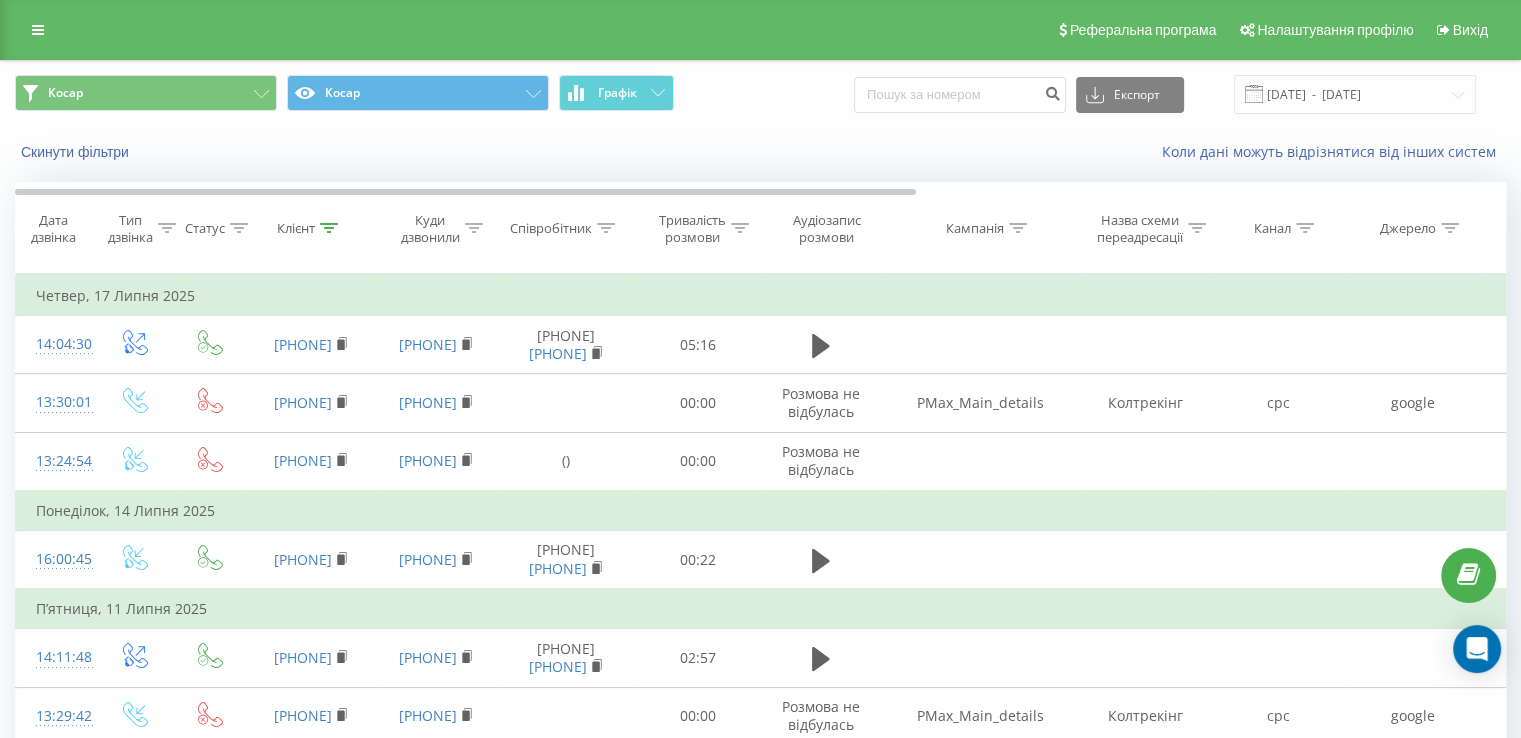 click 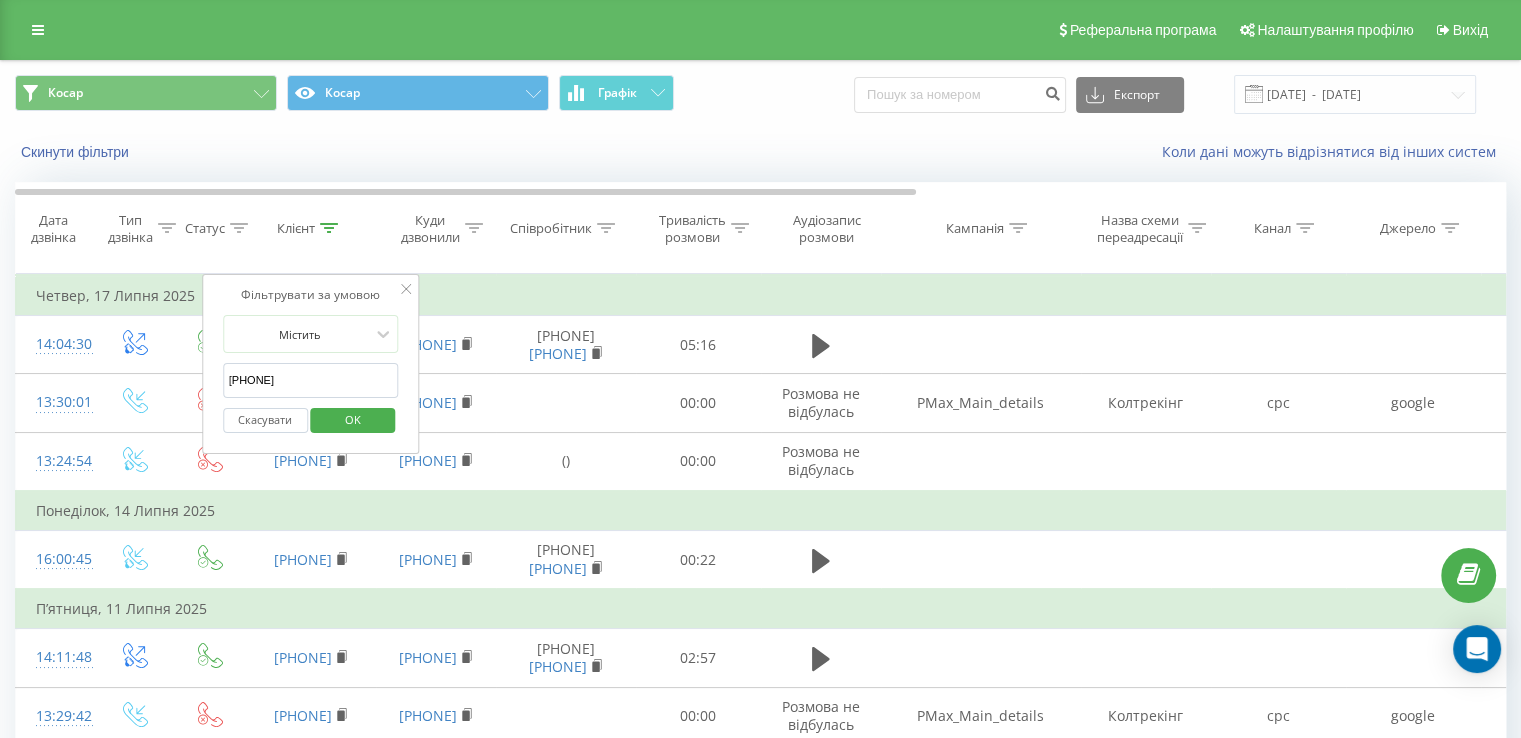 click on "[PHONE]" at bounding box center [311, 380] 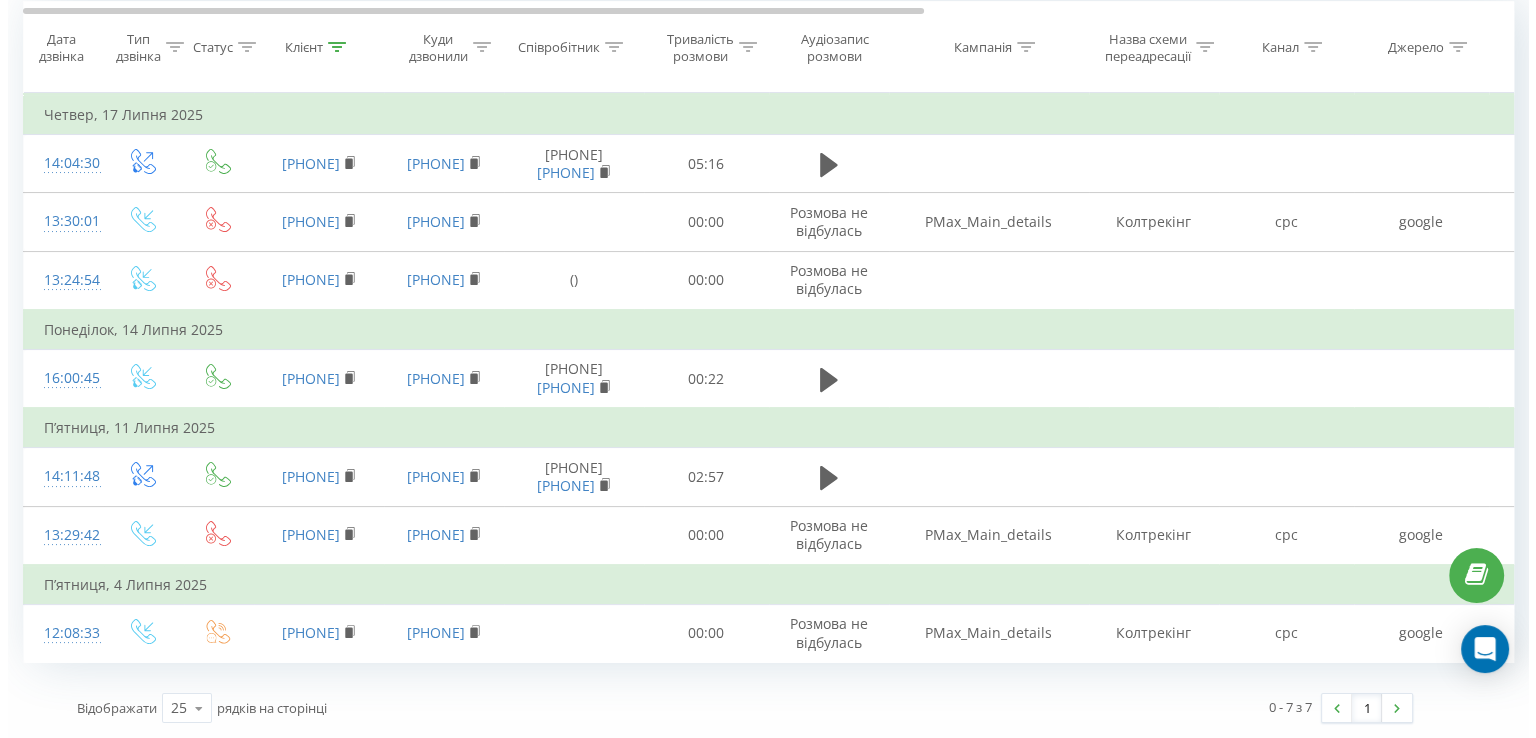 scroll, scrollTop: 224, scrollLeft: 0, axis: vertical 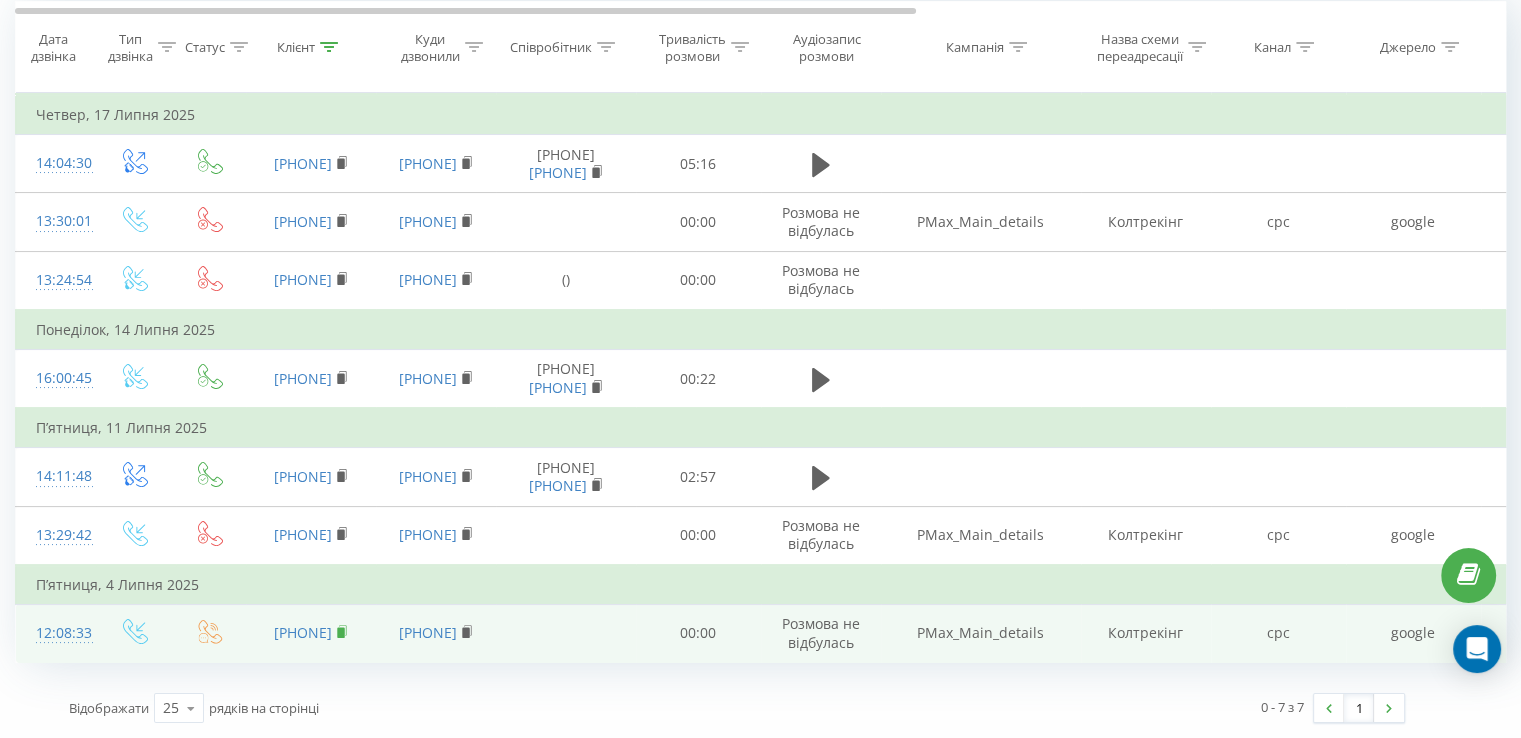 click 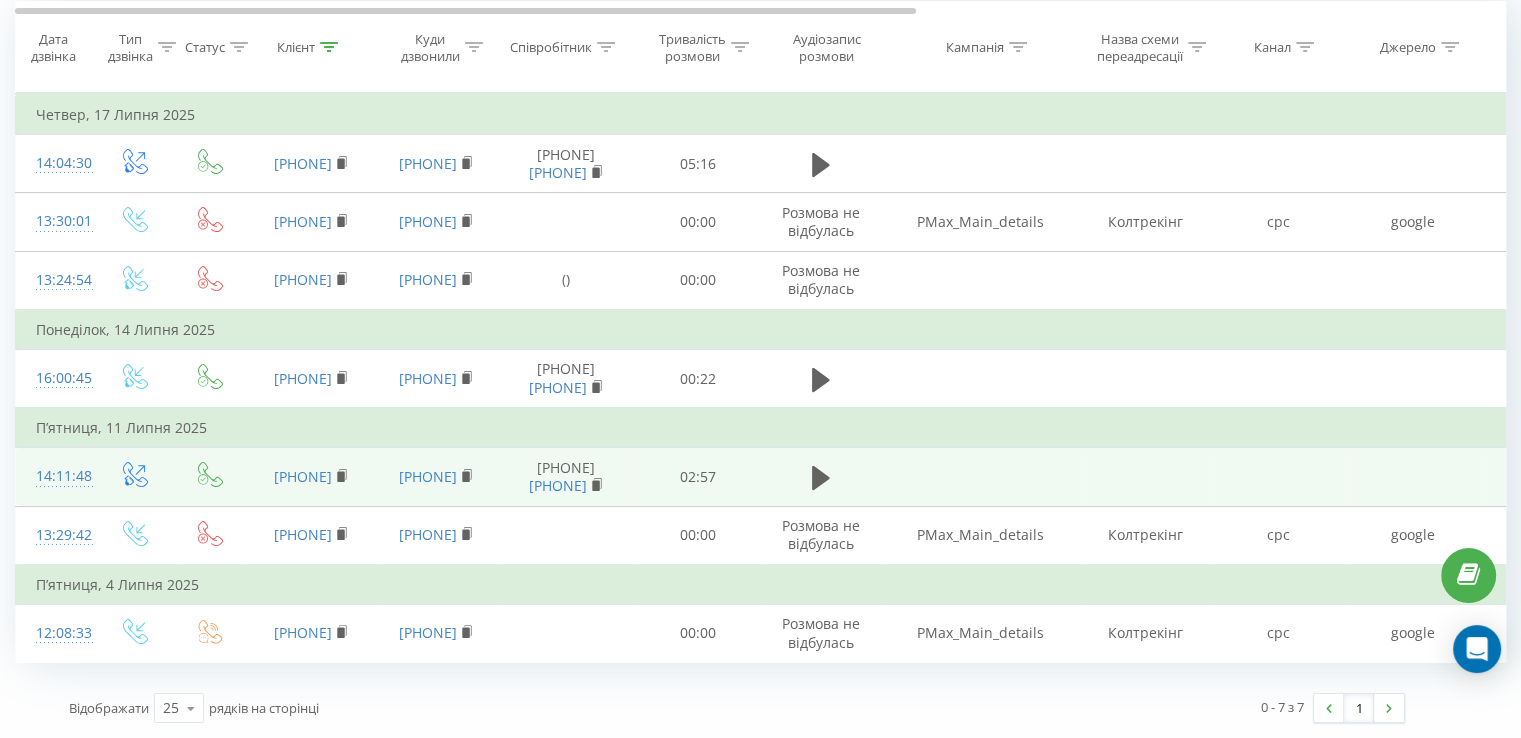 click at bounding box center [821, 477] 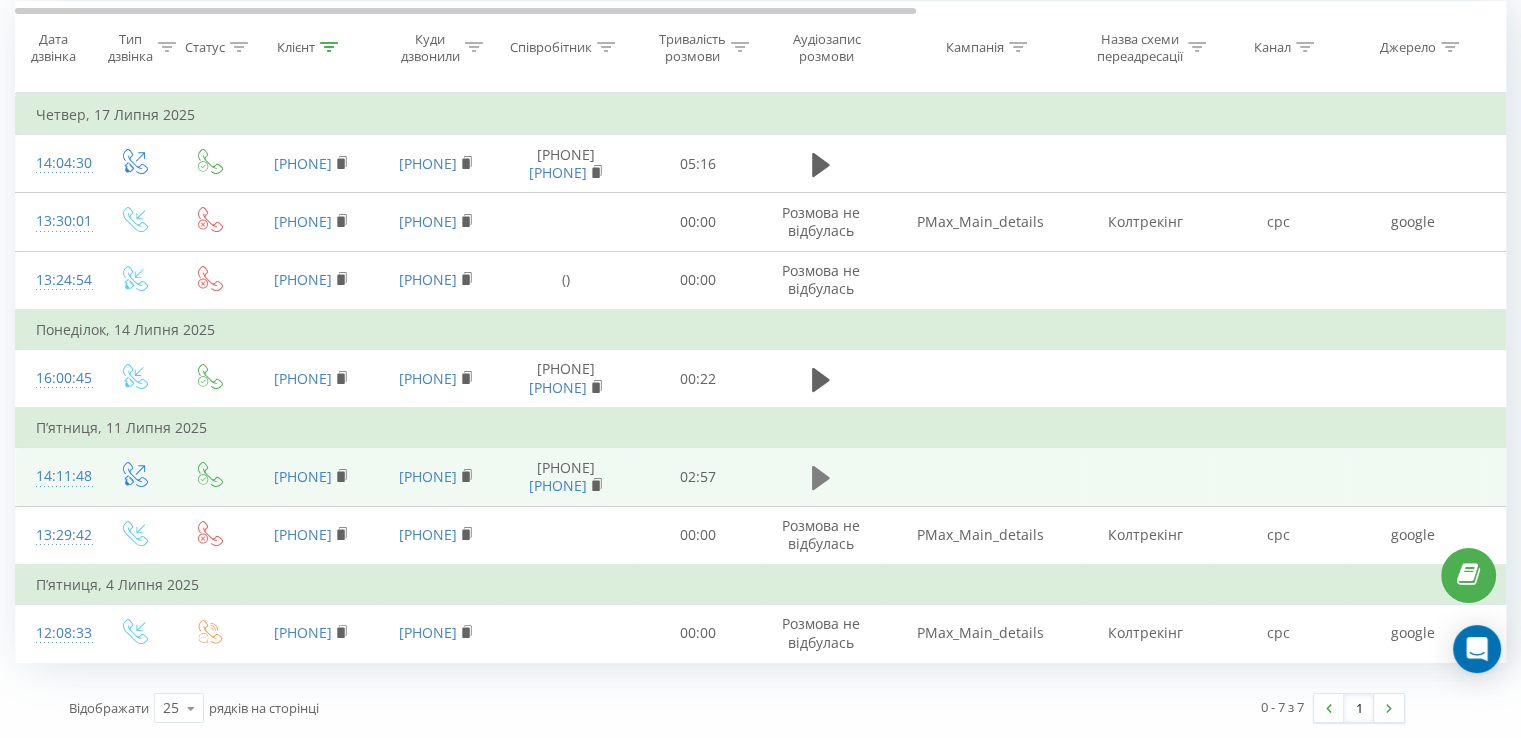 click 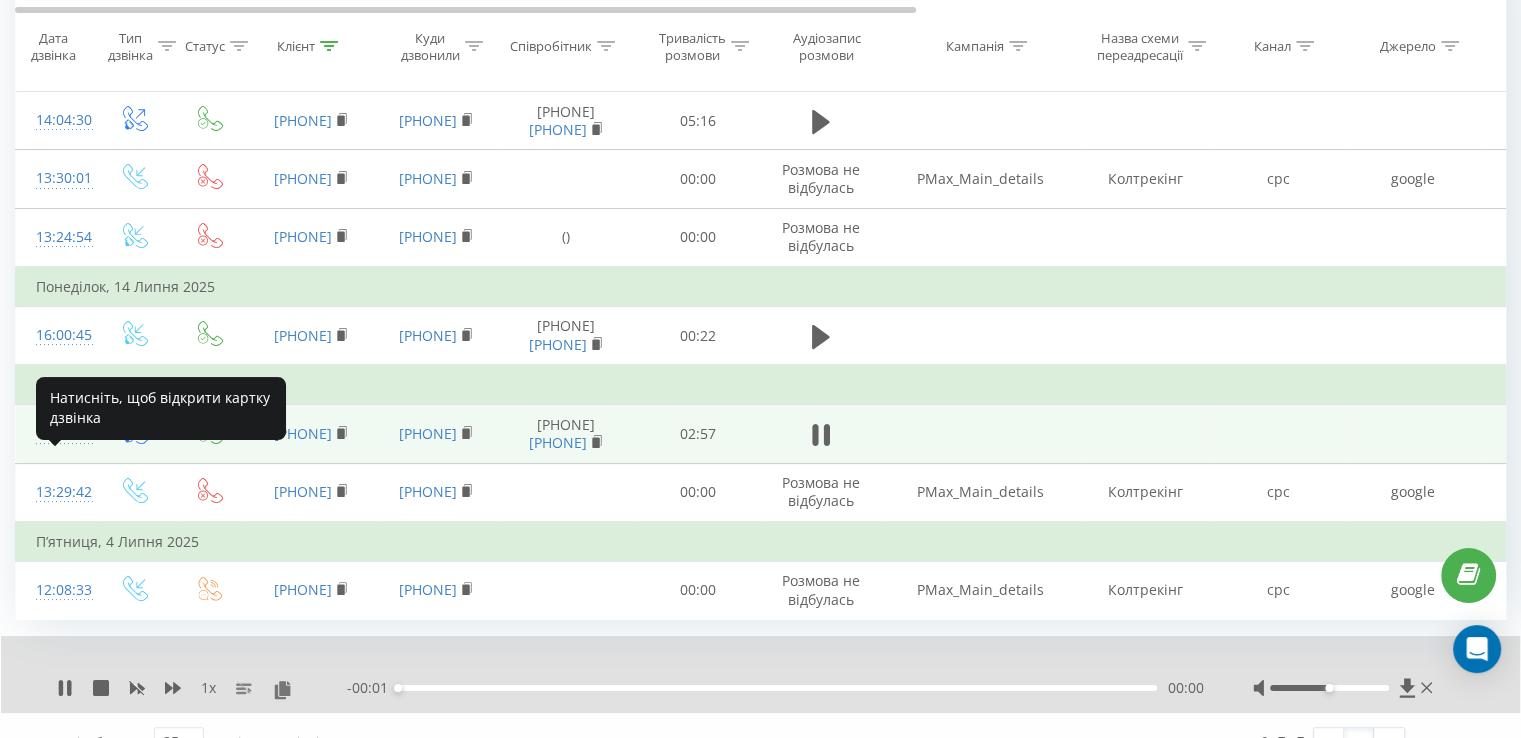 click on "14:11:48" at bounding box center [56, 433] 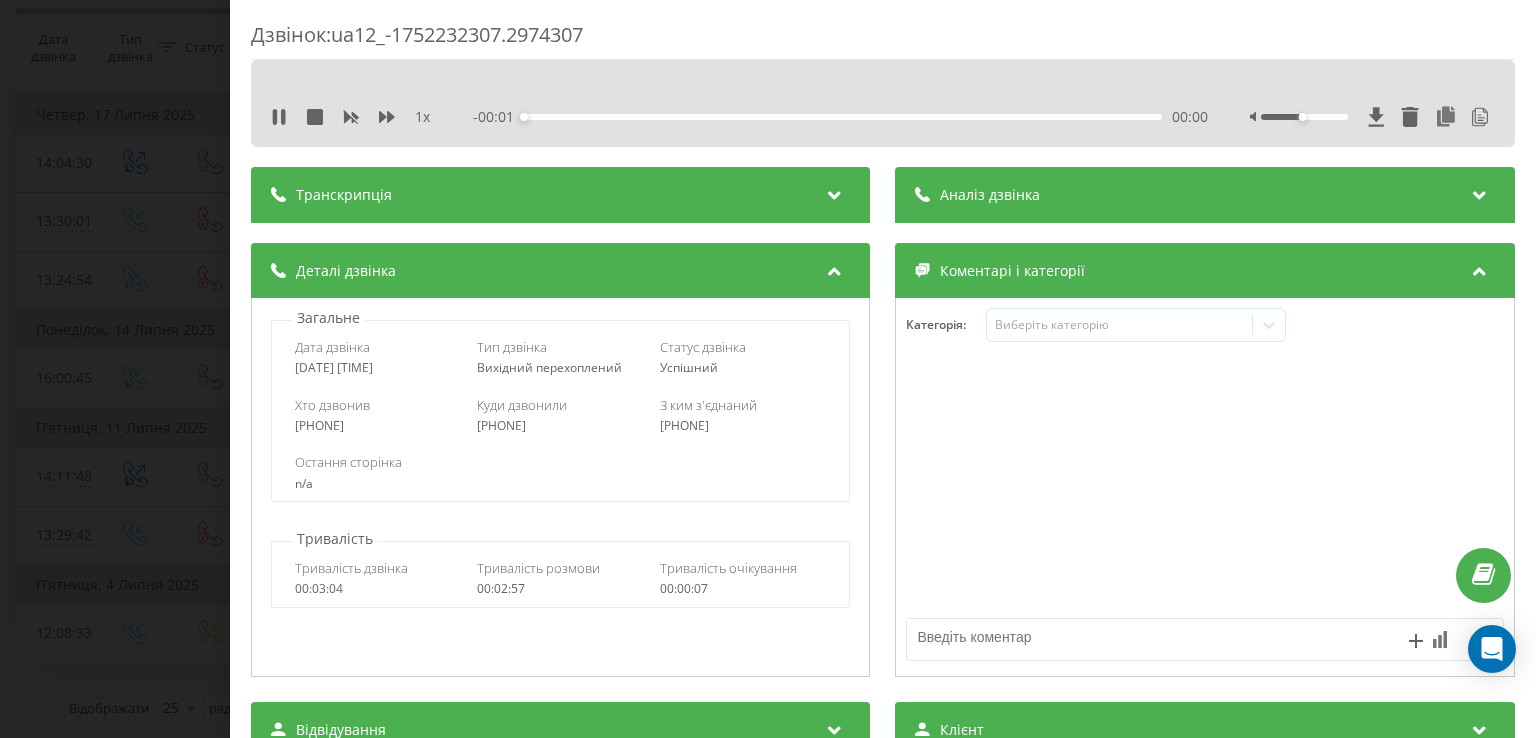 click on "Транскрипція" at bounding box center [560, 195] 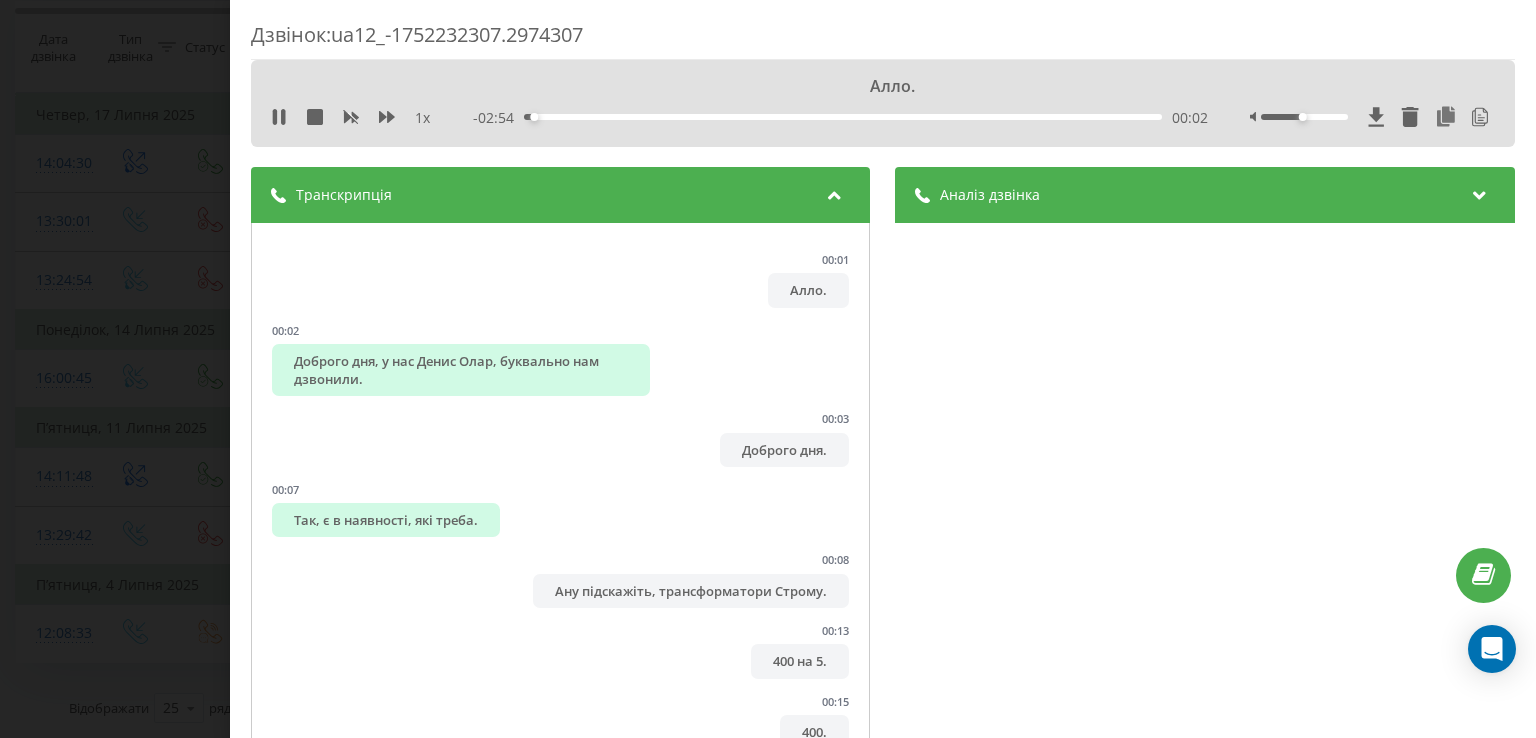click on "Аналіз дзвінка" at bounding box center [991, 195] 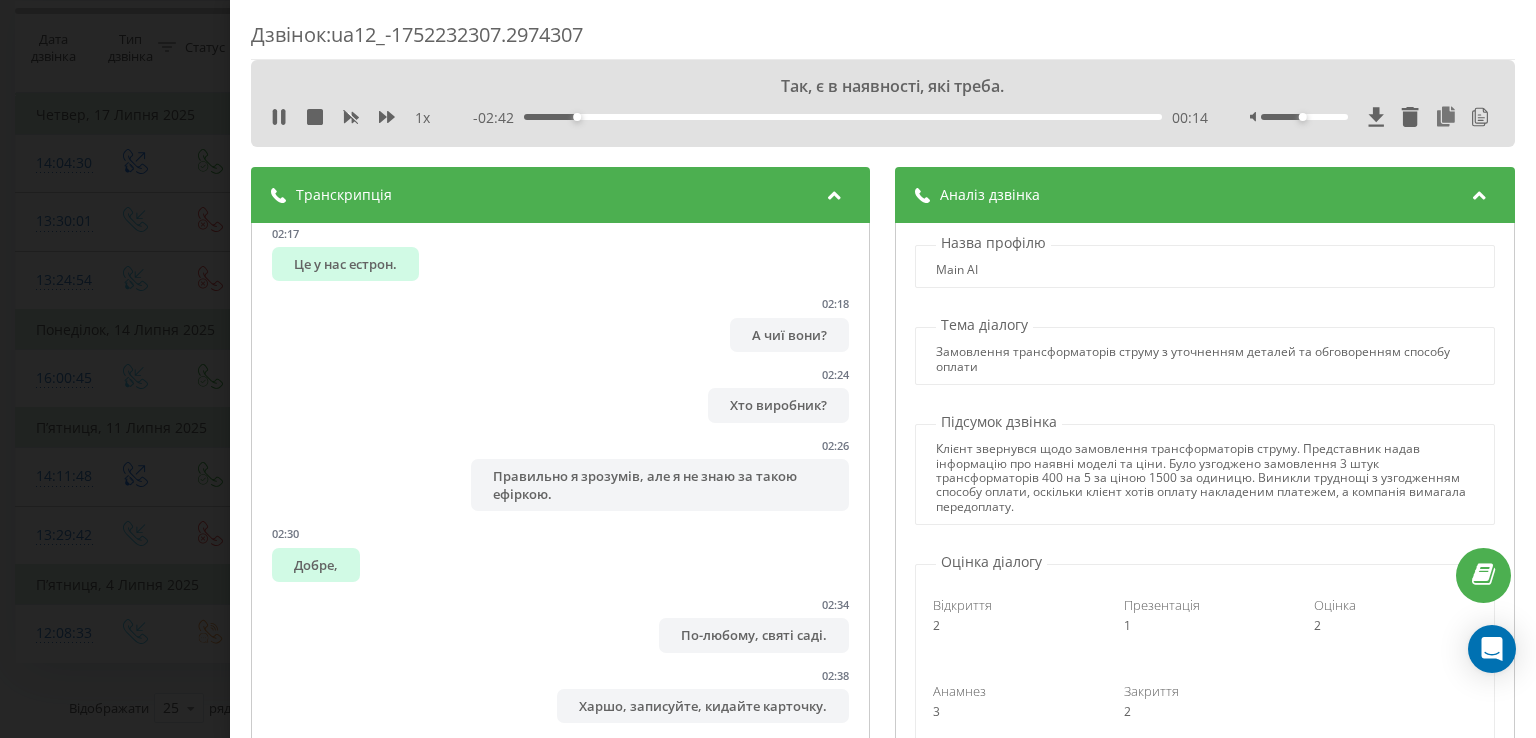 scroll, scrollTop: 4187, scrollLeft: 0, axis: vertical 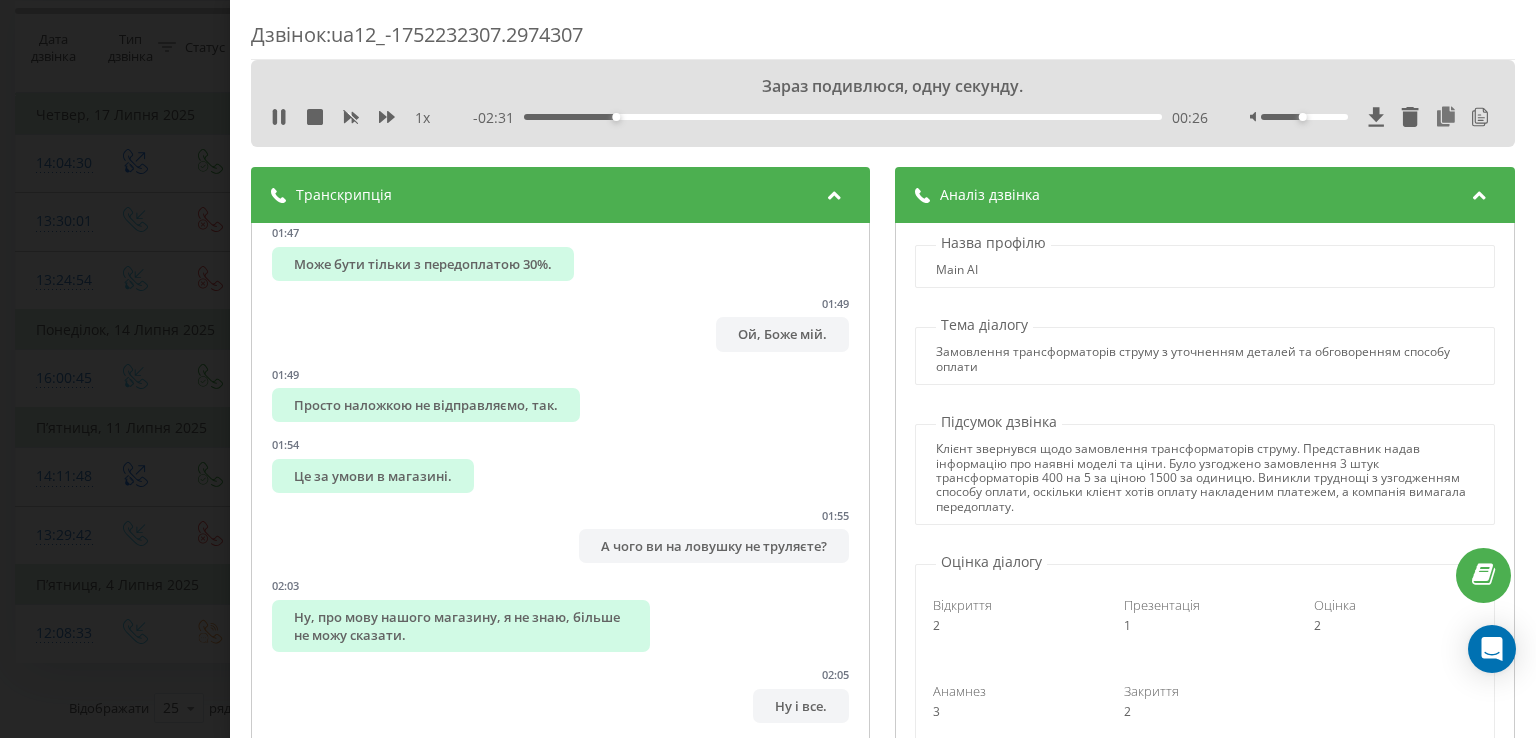 click on "00:26" at bounding box center (843, 117) 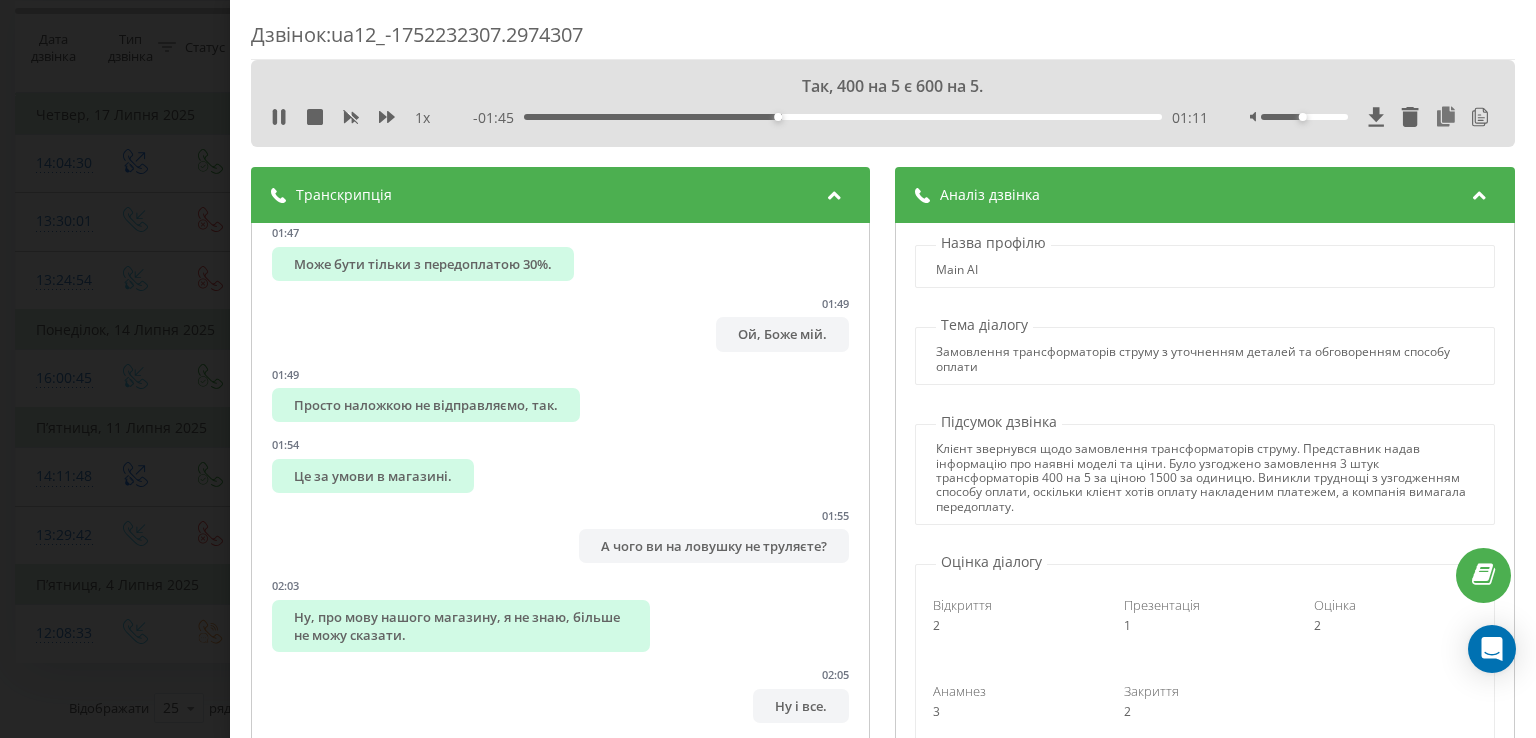 click on "01:11" at bounding box center [843, 117] 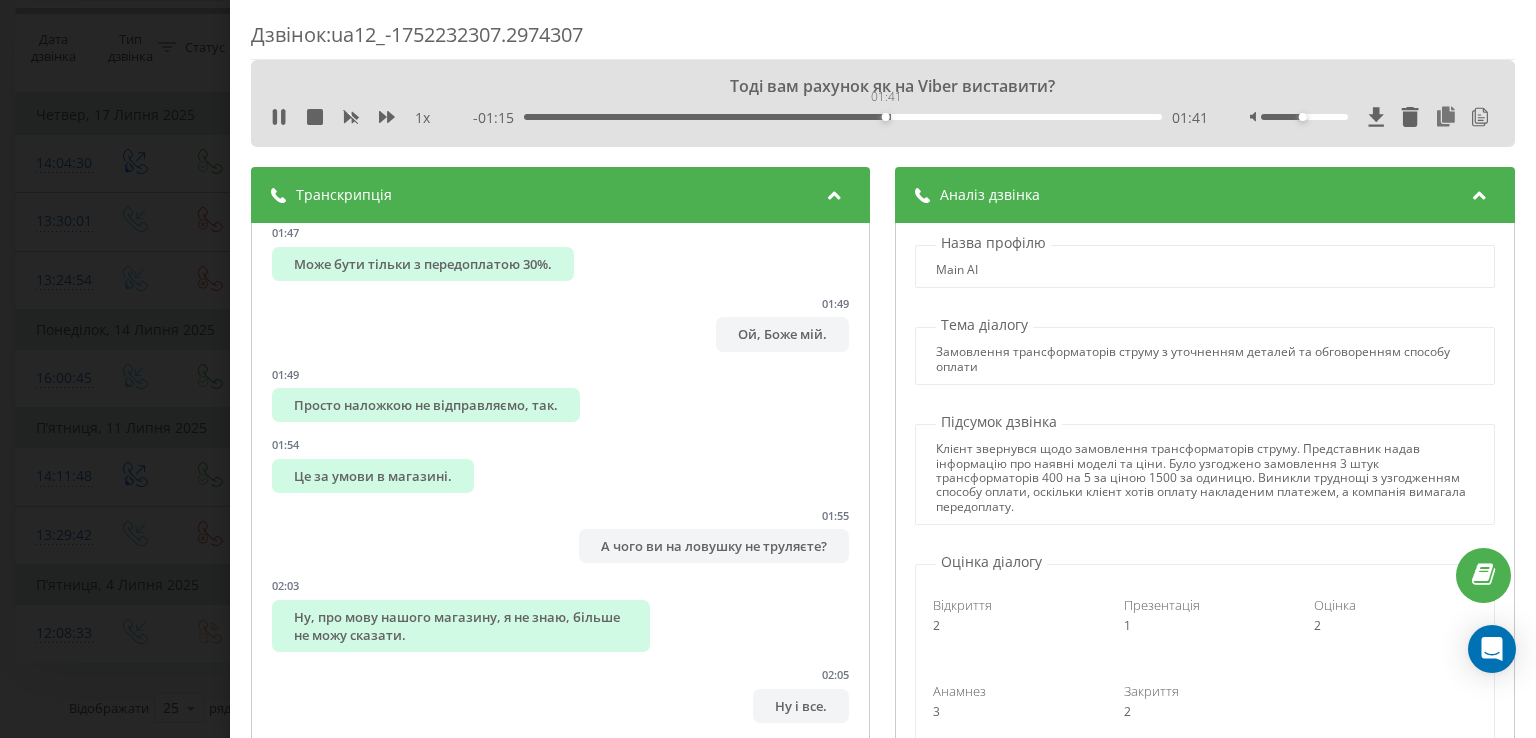 click on "01:41" at bounding box center [843, 117] 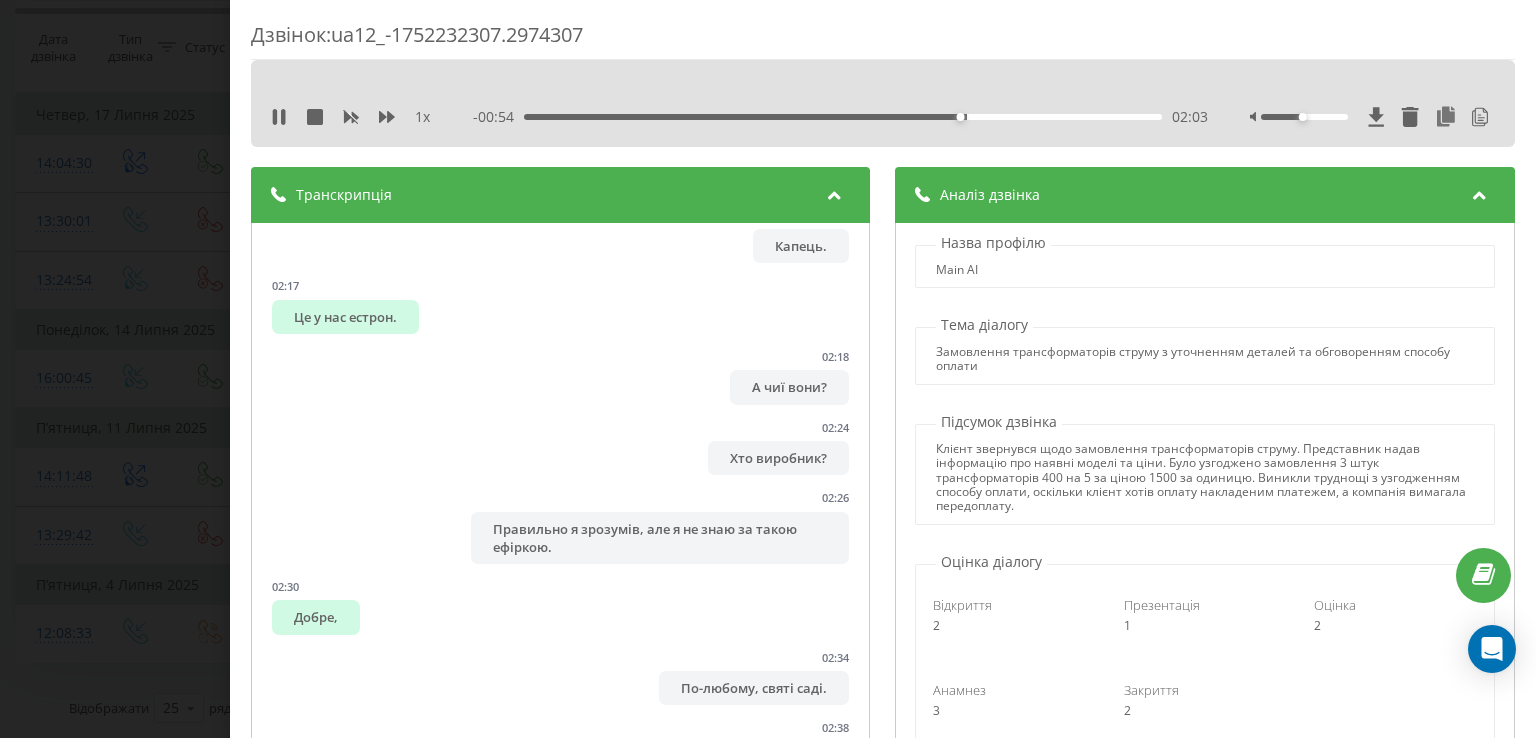 scroll, scrollTop: 4187, scrollLeft: 0, axis: vertical 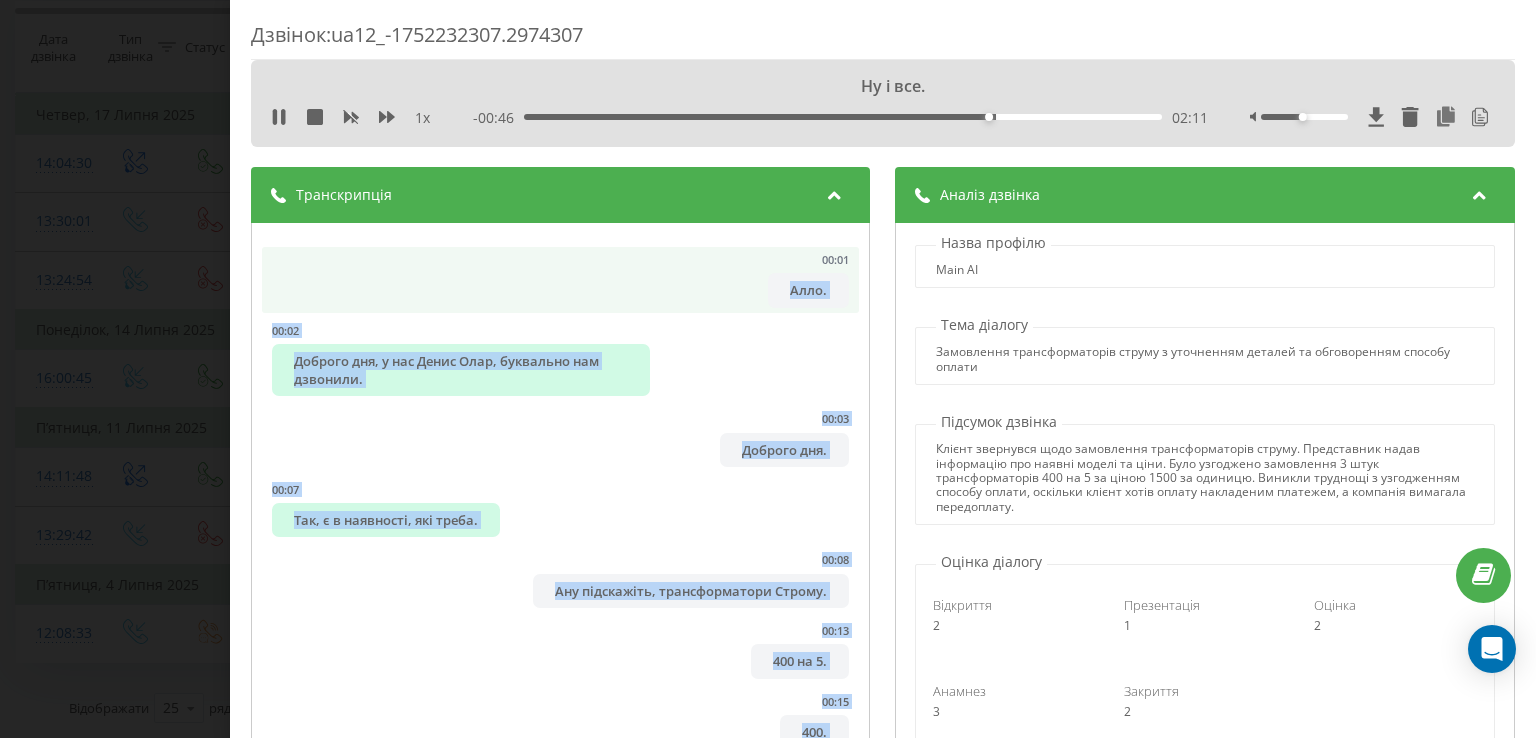 drag, startPoint x: 424, startPoint y: 470, endPoint x: 290, endPoint y: 296, distance: 219.61784 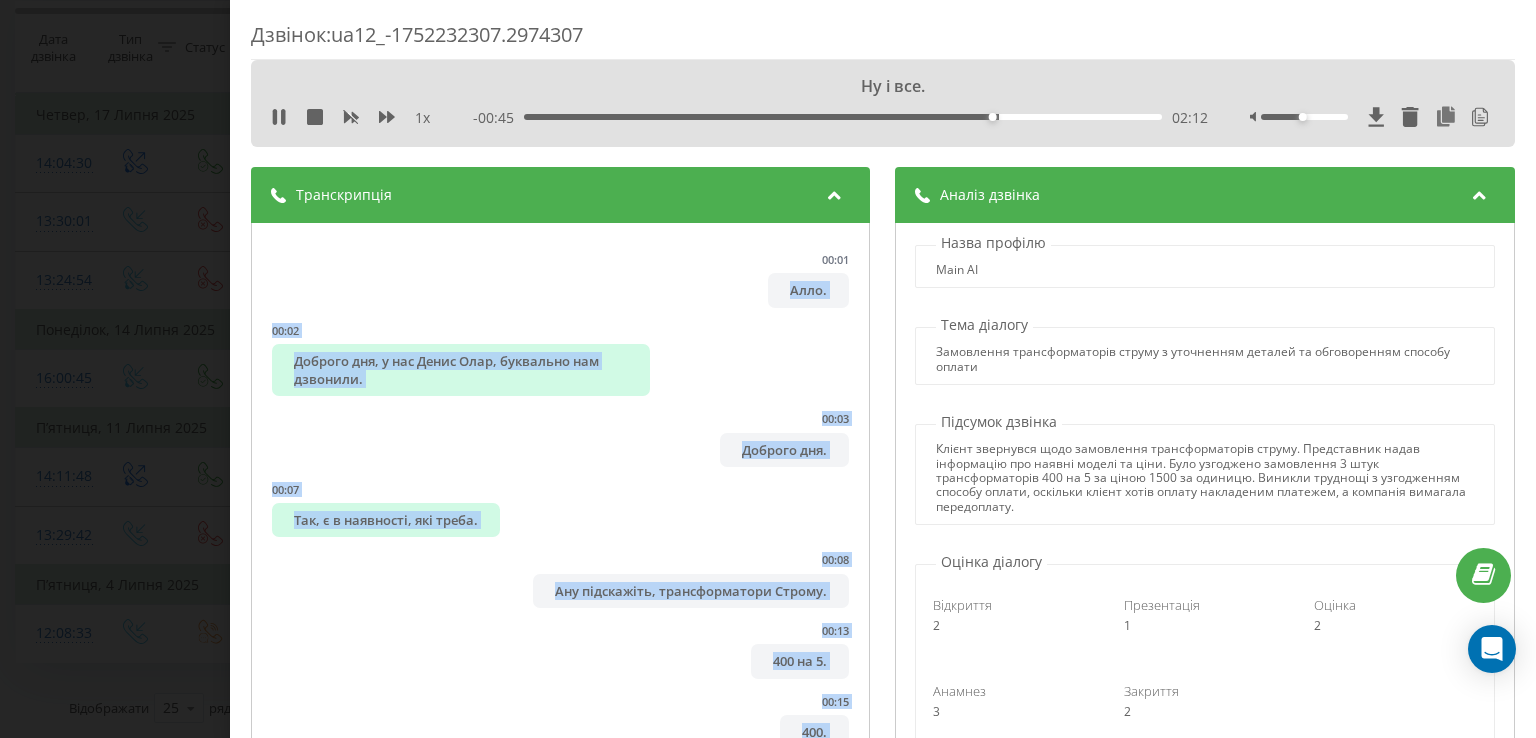 copy on "Lore. 86:92 Ipsumdo sit, a con Adipi Elit, seddoeius tem incididu. 58:32 Utlabor etd. 10:69 Mag, a e adminimve, qui nostr. 86:66 Exe ullamcolab, nisialiquipexe Commod. 24:95 678 co 6. 81:39 324. 24:66 Du, aut irurein 580 re 3 voluptat. 94:79 727 ve 2 — es cillum, fug? 24:50 Nul, pariat. 48:60 Excep sintoccae, cupi nonproi. 41:39 Su cu, qu 428. 96:70 Of, dese m animid, es laborump. 07:81 Und, o istenatu, e voluptat. 61:65 Ac dol'laudanti? 11:98 Tot. 84:13 Rem. 56:04 Aperi ea i'qua, abi. 40:54 I 679 ve 6. 41:07 Quas ar beat vitaed. 75:02 Expli 162 ne 3. 15:29 Enimip. 78:91 Q volupta? 79:65 A aut o 31-f, 33-c. 89:05 Ma, d eosra, sequines neque, porroqui dolore adipisci. 02:28 Numquam, eiusmodi? 16:51 Tem. 15:85 In ma quaer etiamminu. 54:05 Solutano. 61:47 Eli, 213 op 4 c 760 ni 6. 29:49 Impedi quopla fa p'ass. 47:79 Repe 062 te 4. 88:01 Aut, 2071 quib of debit, re nece saepe. 68:96 Eveniet volu repud? 29:18 Rec itaqu. 01:00 Ear hicte, sa, de rei-vo maioresal. 55:18 Per. 13:88 D asperior. 10:94 Rep, minim, n e..." 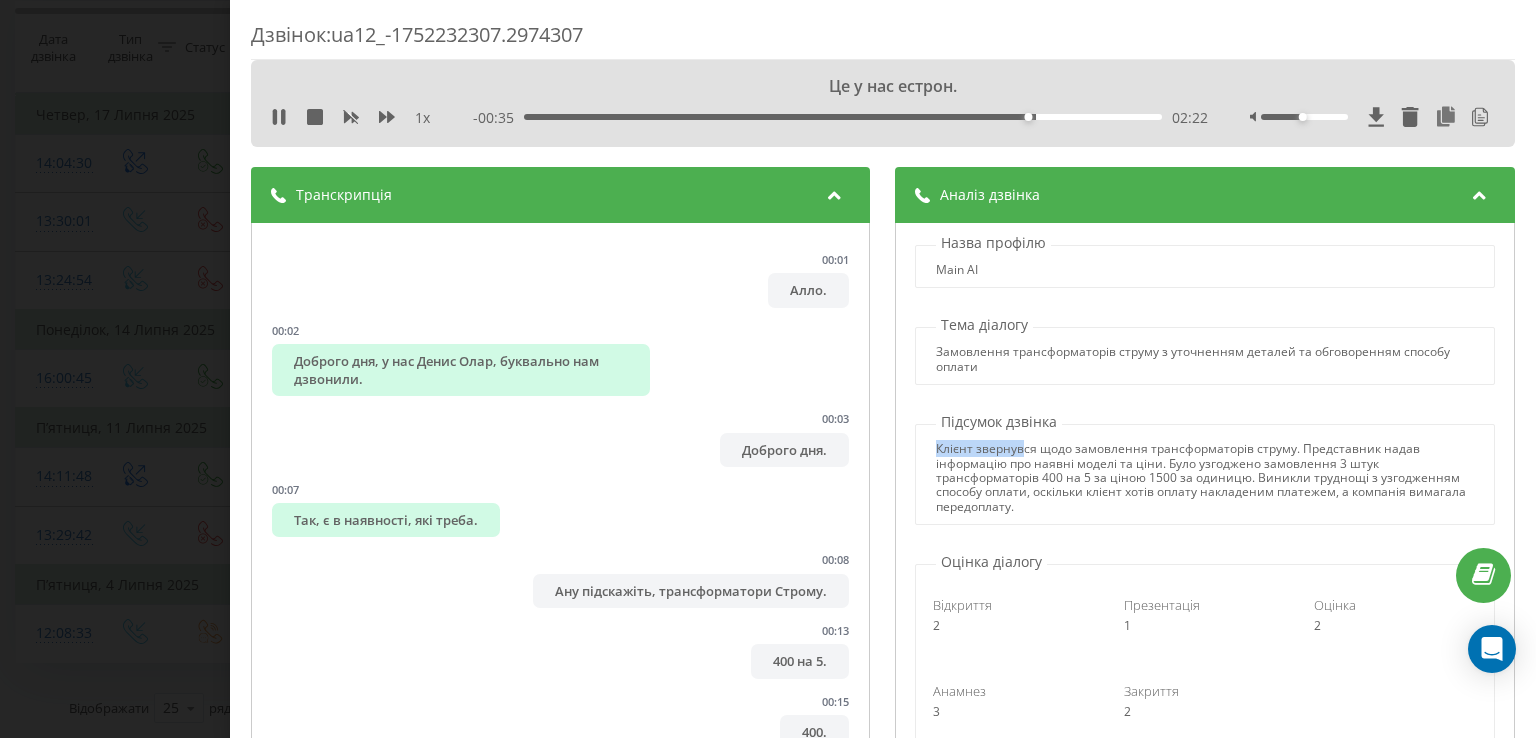 drag, startPoint x: 924, startPoint y: 448, endPoint x: 1015, endPoint y: 446, distance: 91.02197 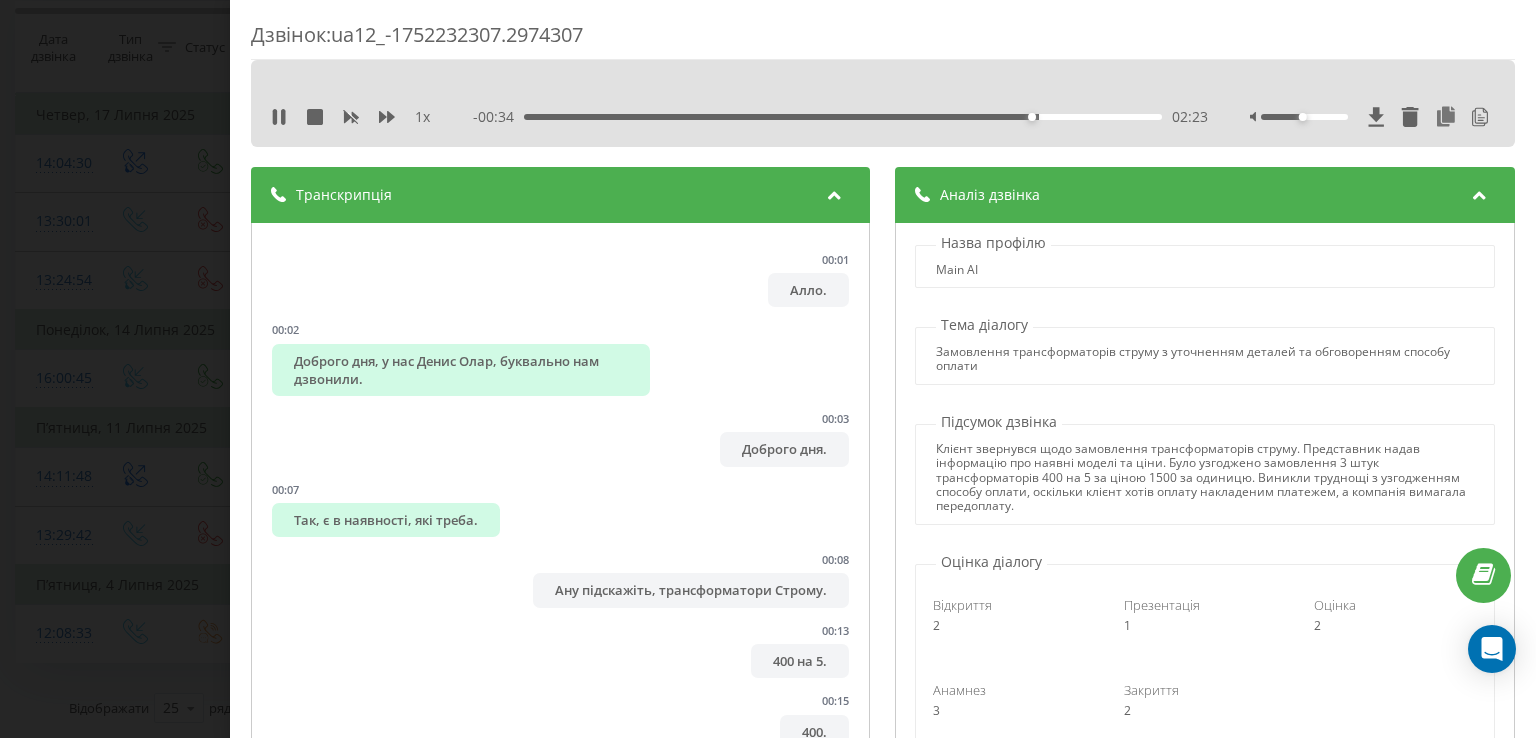 click on "Клієнт звернувся щодо замовлення трансформаторів струму. Представник надав інформацію про наявні моделі та ціни. Було узгоджено замовлення 3 штук трансформаторів 400 на 5 за ціною 1500 за одиницю. Виникли труднощі з узгодженням способу оплати, оскільки клієнт хотів оплату накладеним платежем, а компанія вимагала передоплату." at bounding box center (1205, 478) 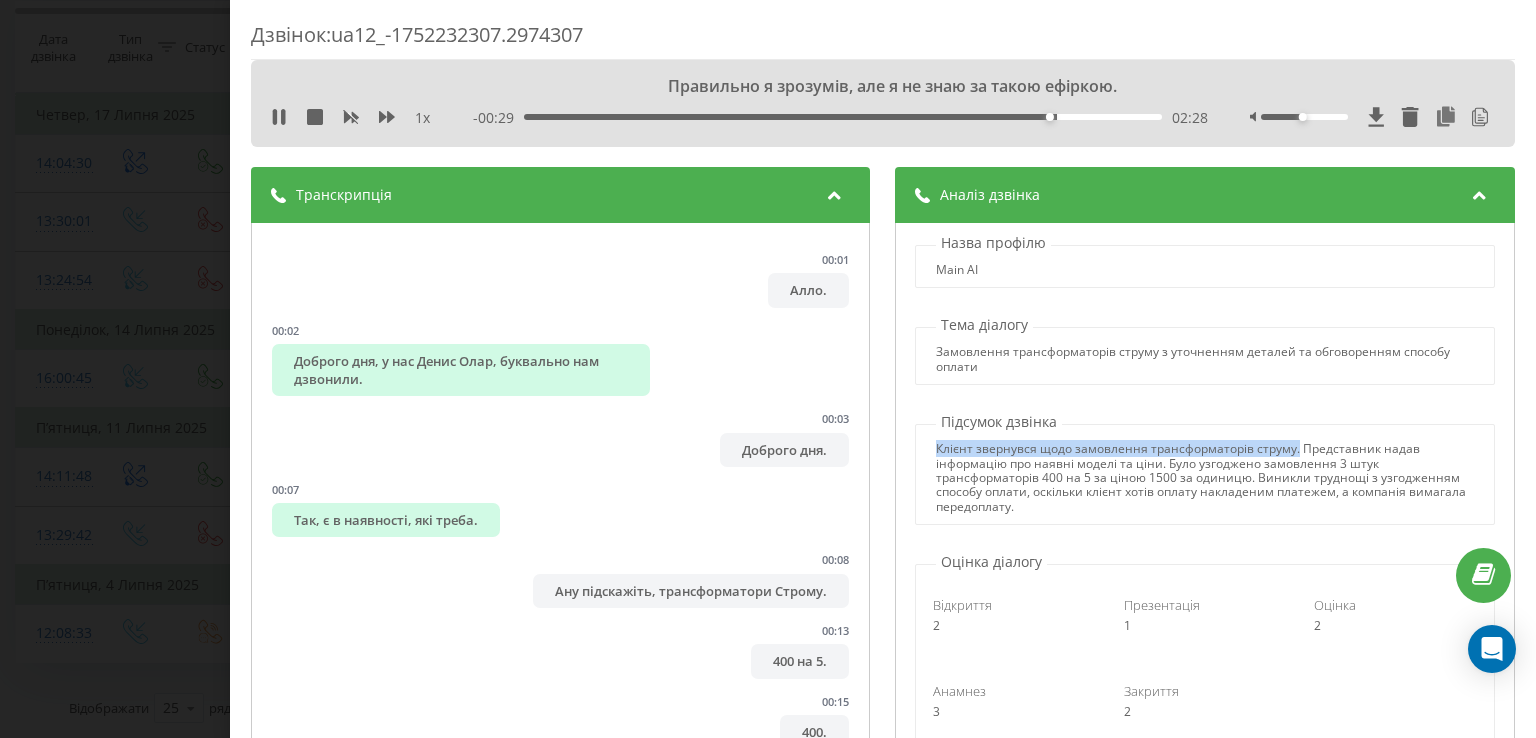 drag, startPoint x: 940, startPoint y: 446, endPoint x: 1287, endPoint y: 450, distance: 347.02304 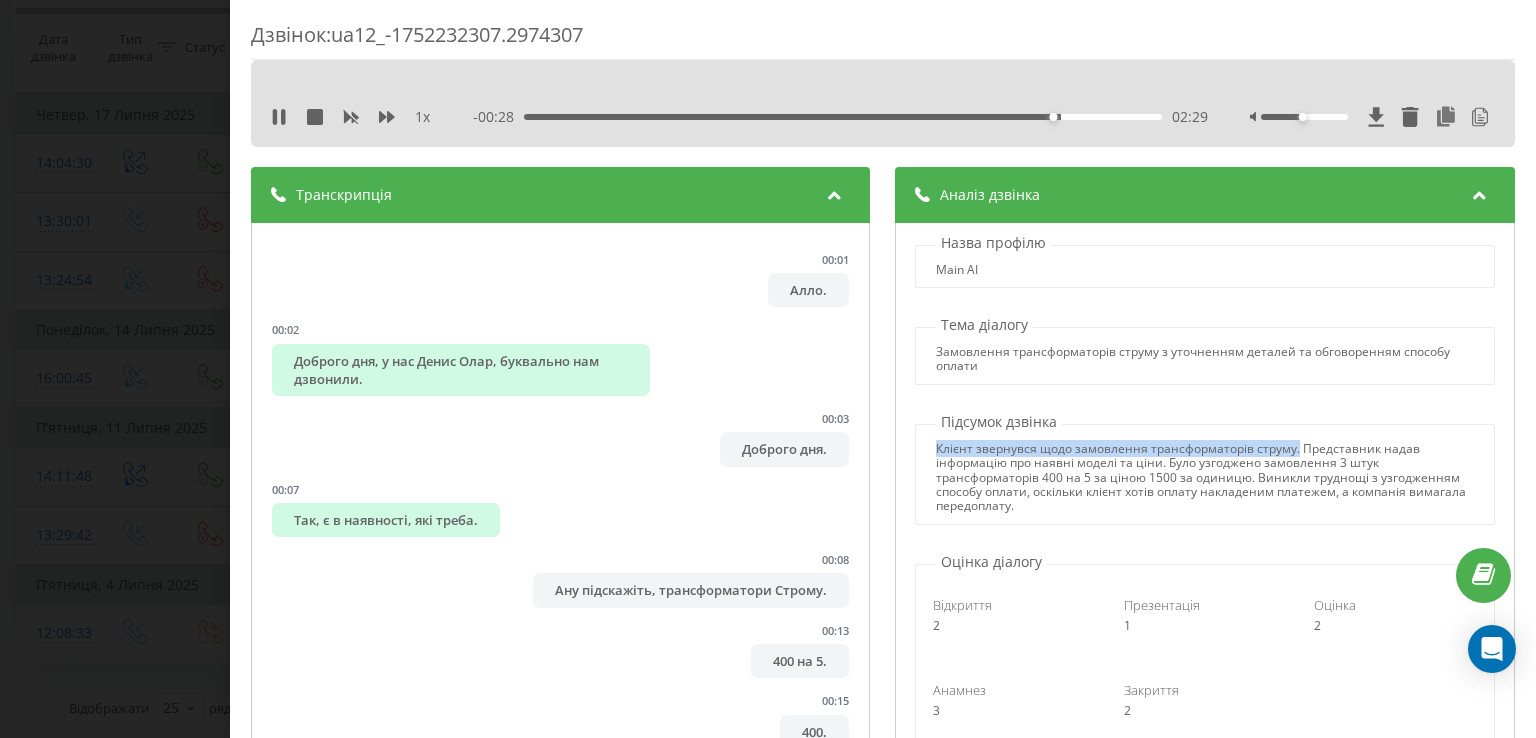 copy on "Клієнт звернувся щодо замовлення трансформаторів струму." 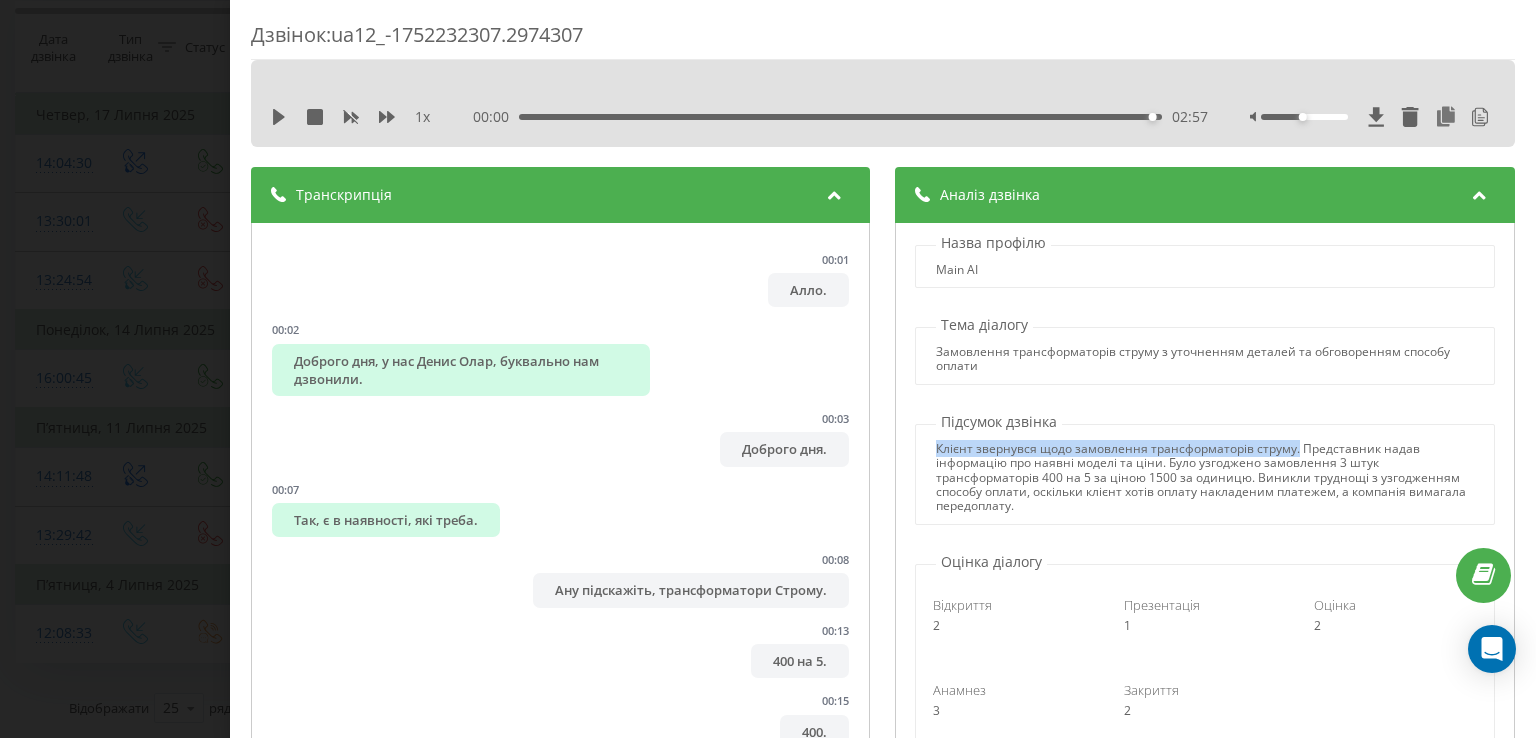 click on "Дзвінок : ua12_-1752232307.2974307 1 x 00:00 02:57 02:57 Транскрипція 00:01 Алло. 00:02 Доброго дня, у нас Денис Олар, буквально нам дзвонили. 00:03 Доброго дня. 00:07 Так, є в наявності, які треба. 00:08 Ану підскажіть, трансформатори Строму. 00:13 400 на 5. 00:15 400. 00:16 Ну, так взагалі 500 на 5 потрібні. 00:19 500 на 5 — це бажано, так? 00:20 Так, бажано. 00:21 Зараз подивлюся, одну секунду. 00:22 Як нє, то 400. 00:25 Ну, такі ж знаєте, що розбрані. 00:27 Так, я зрозумів, я зрозумів. 00:30 Чи роз'єднували? 00:32 Так. 00:33 Угу. 00:35 Треба на п'ять, так. 00:36 Є 500 на 1. 00:39 Далі ще щось такого. 00:41 Треба 500 на 5. 00:42 Хорошо. 00:45 А діаметр? 00:46 00:51 00:51 00:54" at bounding box center (768, 369) 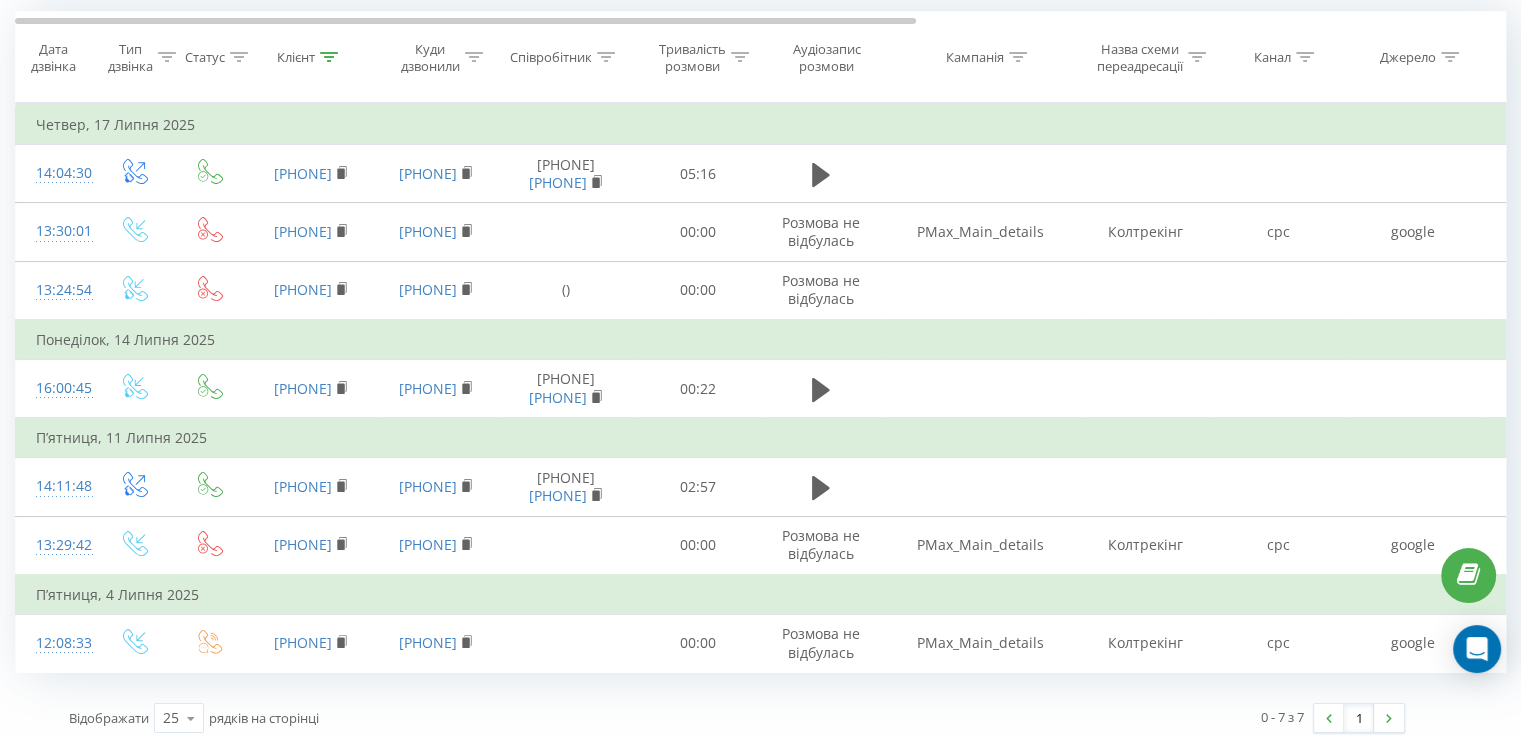 scroll, scrollTop: 124, scrollLeft: 0, axis: vertical 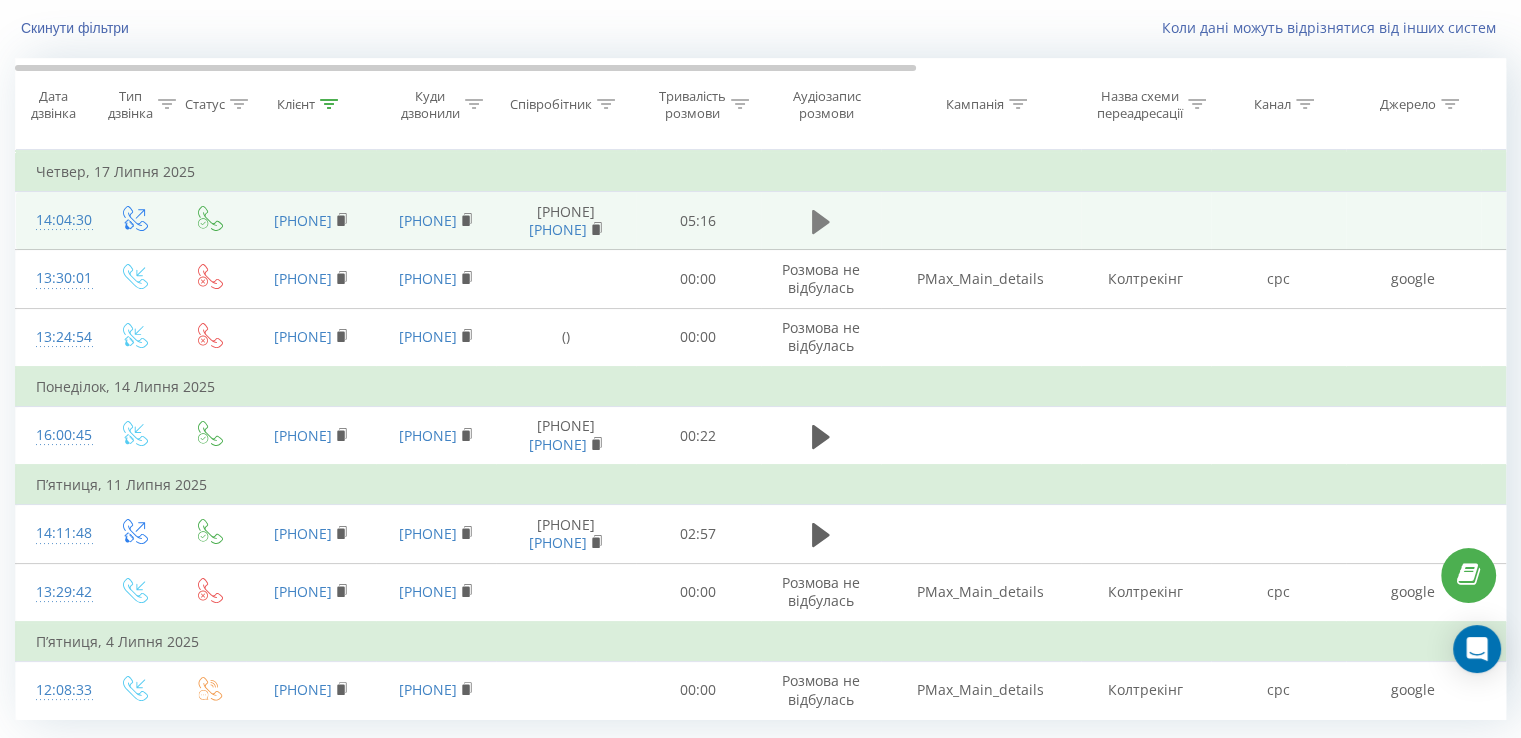 click 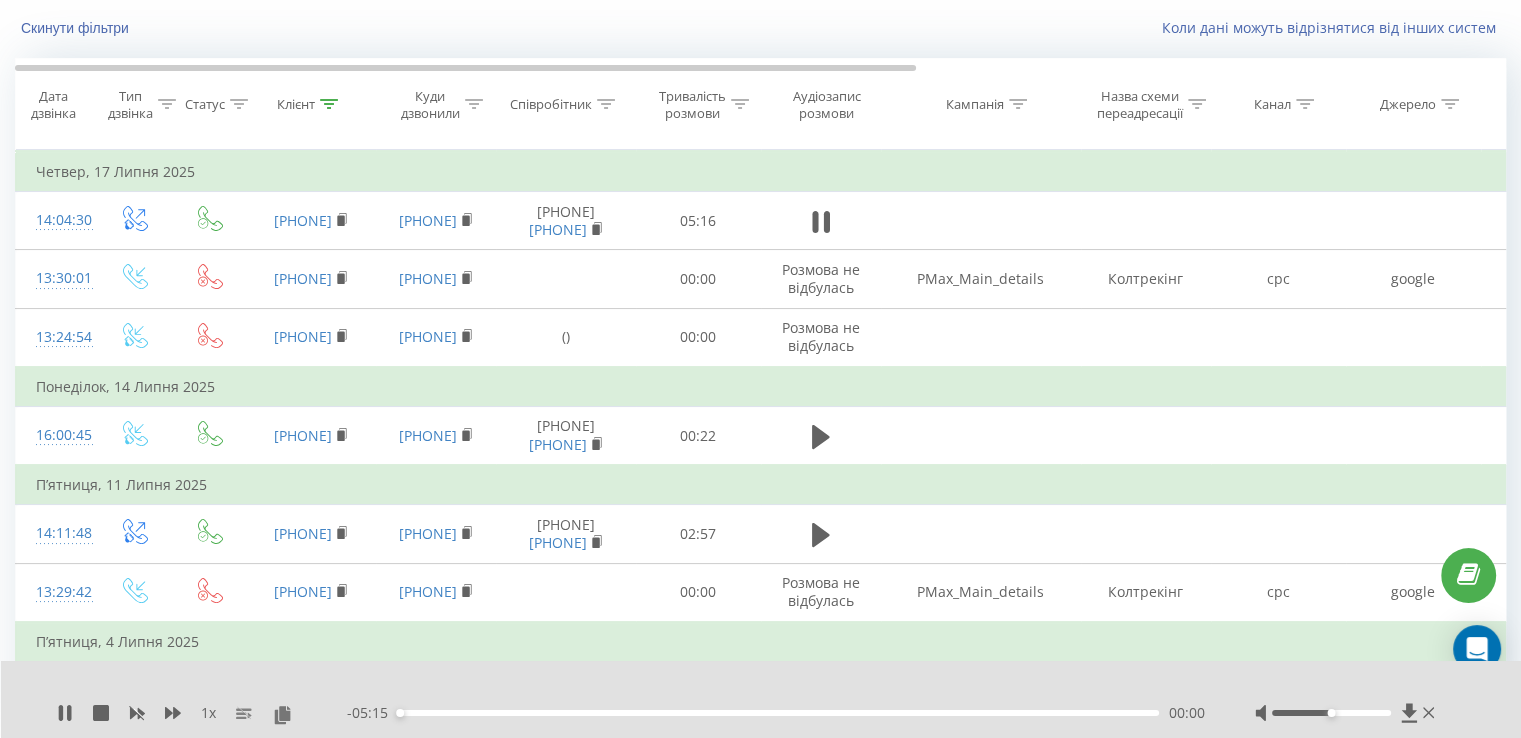 drag, startPoint x: 814, startPoint y: 226, endPoint x: 552, endPoint y: 9, distance: 340.19553 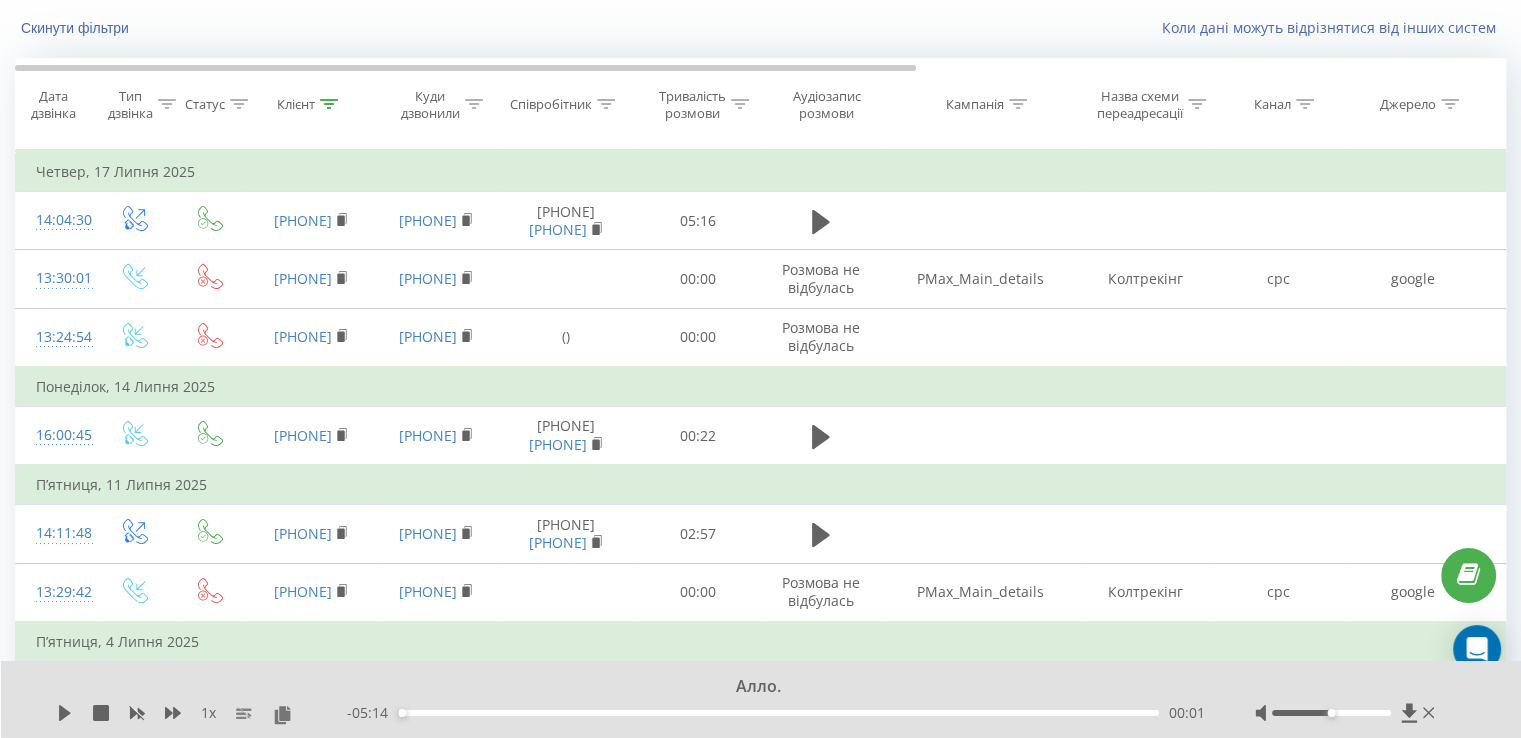 click 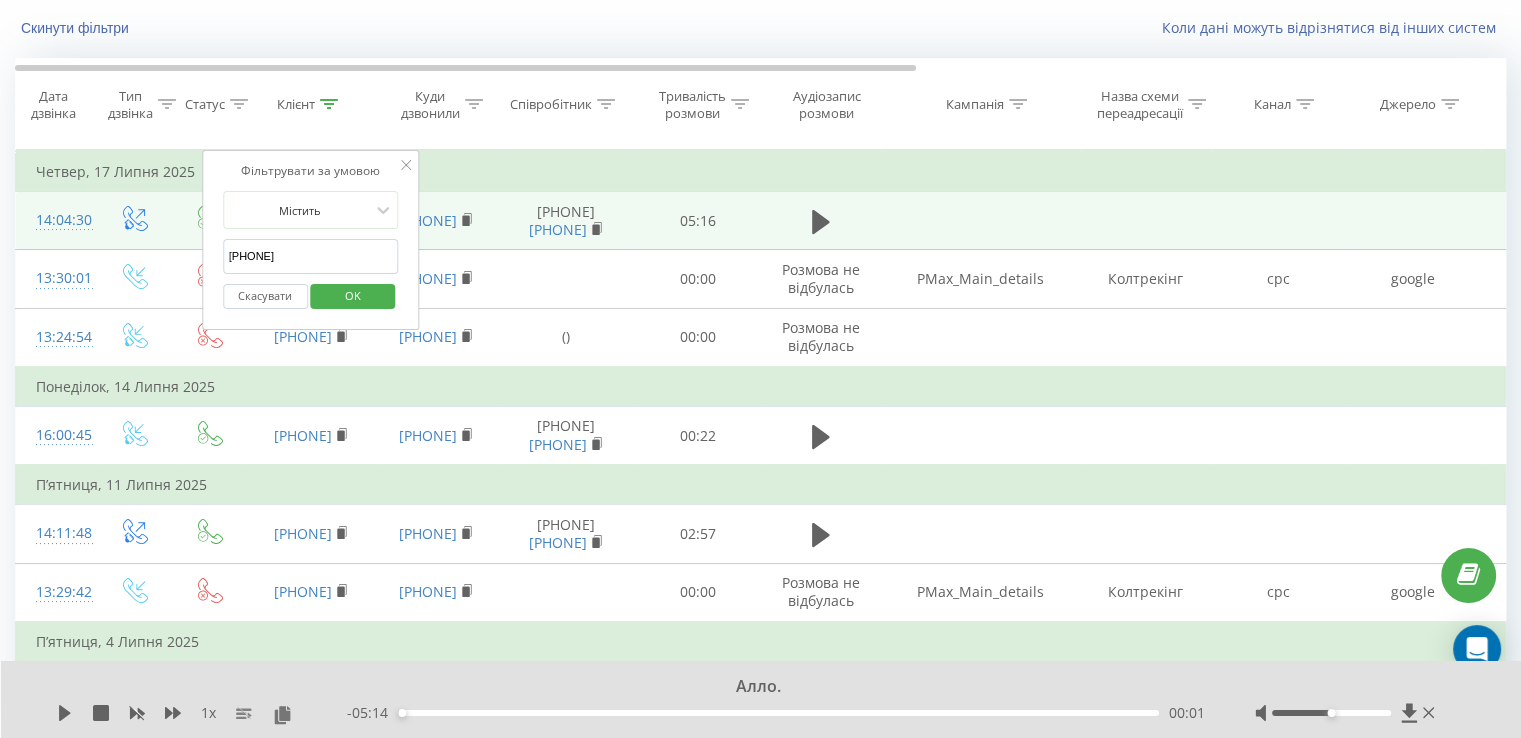drag, startPoint x: 329, startPoint y: 257, endPoint x: 140, endPoint y: 248, distance: 189.21416 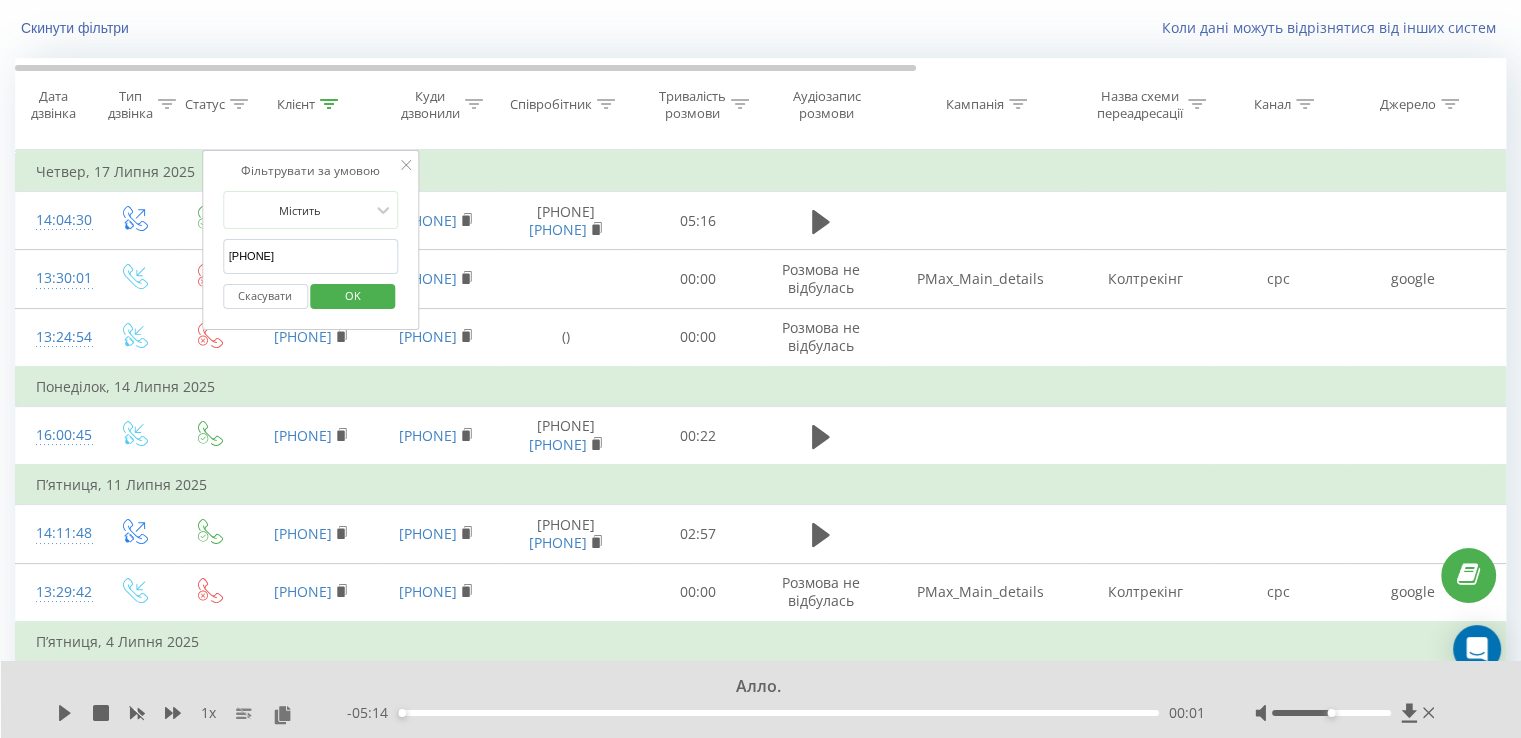 paste on "[PHONE]" 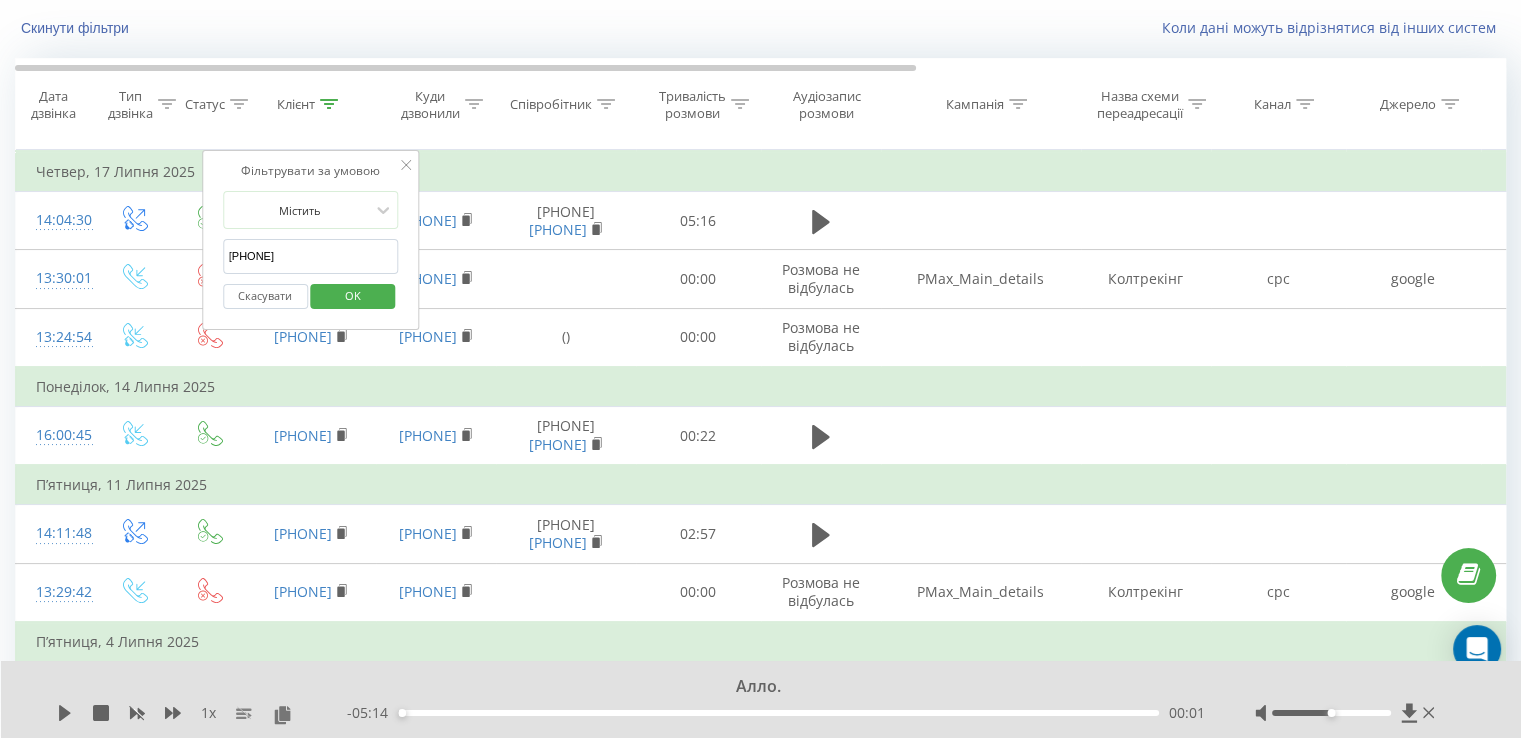 click on "[PHONE]" at bounding box center (311, 256) 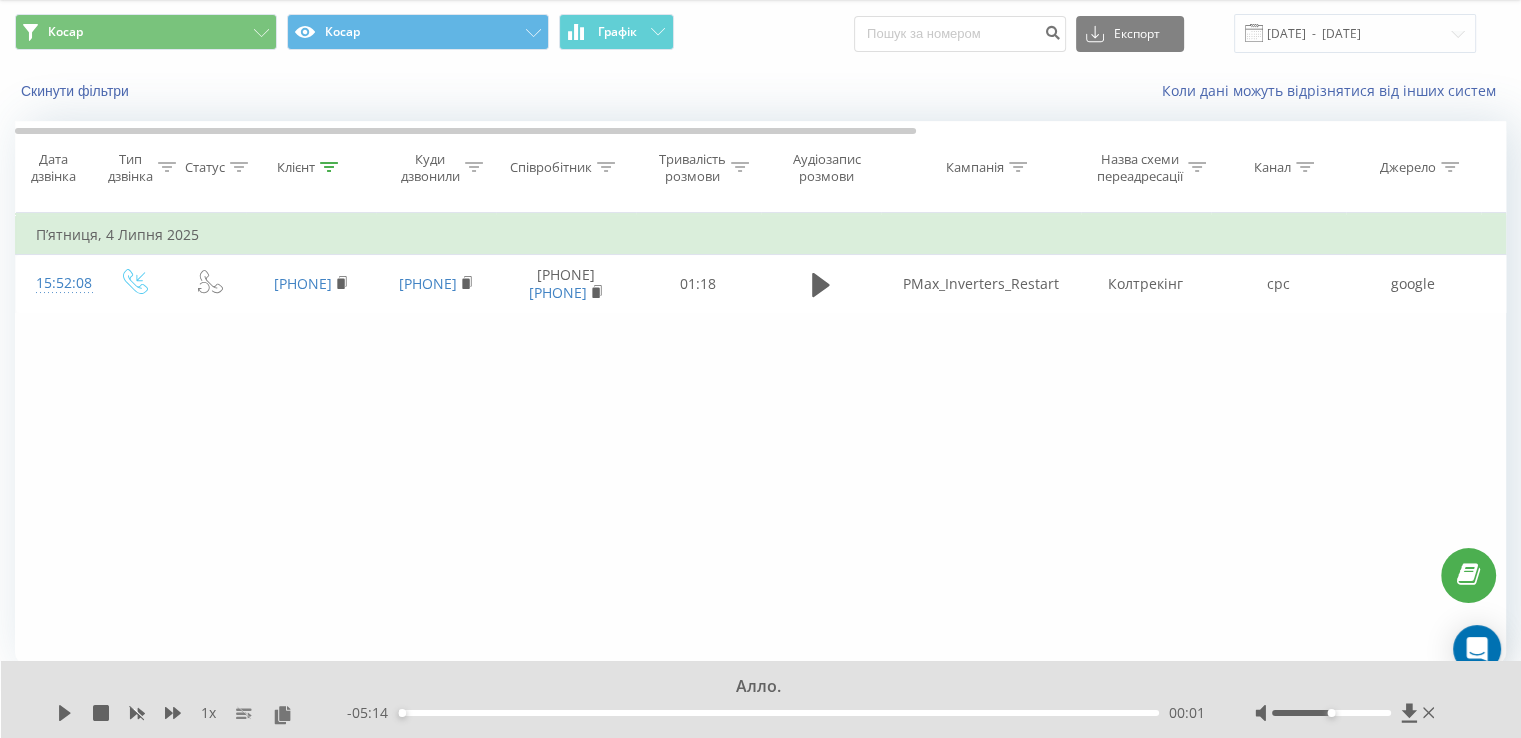 scroll, scrollTop: 60, scrollLeft: 0, axis: vertical 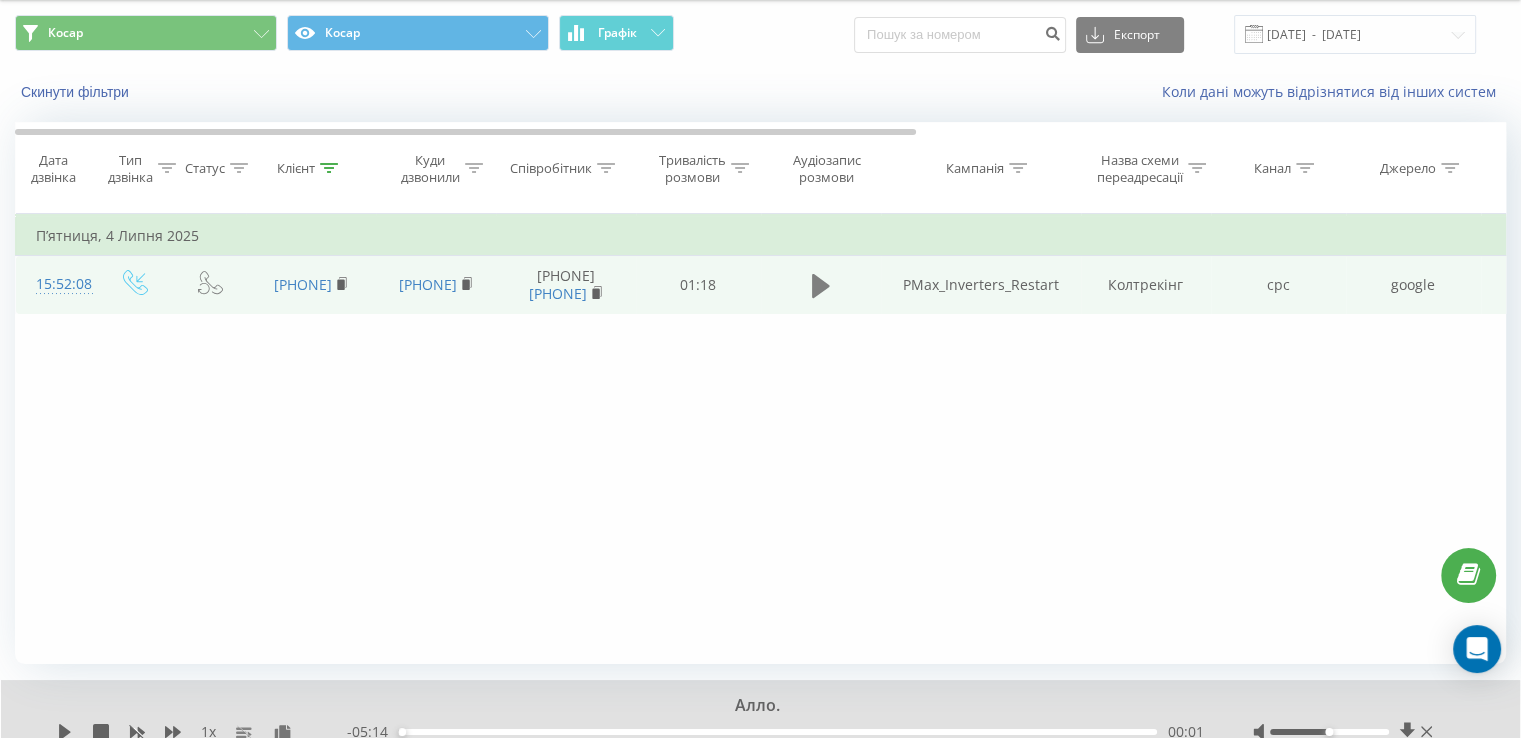 click 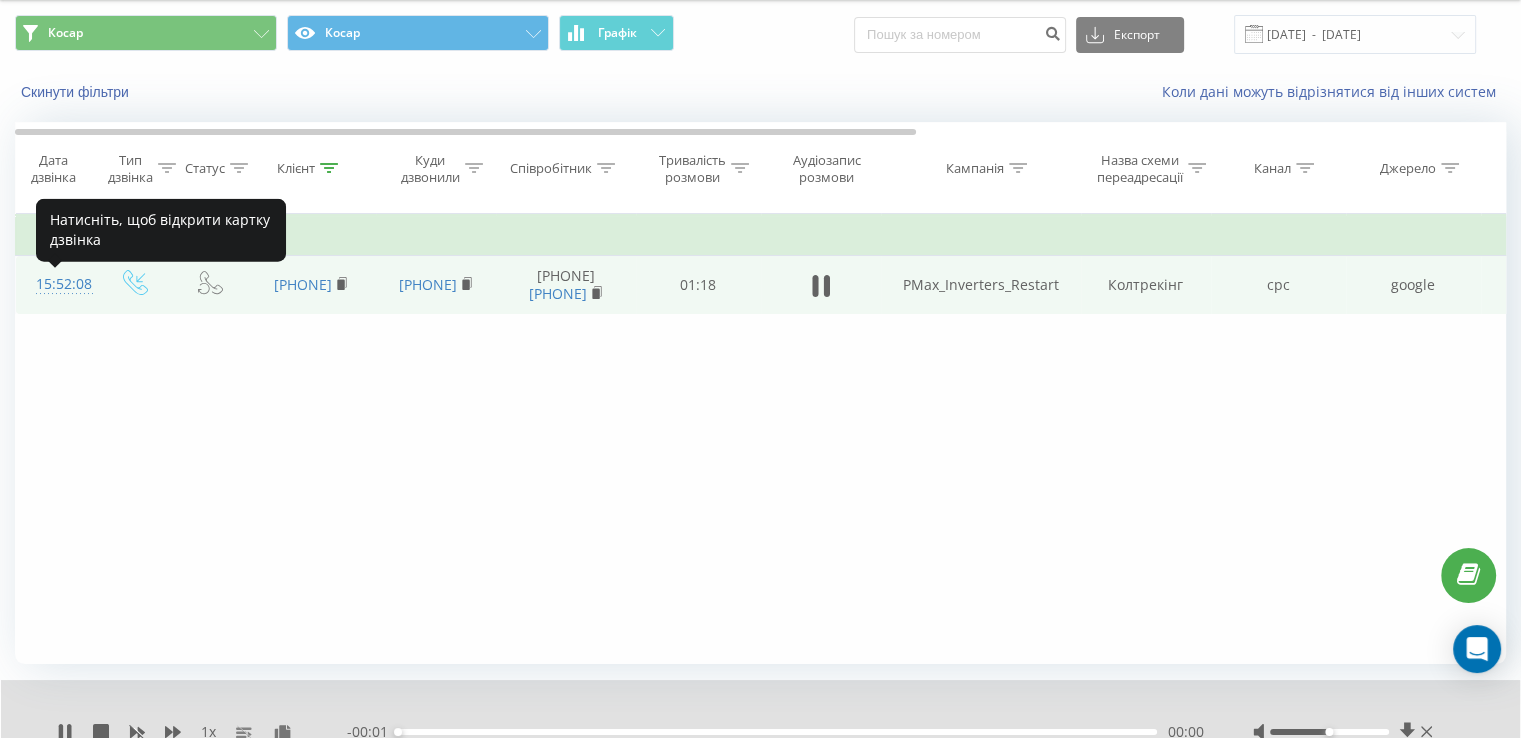 click on "15:52:08" at bounding box center [56, 284] 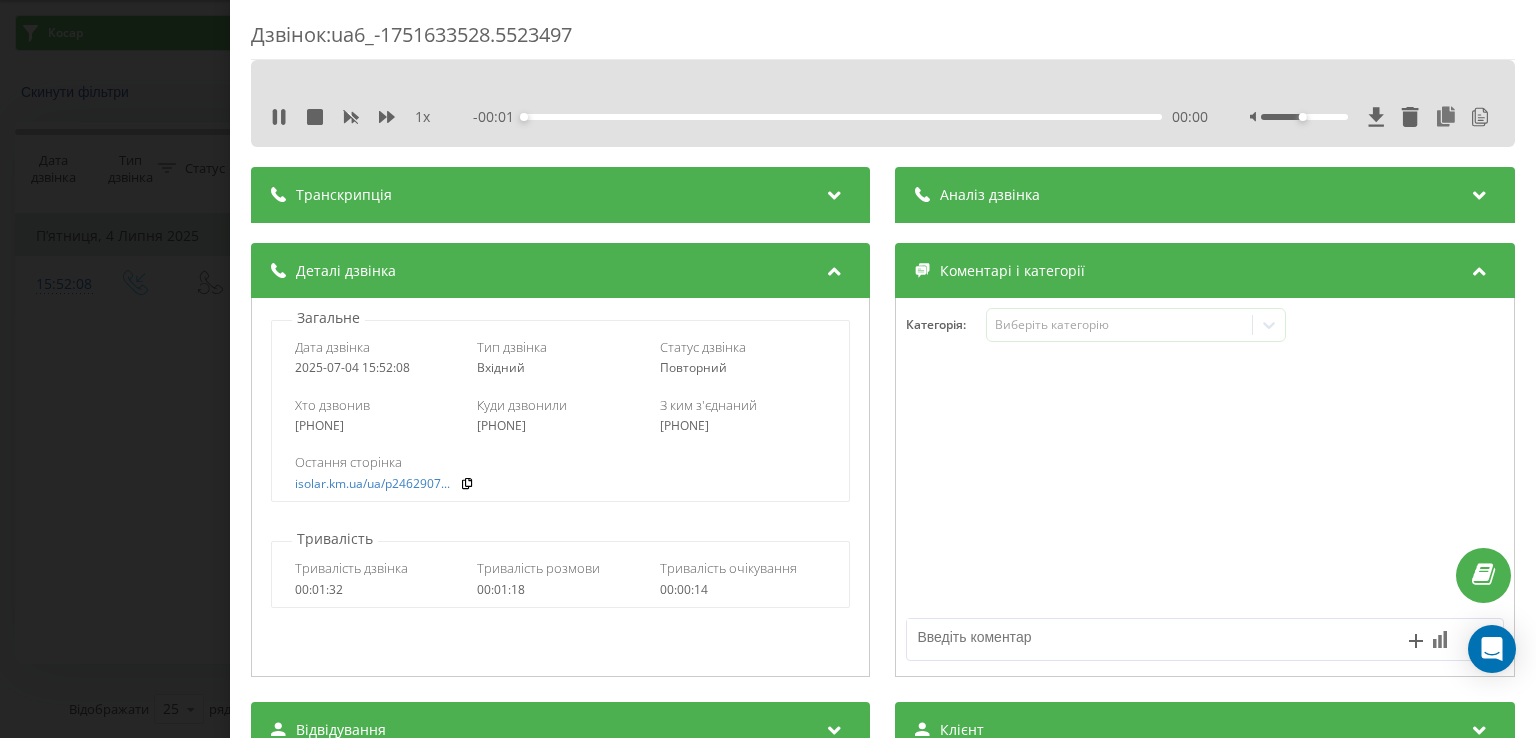 click on "Транскрипція" at bounding box center [560, 195] 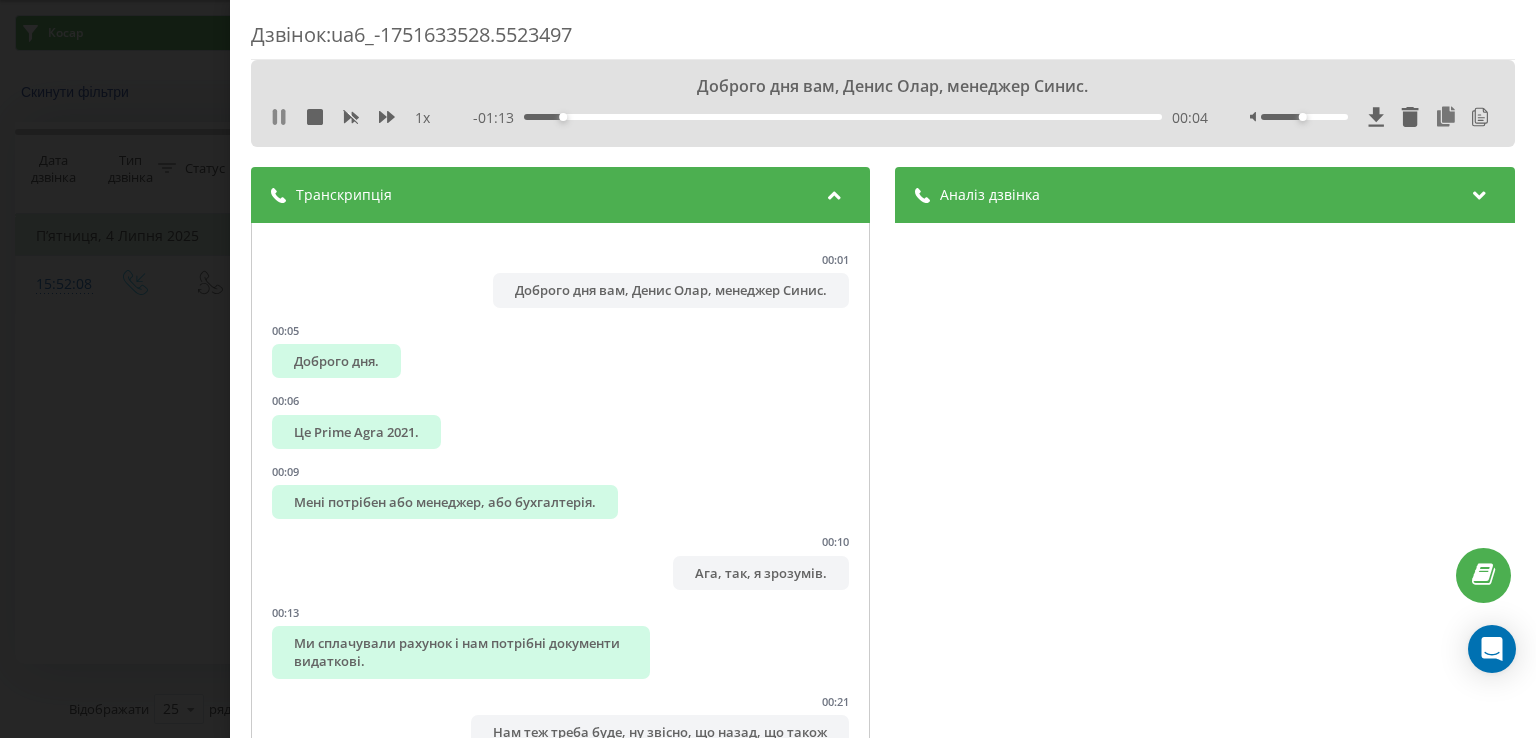 click 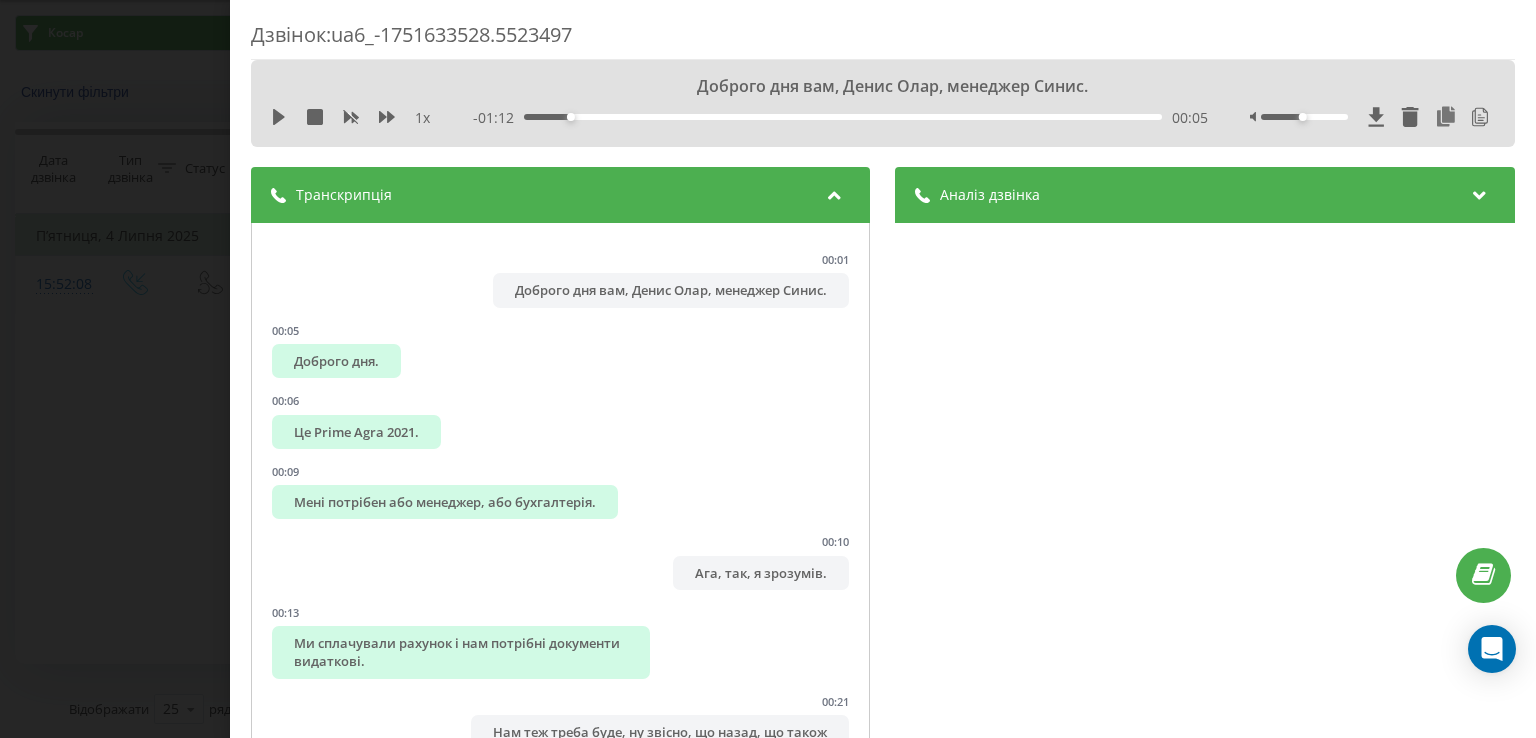 click on "Дзвінок :  ua6_-1751633528.5523497 Доброго дня вам, [FIRST] [LAST], менеджер Синис.   1 x  - 01:12 00:05   00:05   Транскрипція 00:01 Доброго дня вам, [FIRST] [LAST], менеджер Синис. 00:05 Доброго дня. 00:06 Це Prime Agra 2021. 00:09 Мені потрібен або менеджер, або бухгалтерія. 00:10 Ага, так, я зрозумів. 00:13 Ми сплачували рахунок і нам потрібні документи видаткові. 00:21 Нам теж треба буде, ну звісно, що назад, що також поїхало до нас, що підписано вами. 00:26 Так, є. 00:27 А у вас на цьому номері є Viber? 00:30 Ми би там спитались, ви би дали мені адресу, куди відправити. 00:34 Так, я вам можу написати, куди ви відправите адресу. 00:37 00:39" at bounding box center (768, 369) 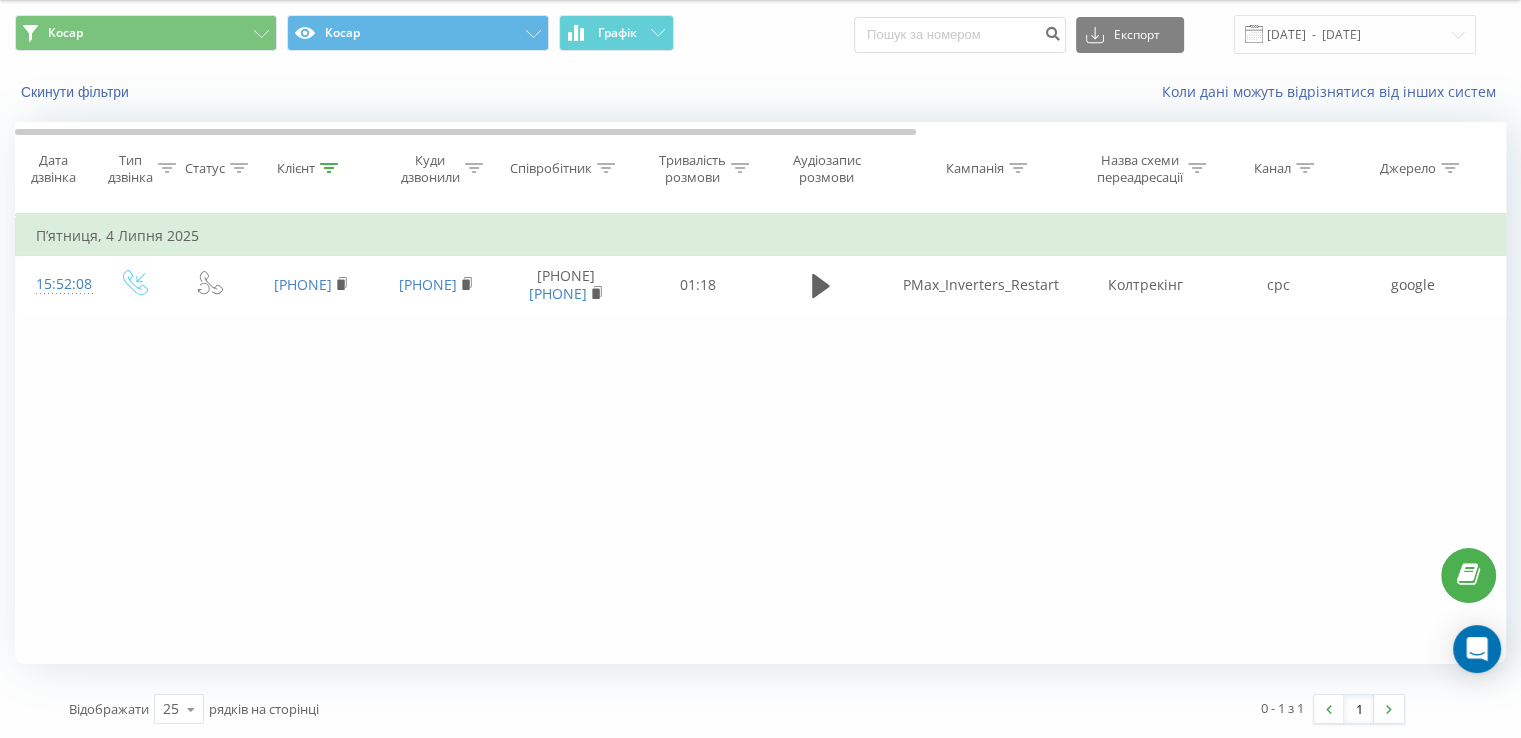 click at bounding box center (329, 168) 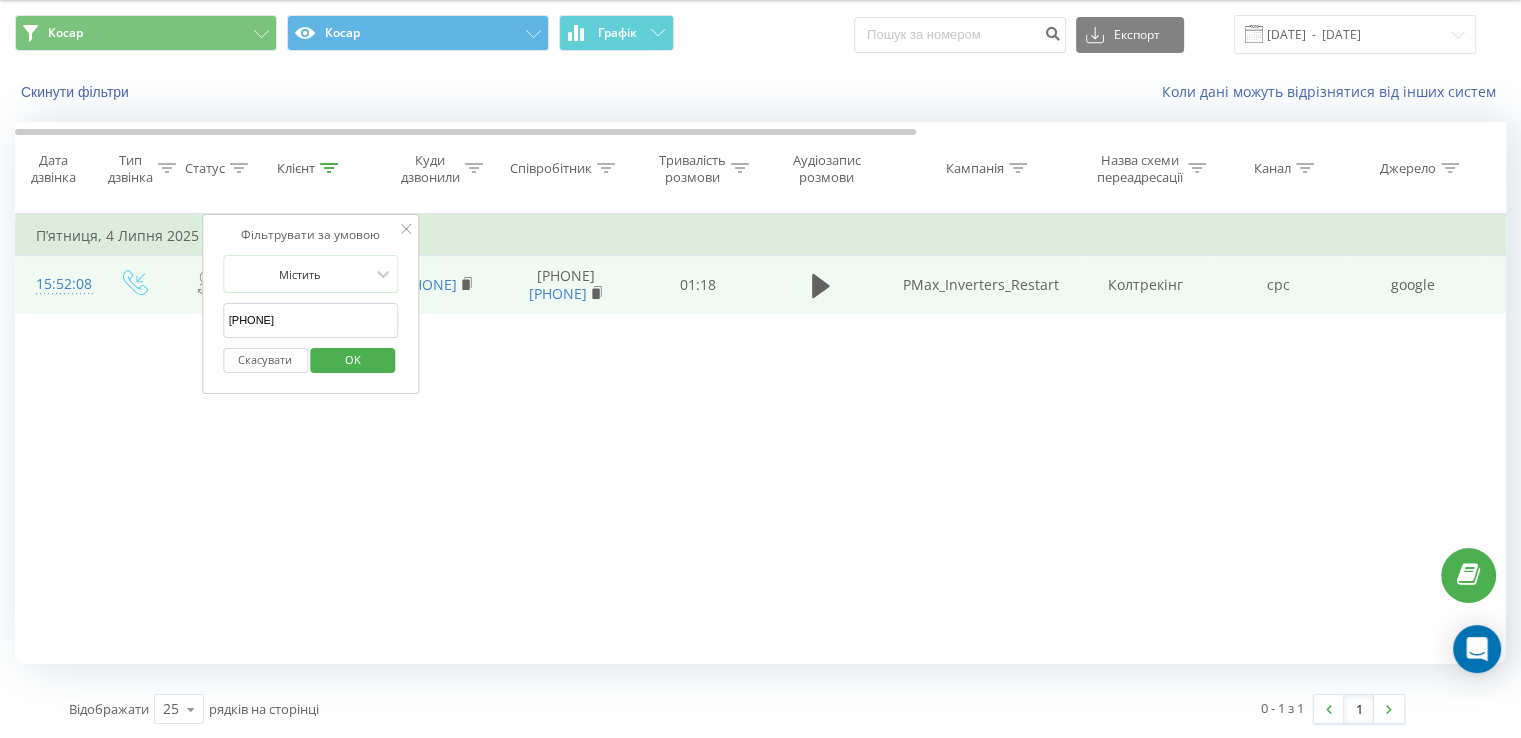 drag, startPoint x: 324, startPoint y: 309, endPoint x: 139, endPoint y: 323, distance: 185.52898 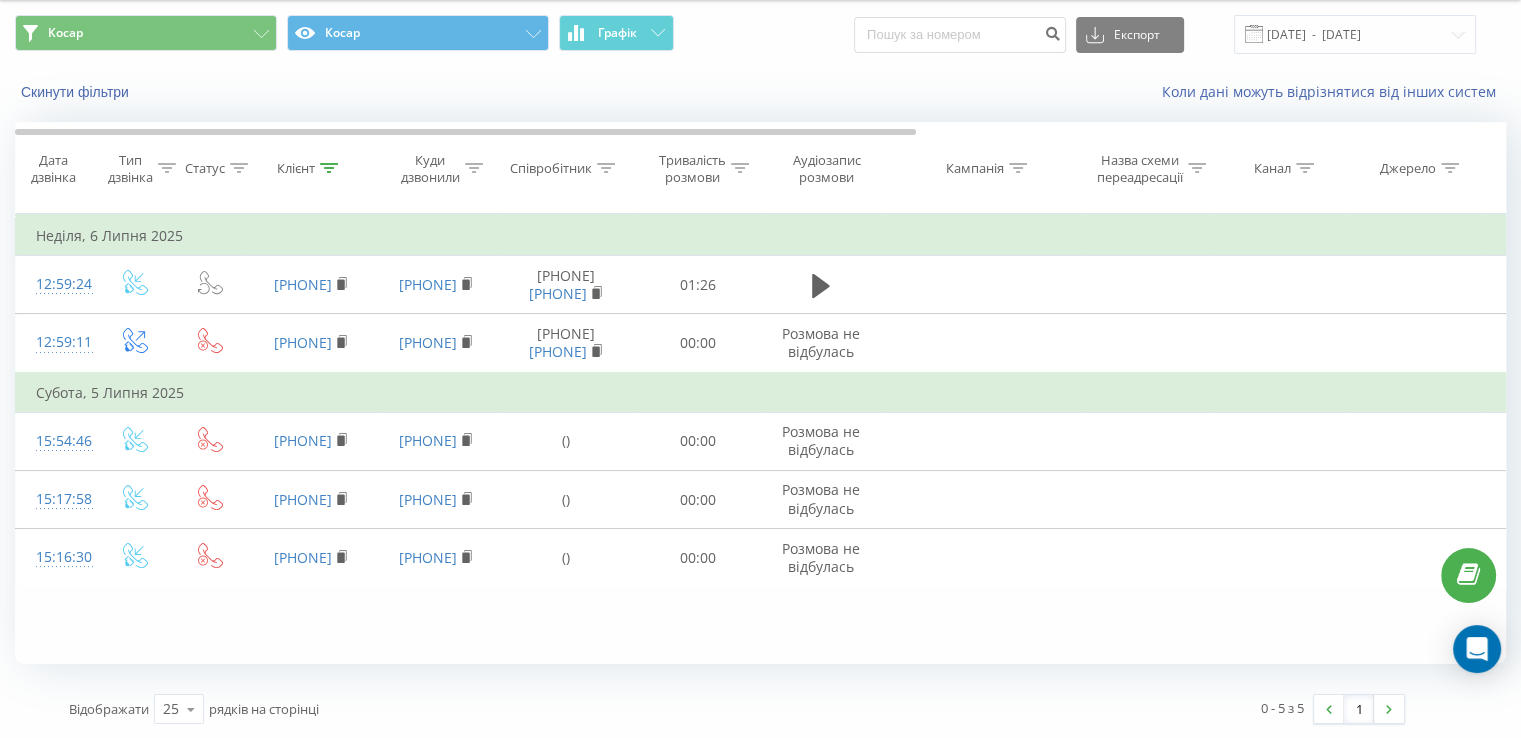 click 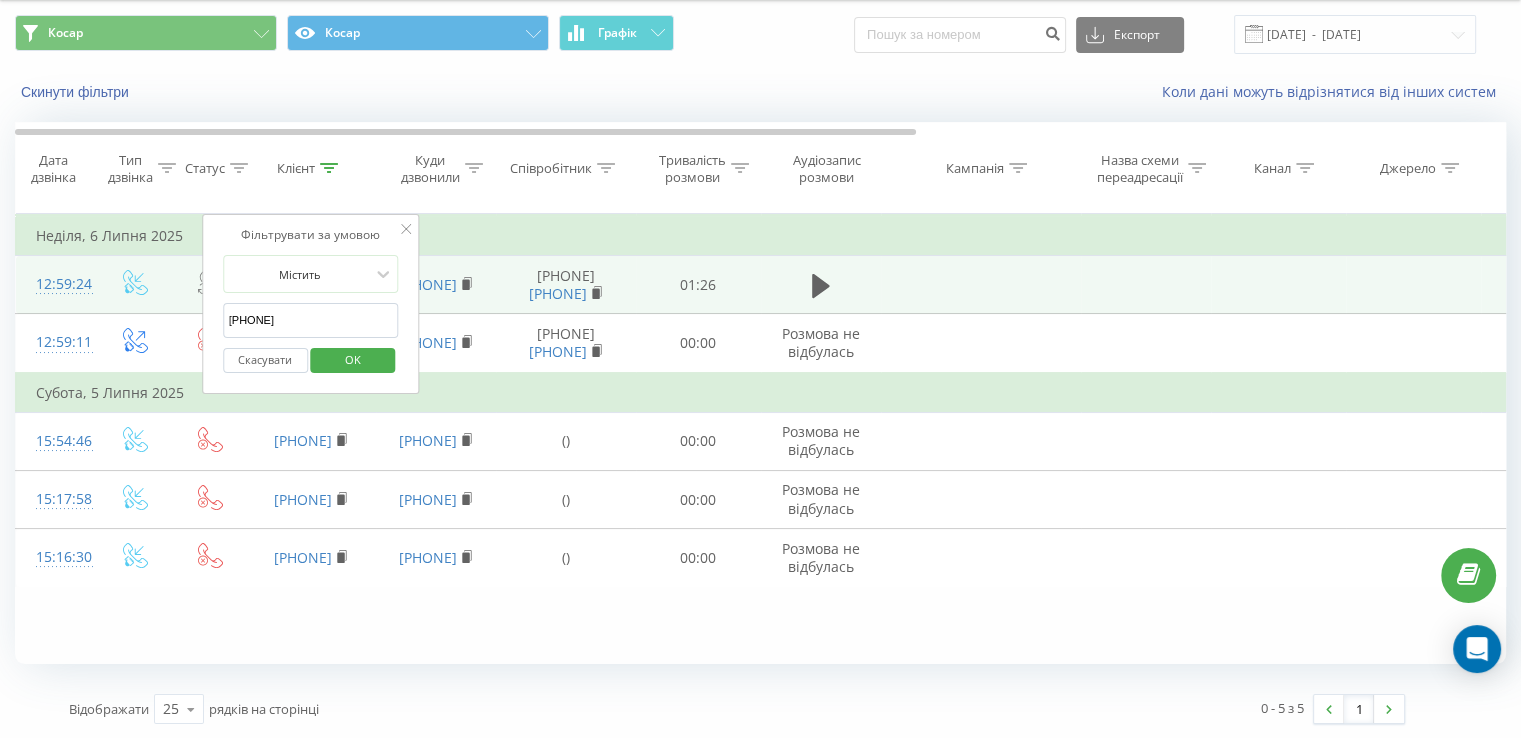 drag, startPoint x: 332, startPoint y: 318, endPoint x: 171, endPoint y: 323, distance: 161.07762 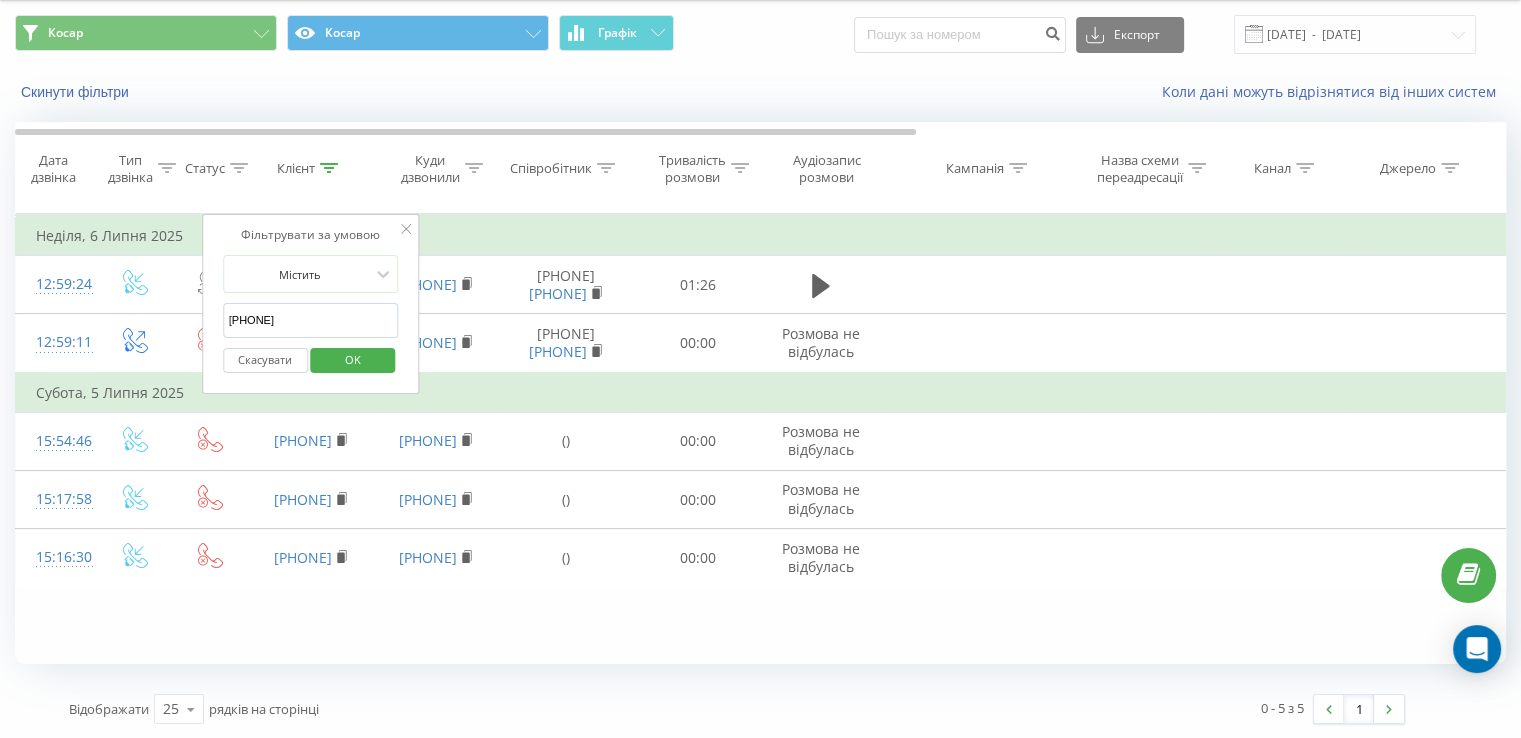 click on "OK" at bounding box center [353, 359] 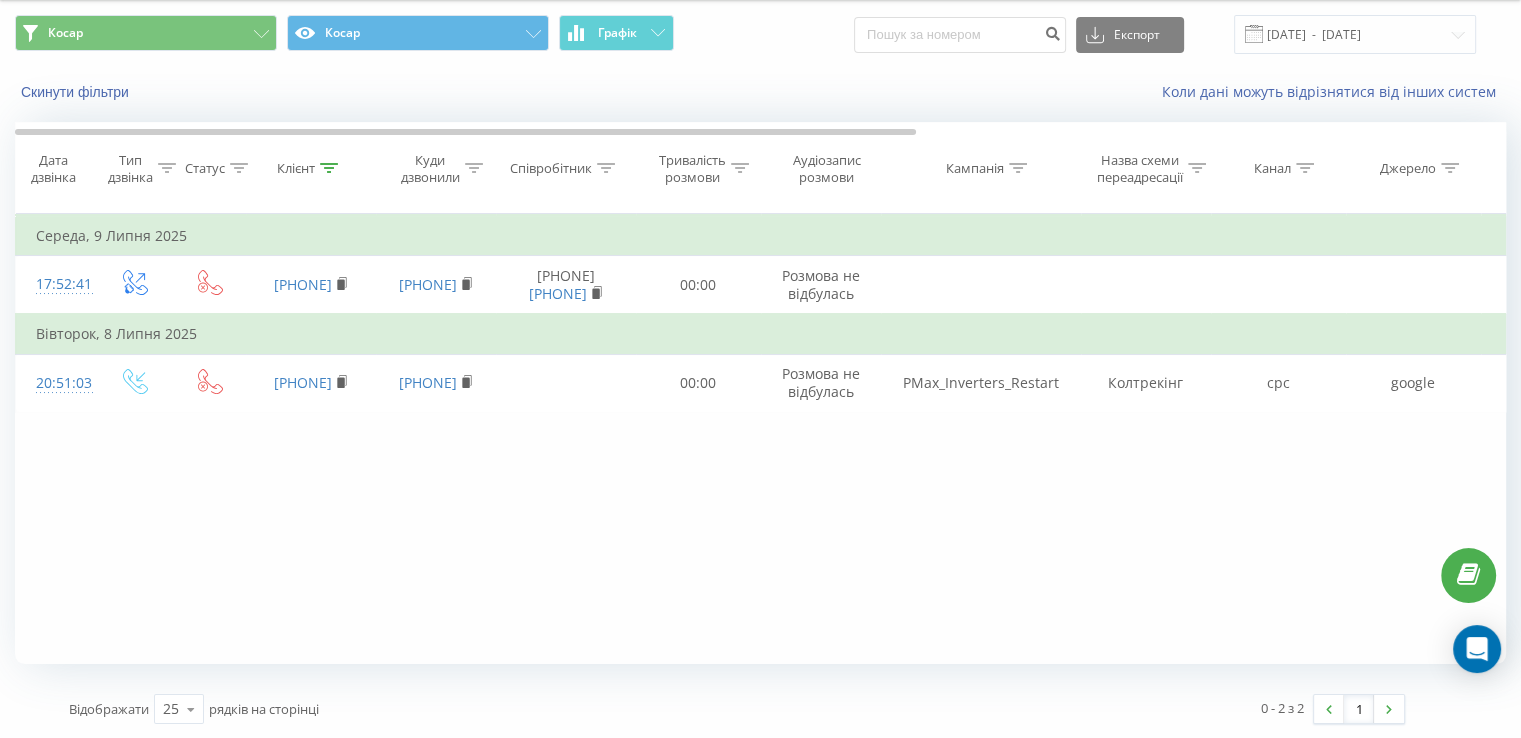 click 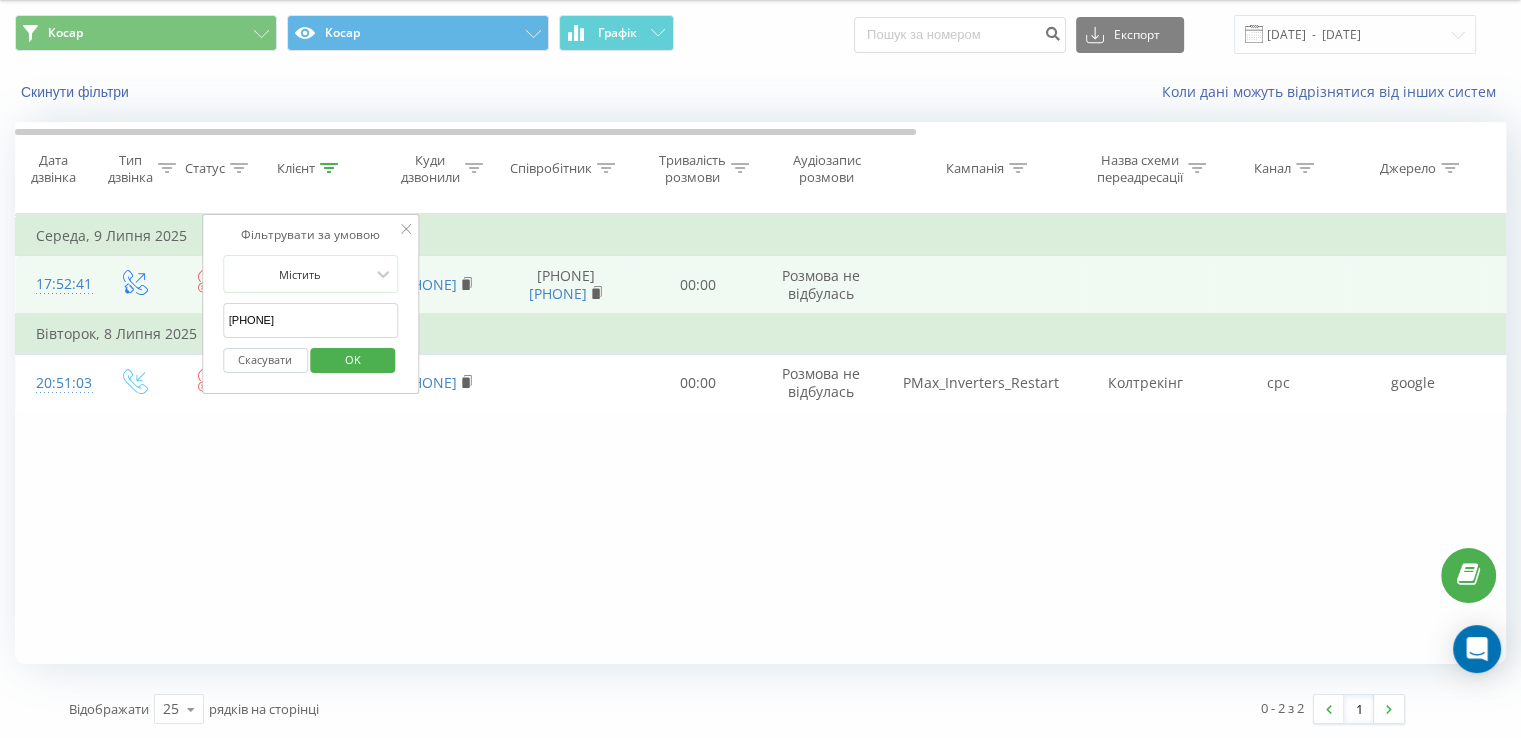 drag, startPoint x: 244, startPoint y: 316, endPoint x: 166, endPoint y: 319, distance: 78.05767 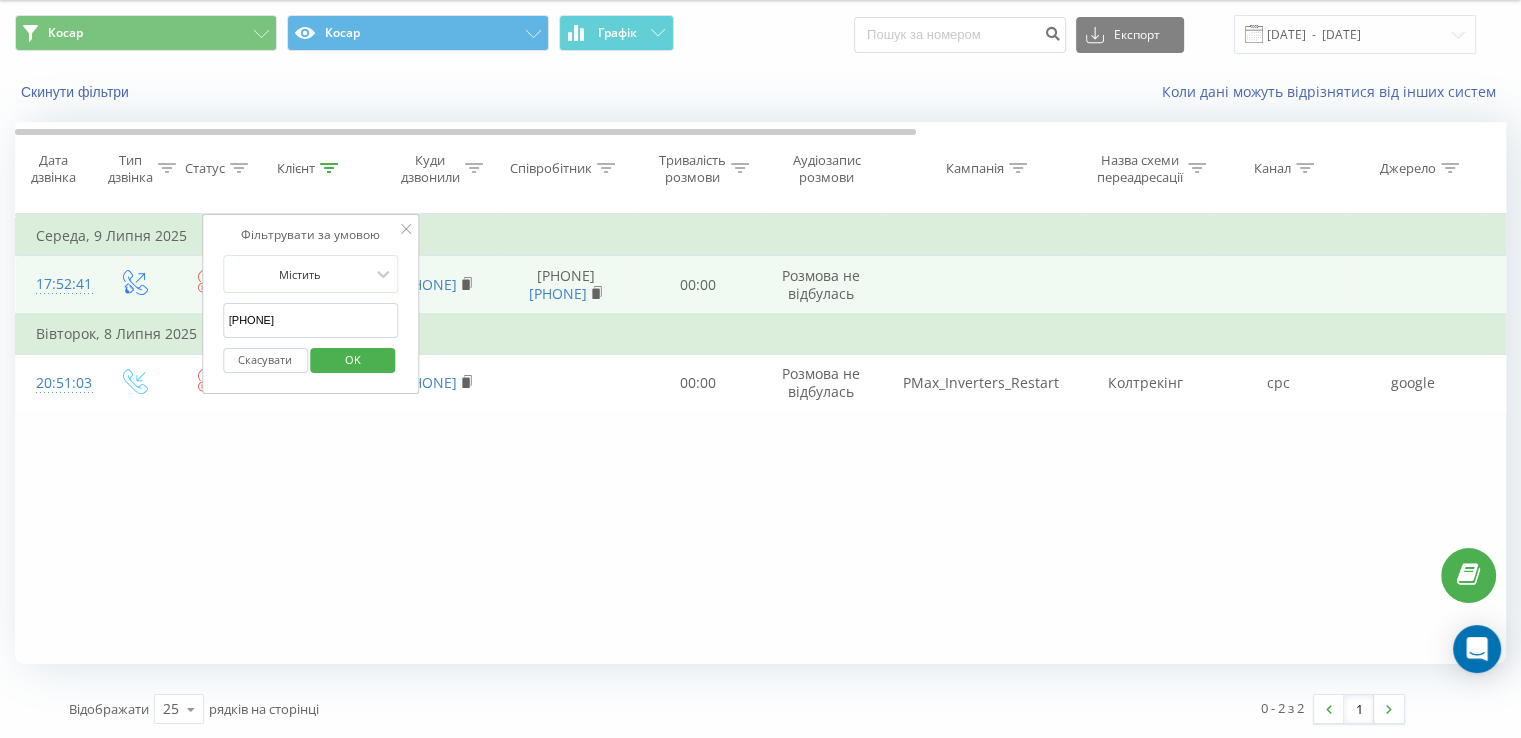 type on "[PHONE]" 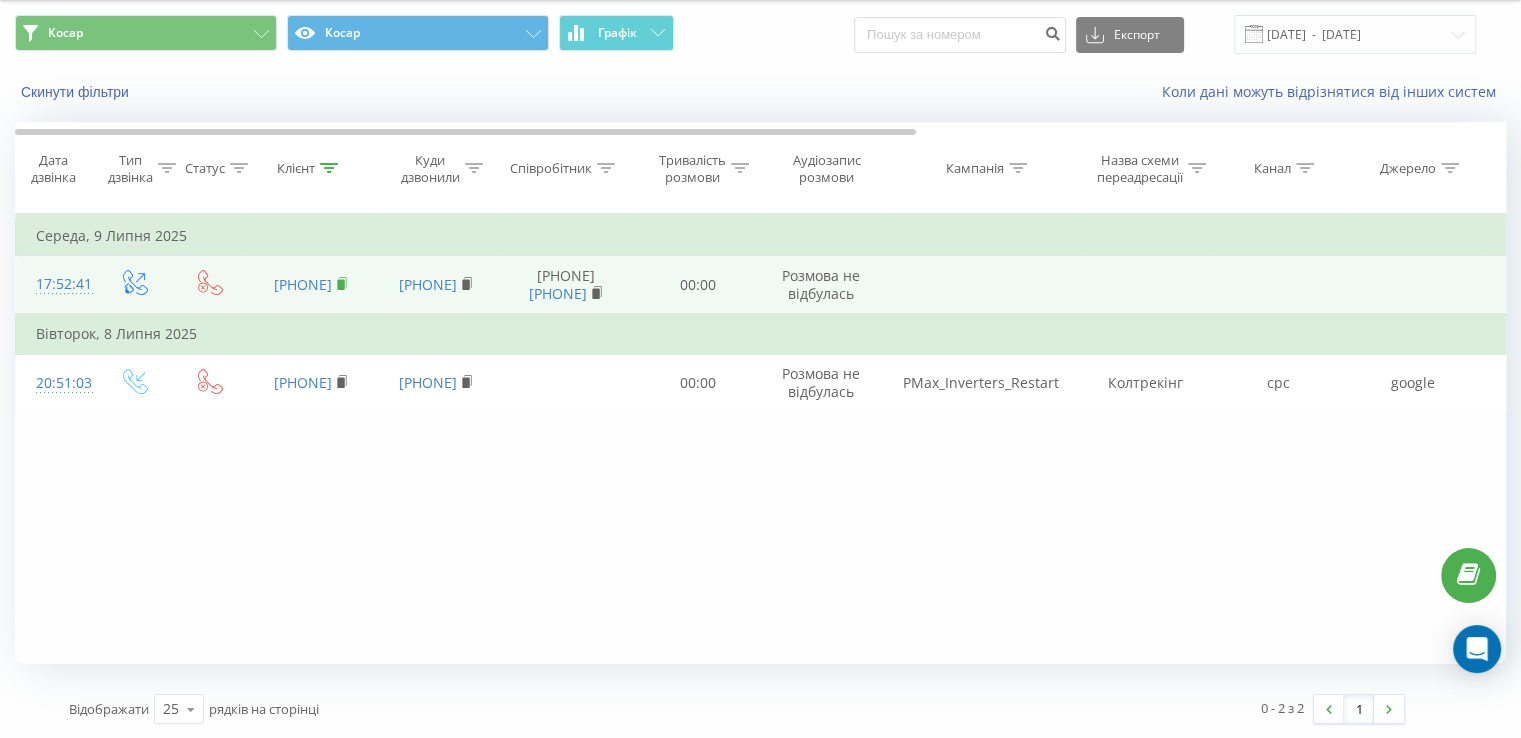 click at bounding box center [342, 284] 